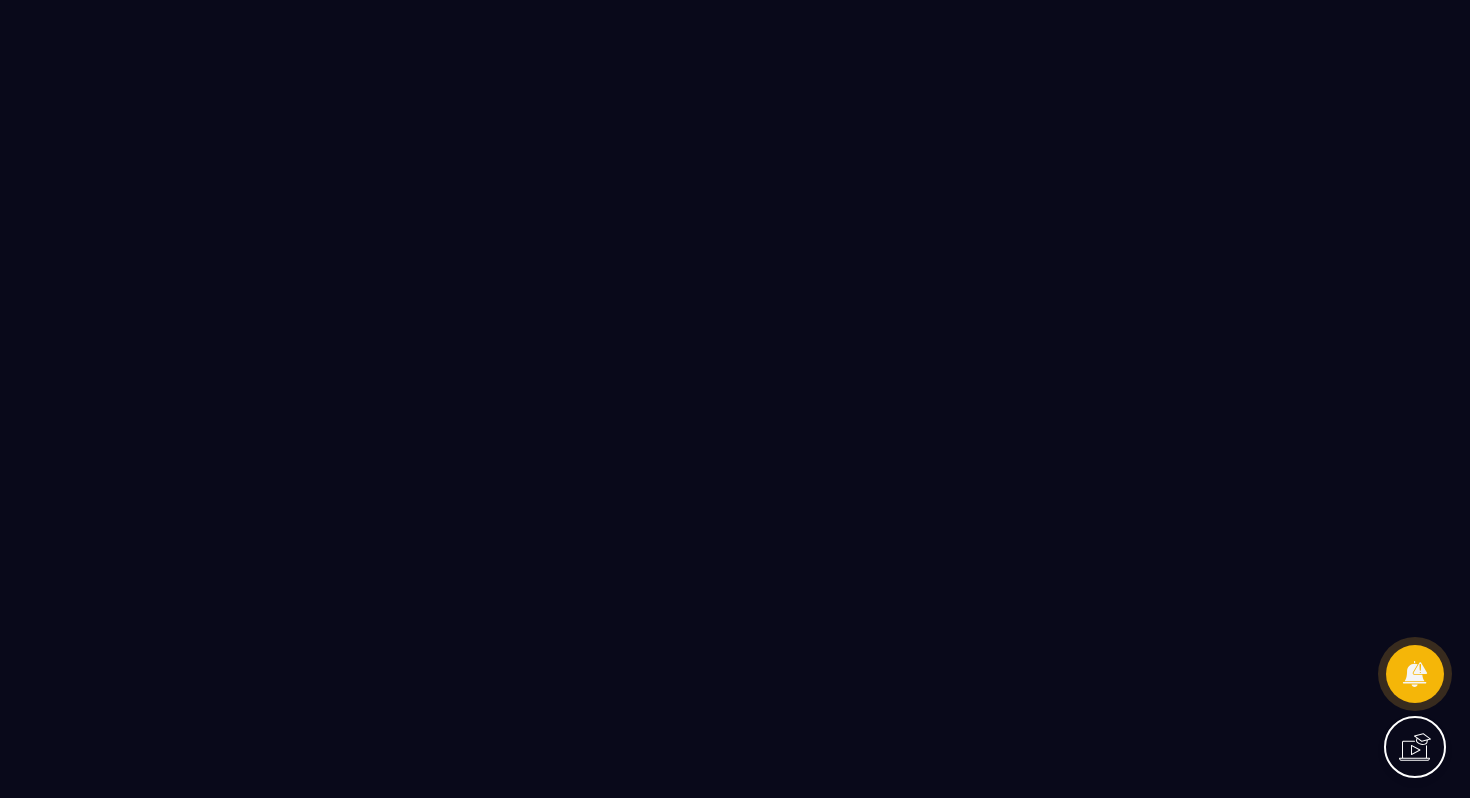scroll, scrollTop: 0, scrollLeft: 0, axis: both 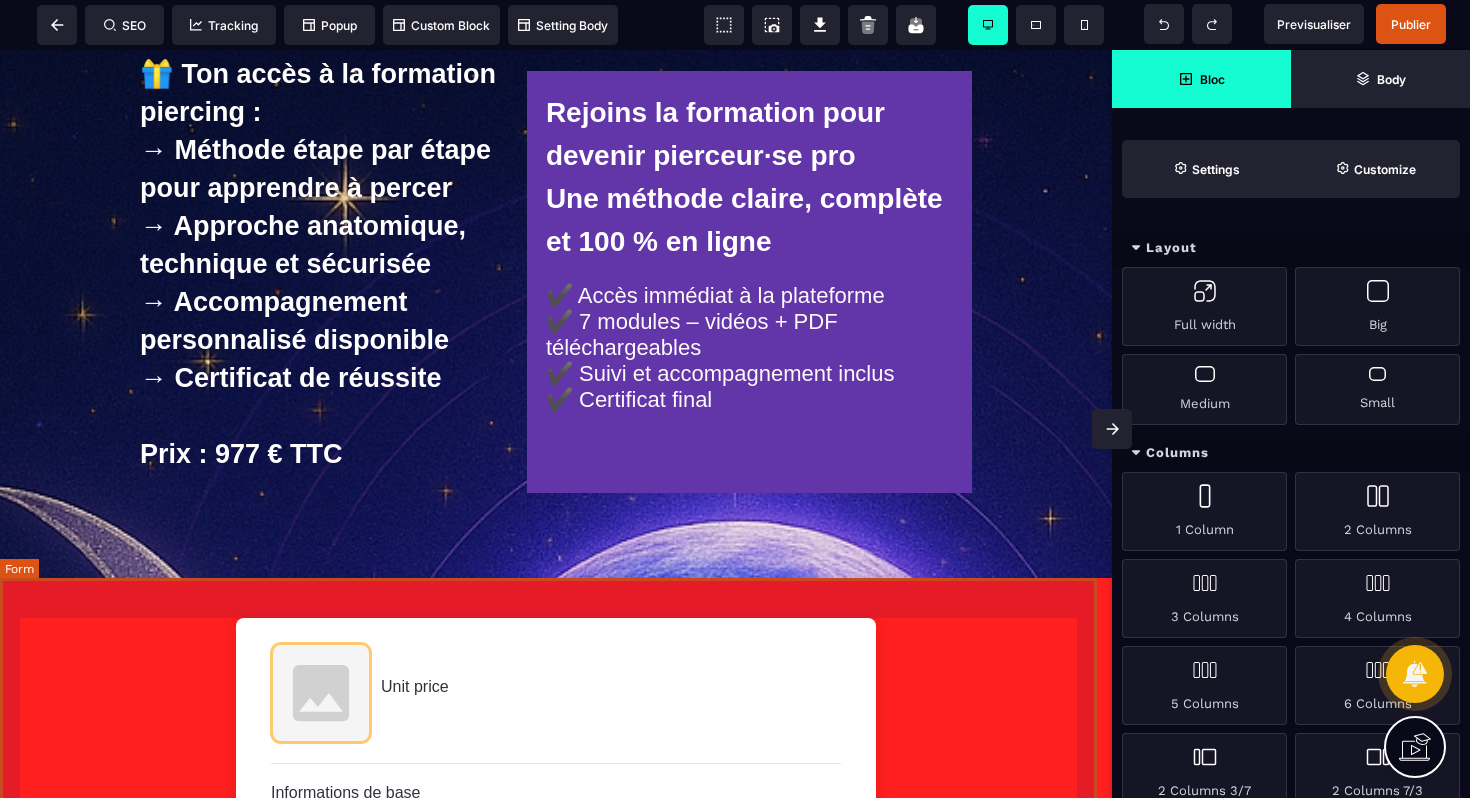 click on "Unit price Informations de base Professionnel Informations paiement Une fois Abonnement Paiement en plusieurs fois Abonnement Paiement en plusieurs fois Appliquer Promotion 0 Sous-total 0 Taxe 0 Montant total dû 0 0 Acheter maintenant En confirmant votre abonnement, vous autorisez NAME_ORG à vous facturer pour des paiements futurs conformément à leurs conditions. Vous pouvez annuler votre abonnement à tout moment. Propulsé par
Stripe
Conditions générales Confidentialité" at bounding box center (556, 1106) 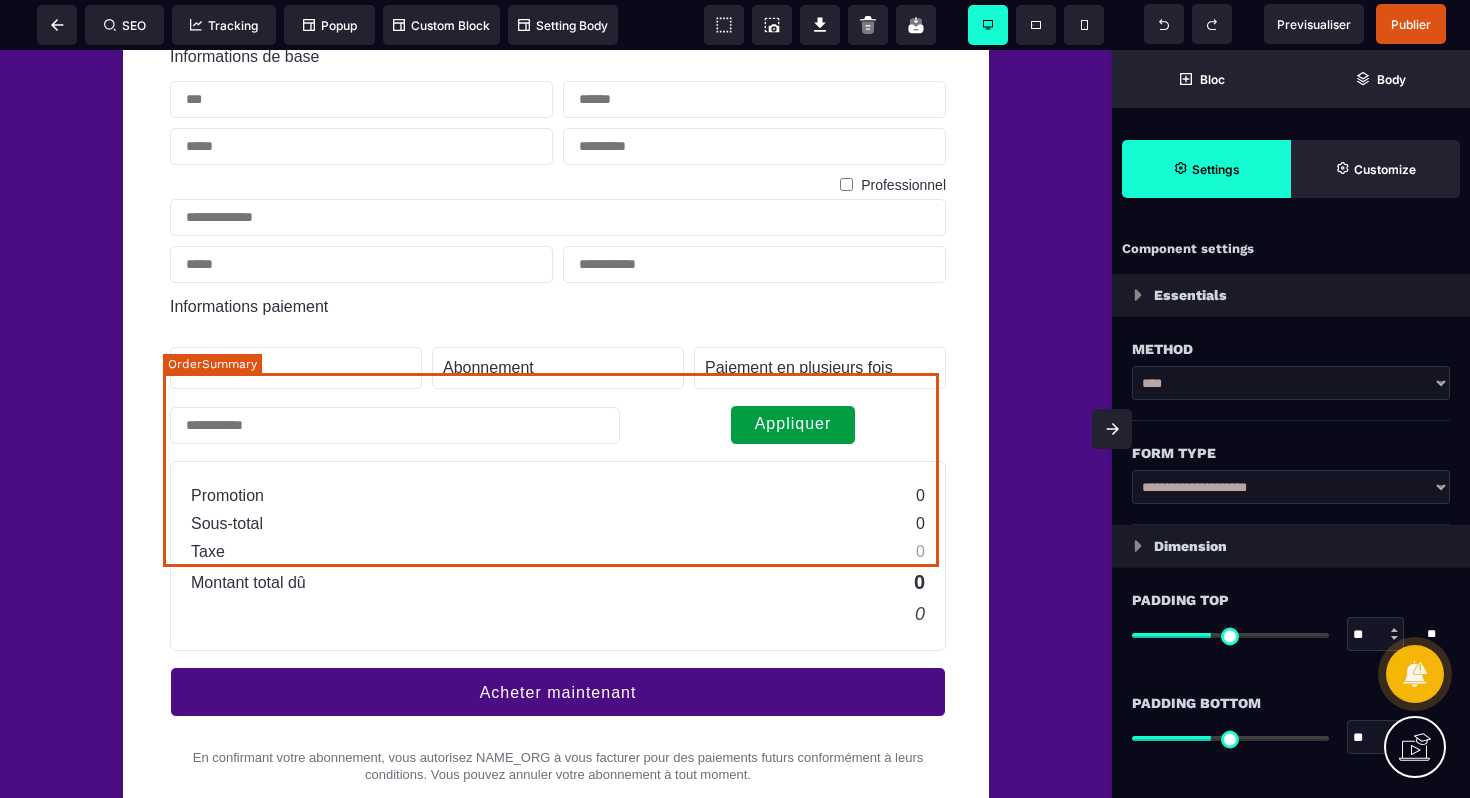 scroll, scrollTop: 2354, scrollLeft: 0, axis: vertical 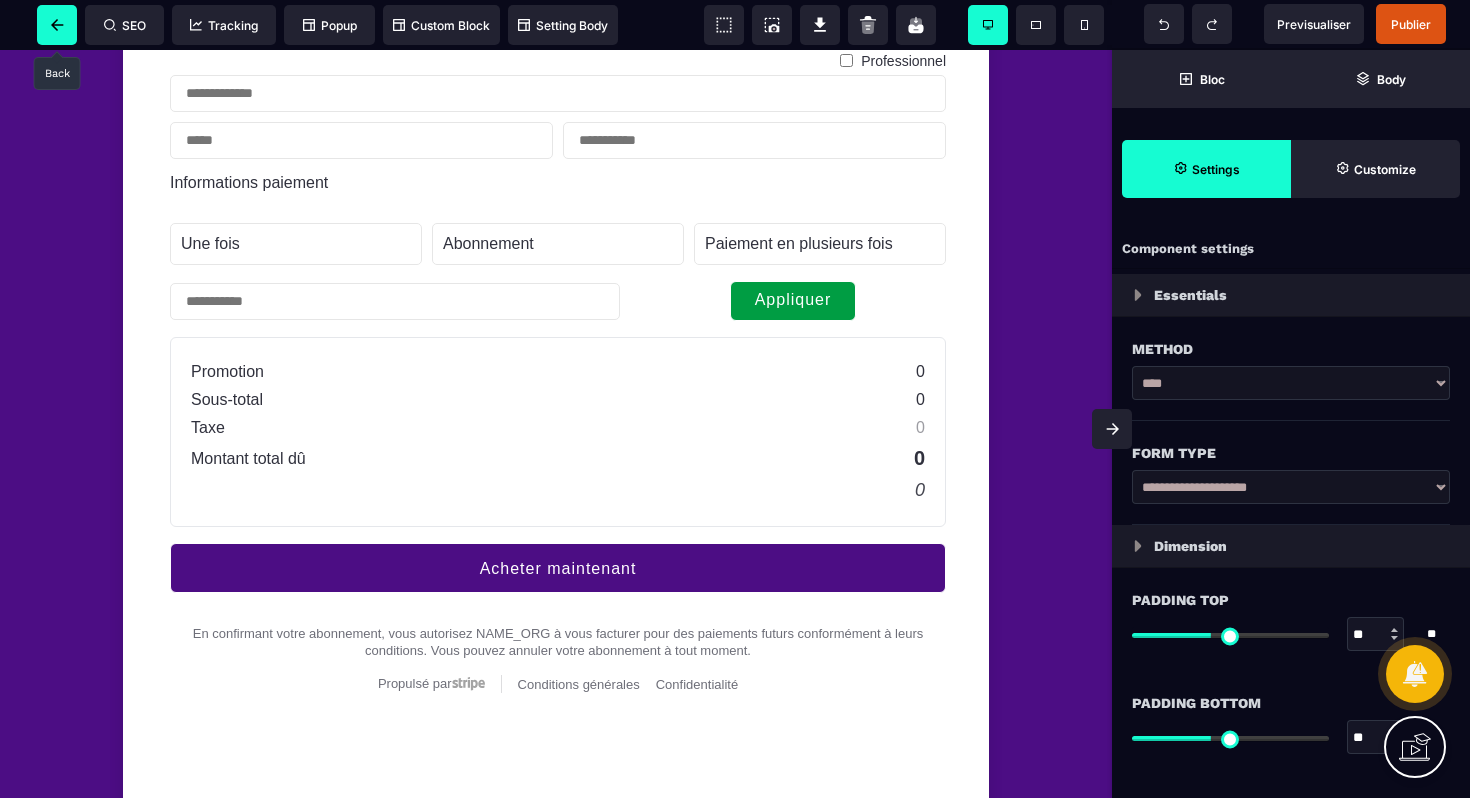 click 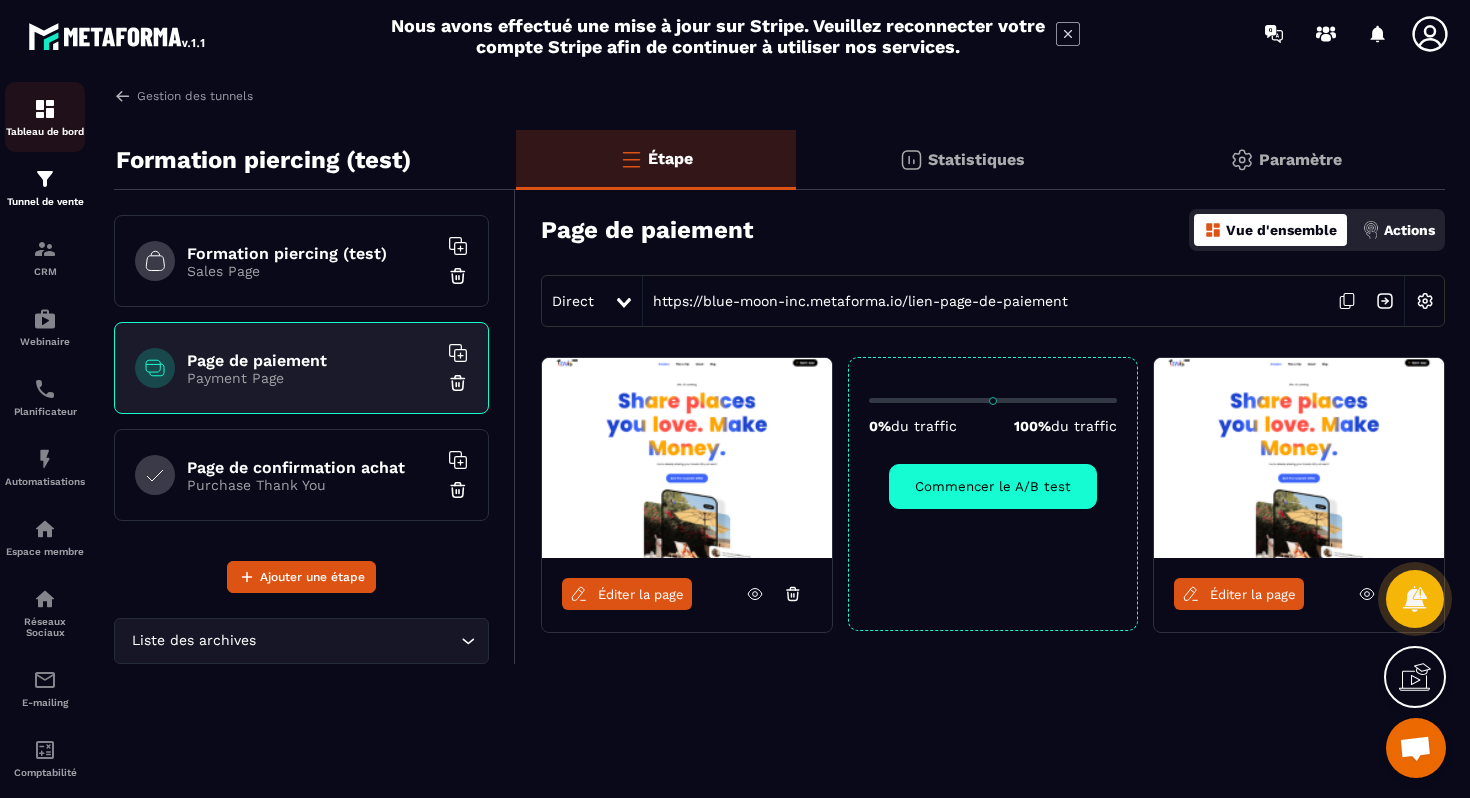 click on "Tableau de bord" at bounding box center (45, 117) 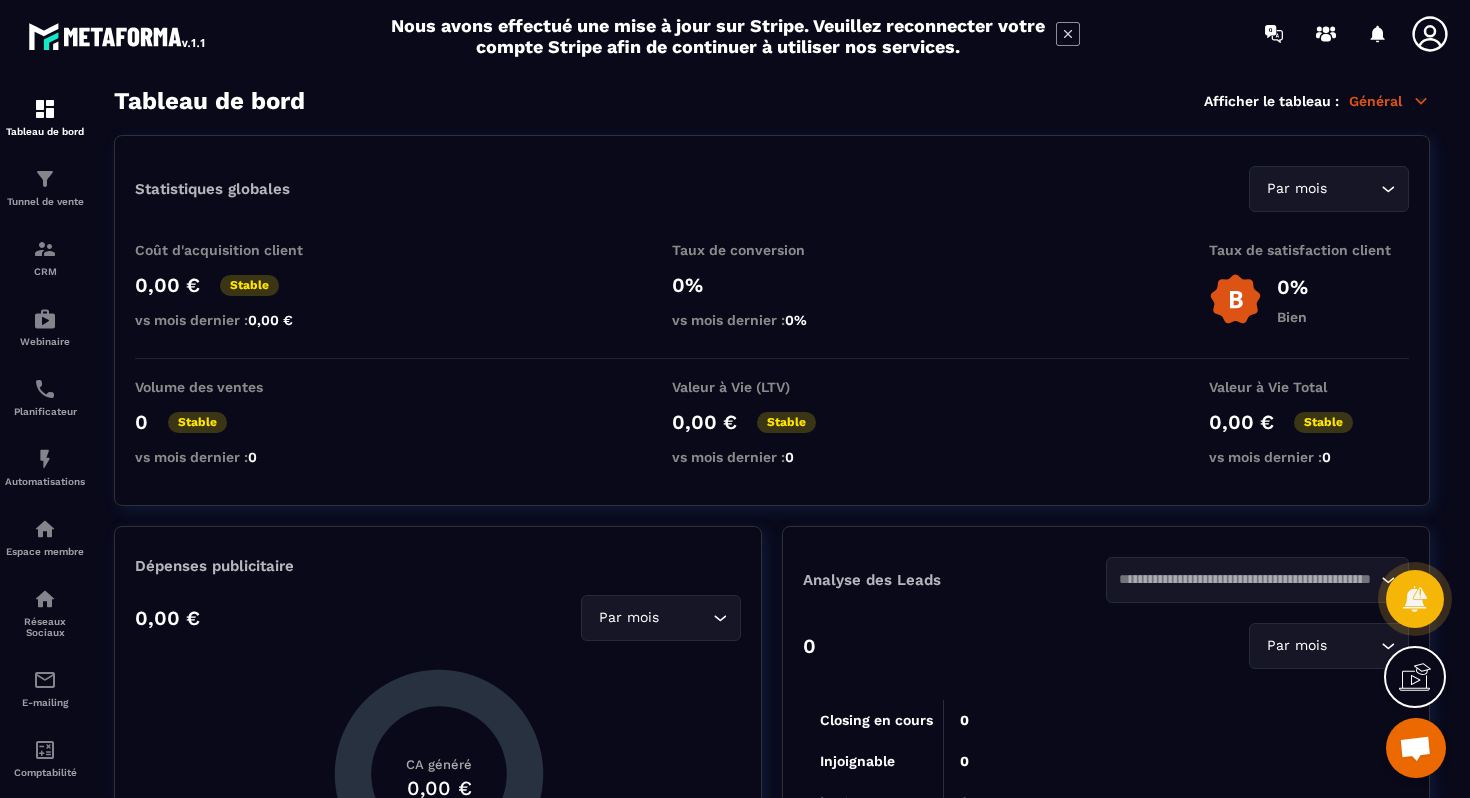 click 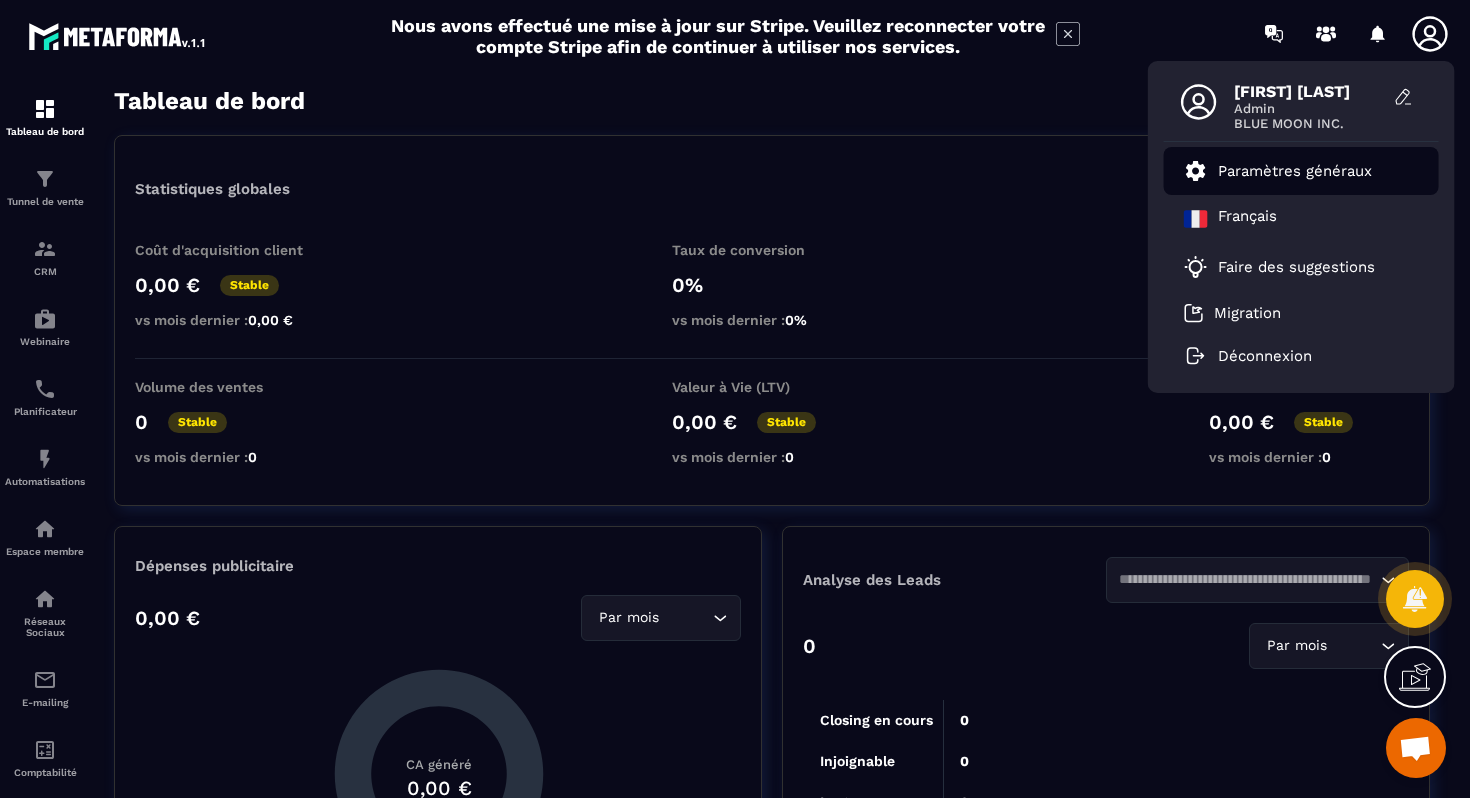 click on "Paramètres généraux" at bounding box center [1295, 171] 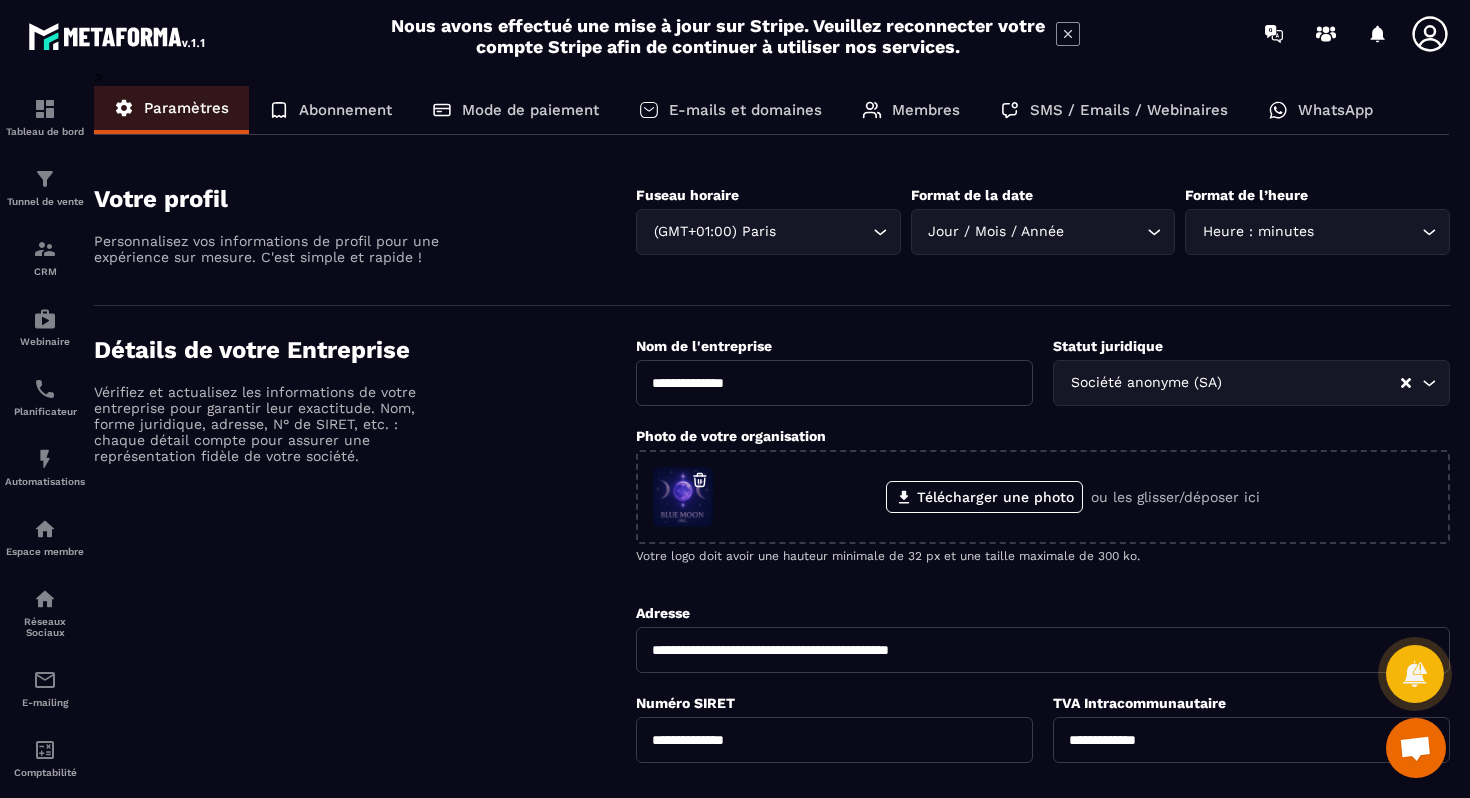 click on "Mode de paiement" at bounding box center (530, 110) 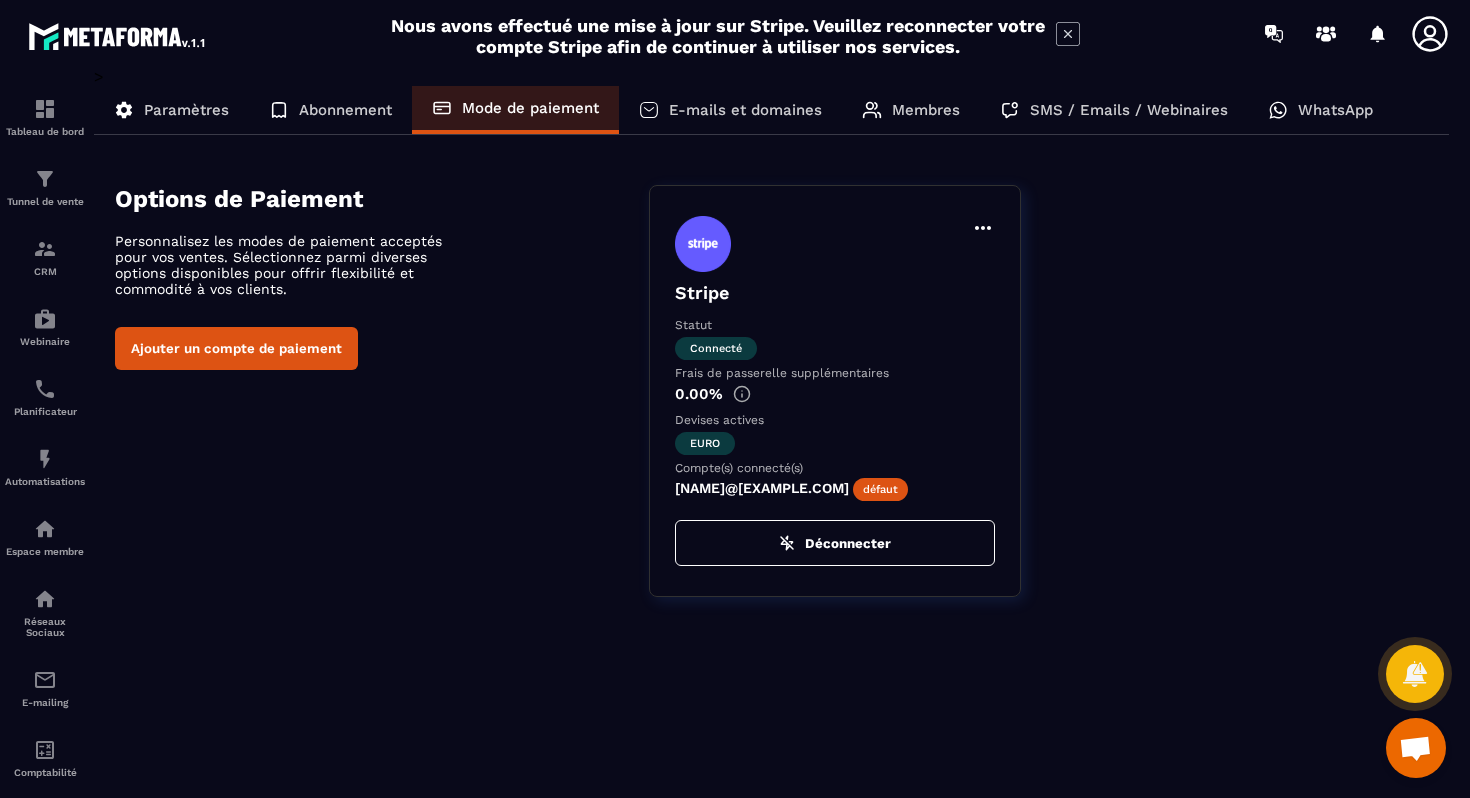 click on "Abonnement" at bounding box center (345, 110) 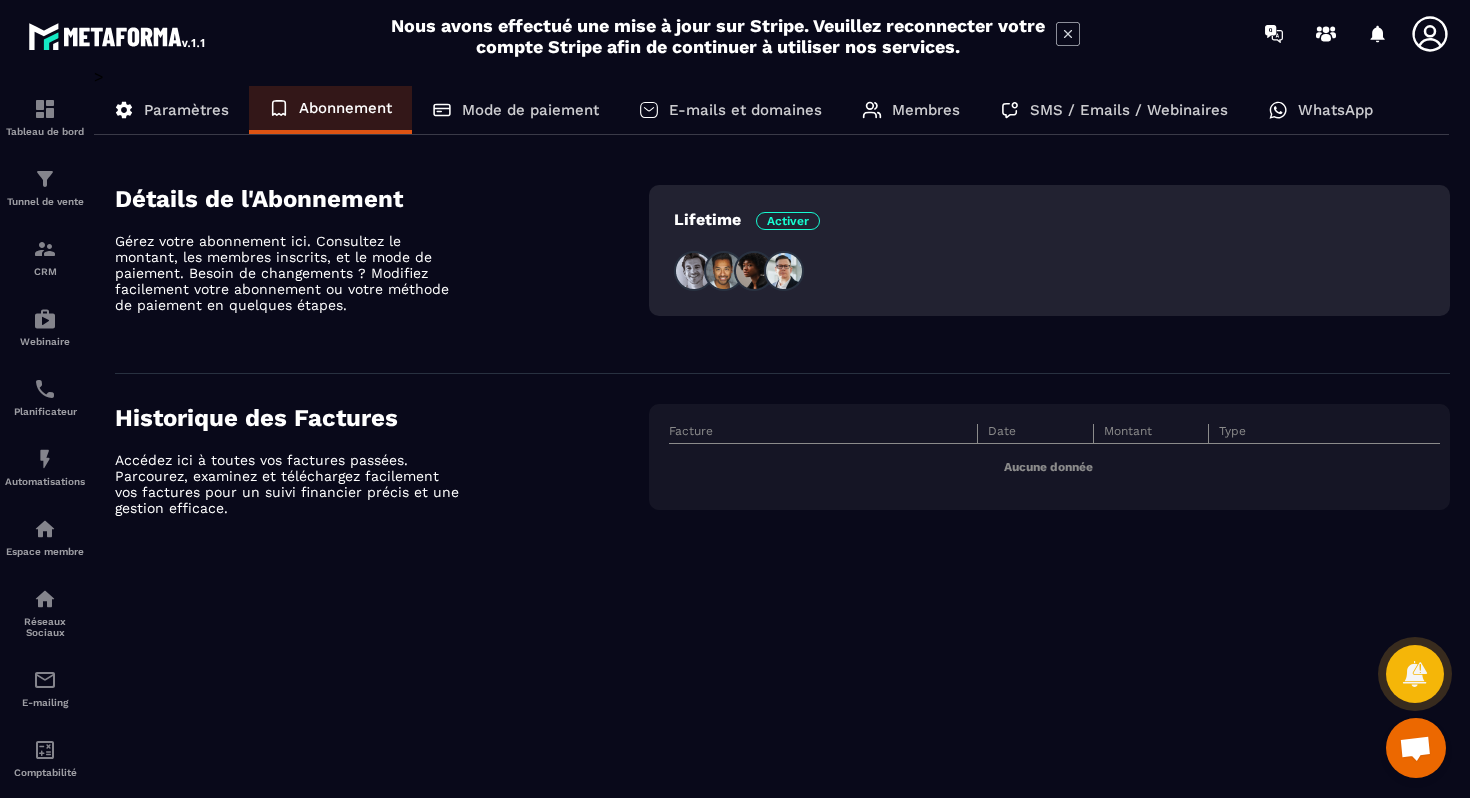 click on "Paramètres" 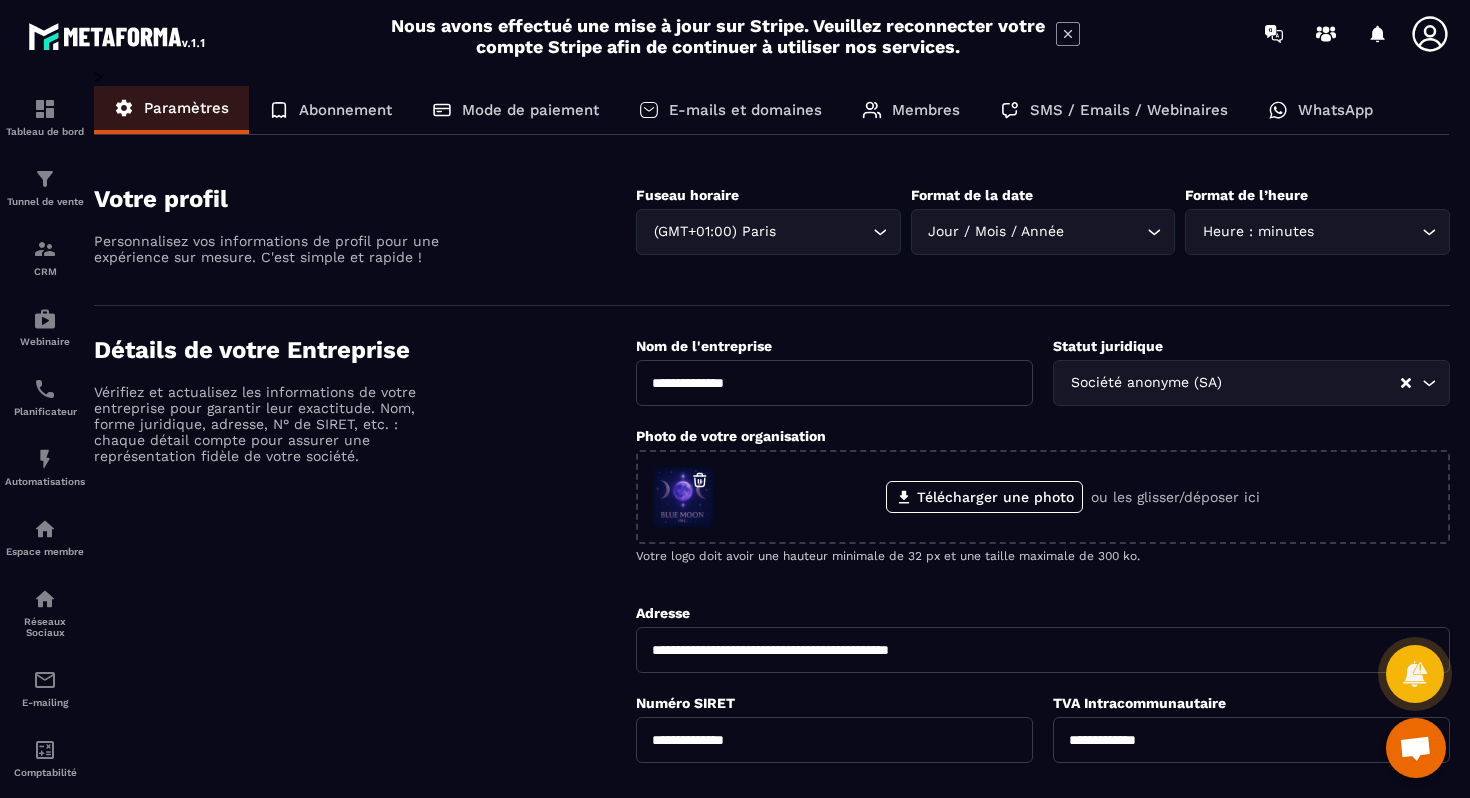 click at bounding box center [1415, 750] 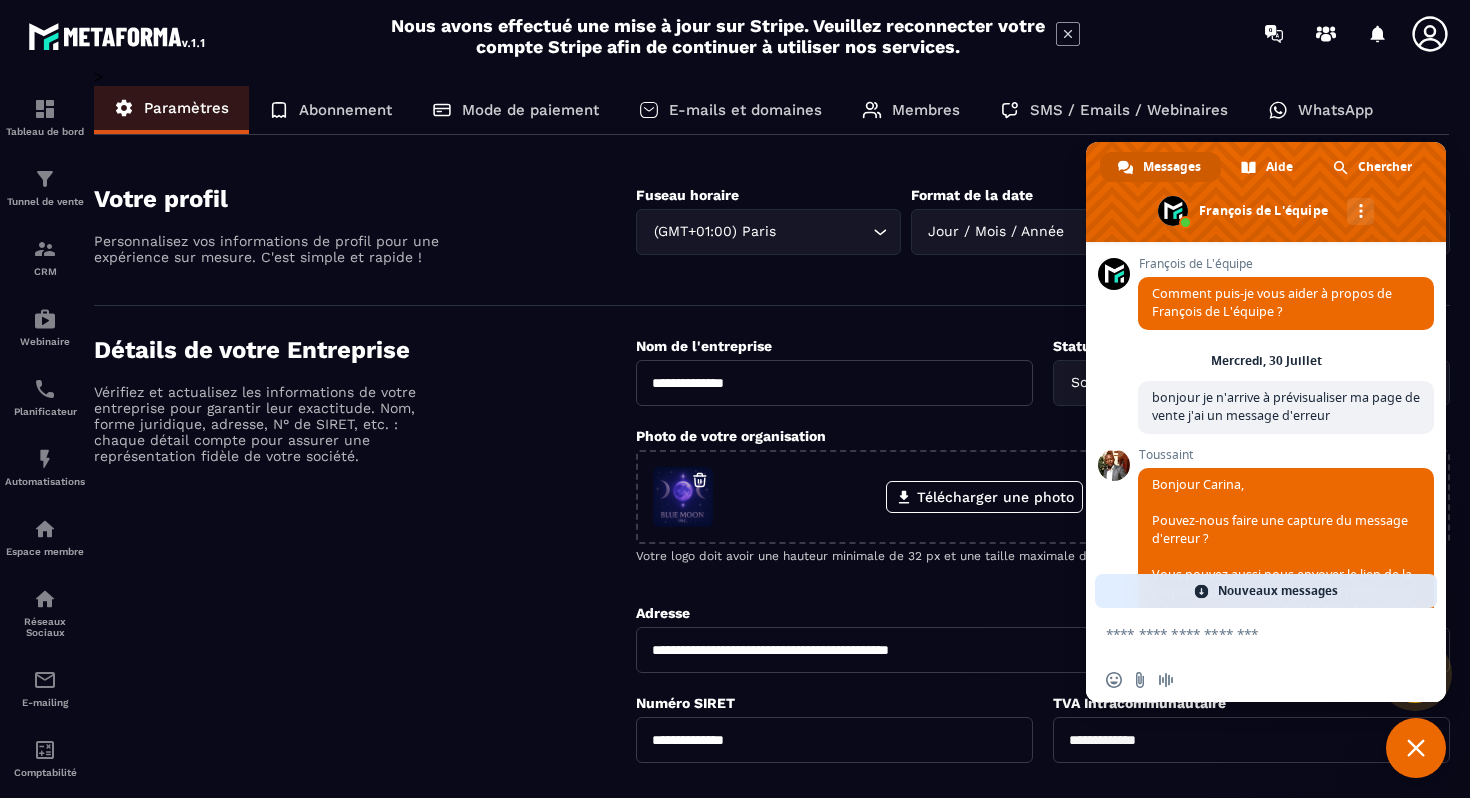click at bounding box center [1202, 591] 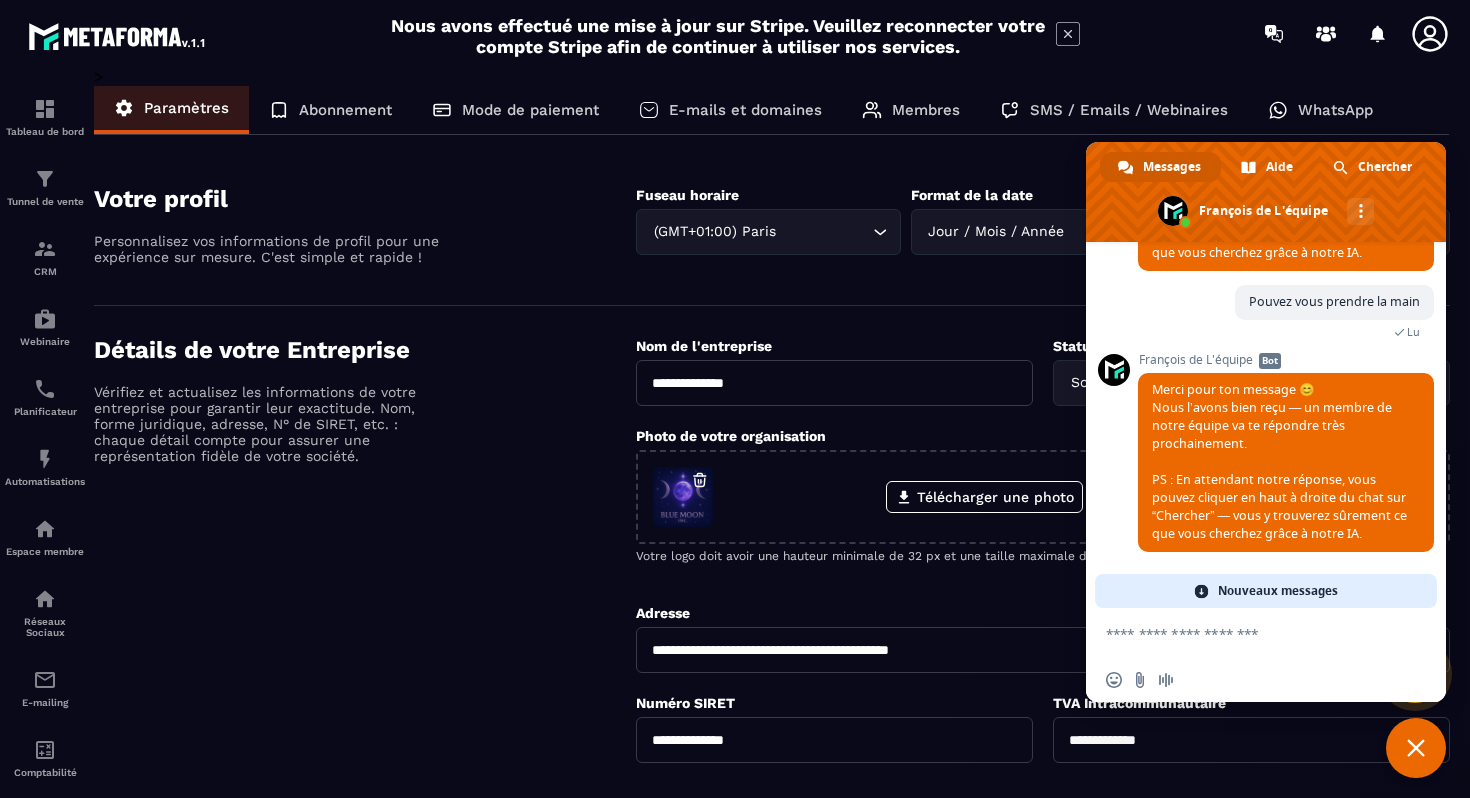 scroll, scrollTop: 4414, scrollLeft: 0, axis: vertical 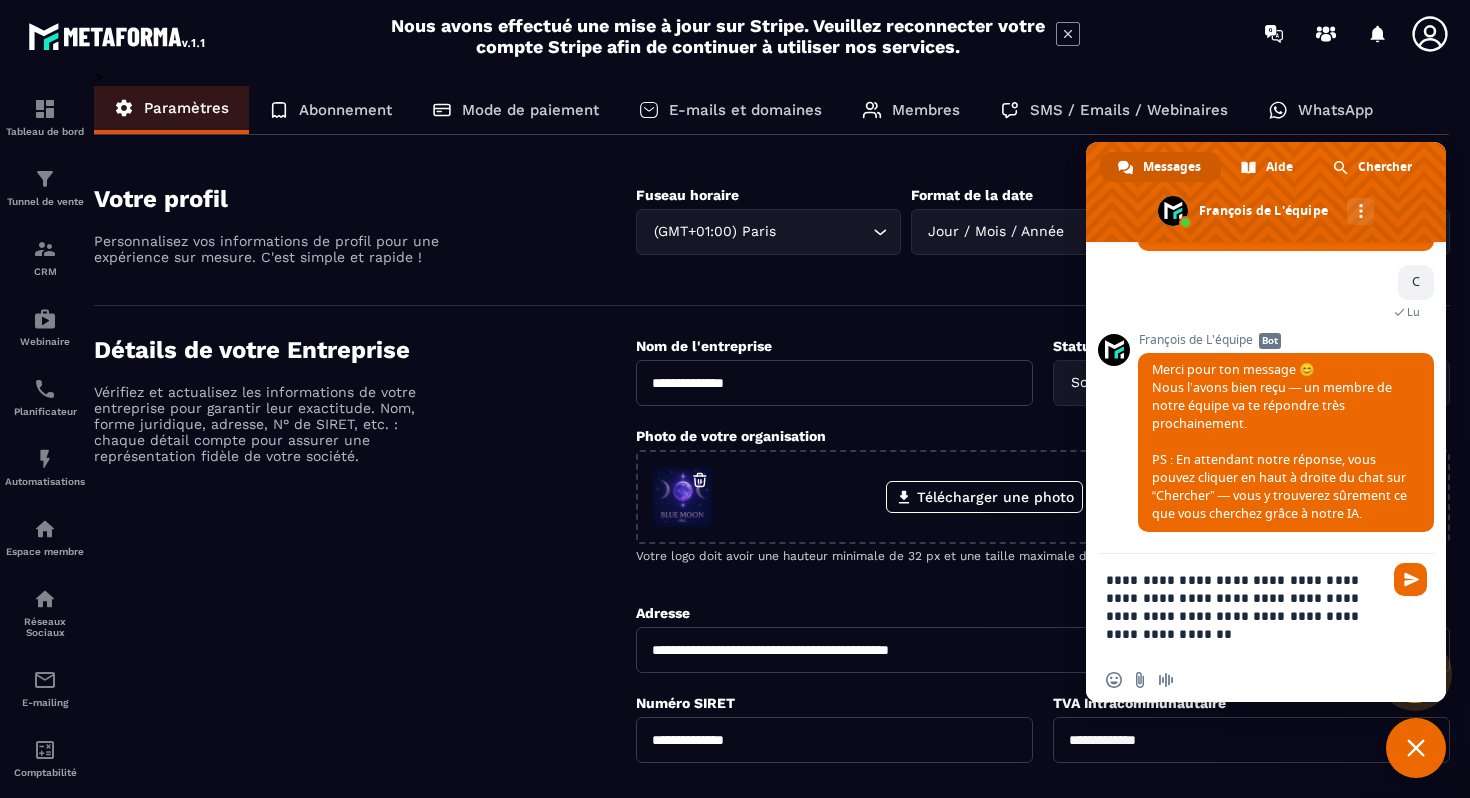 paste 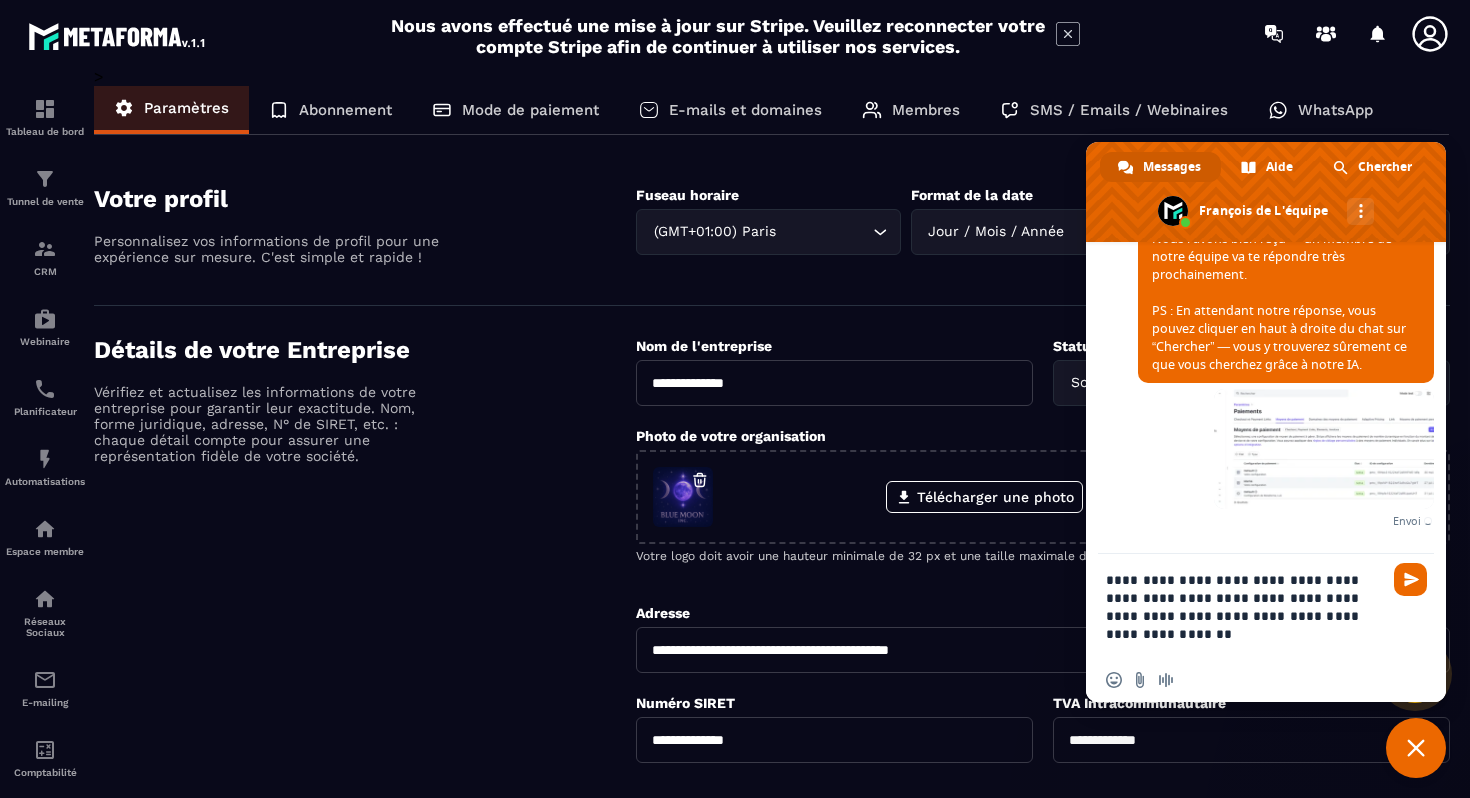 scroll, scrollTop: 4854, scrollLeft: 0, axis: vertical 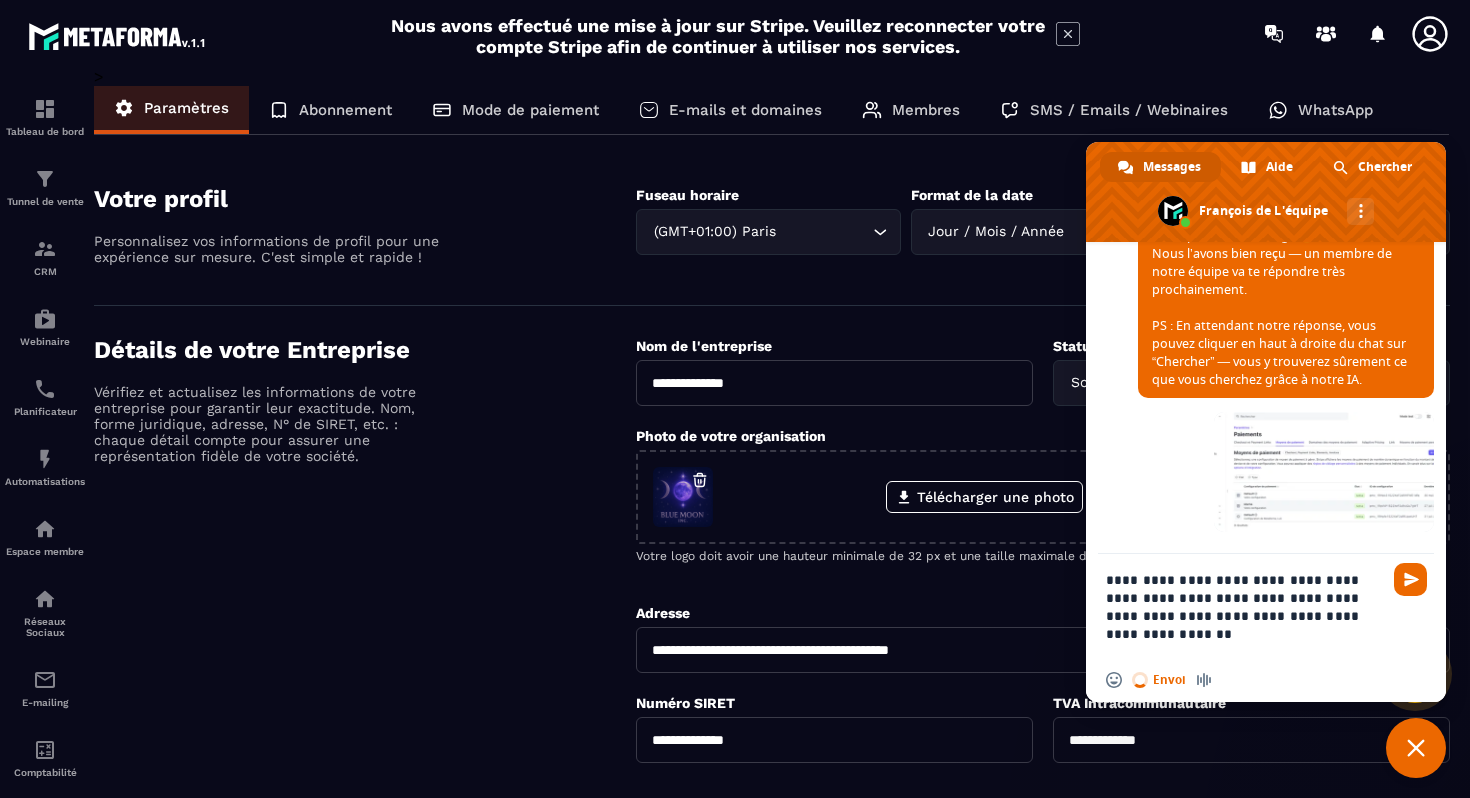 type 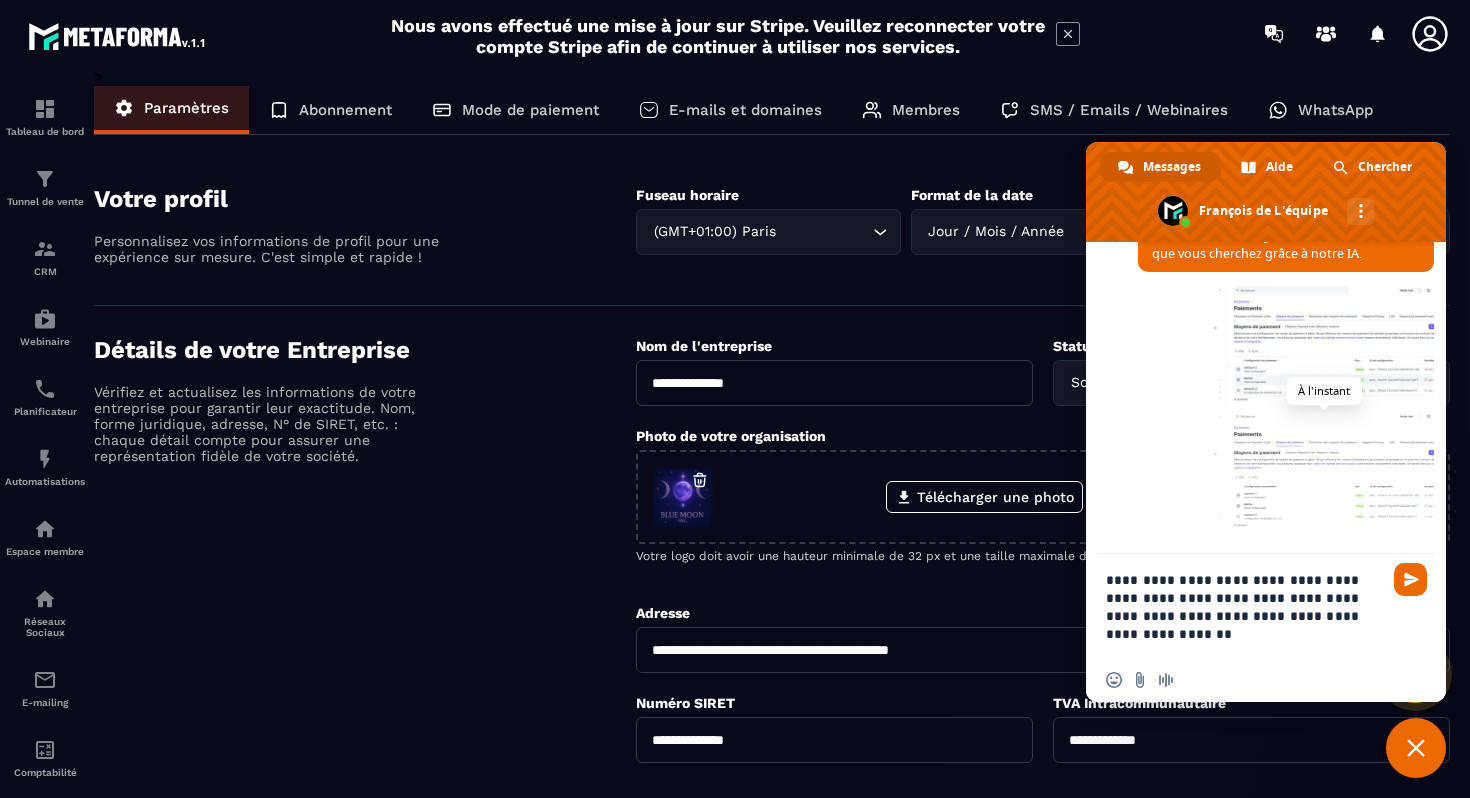 click at bounding box center (1324, 472) 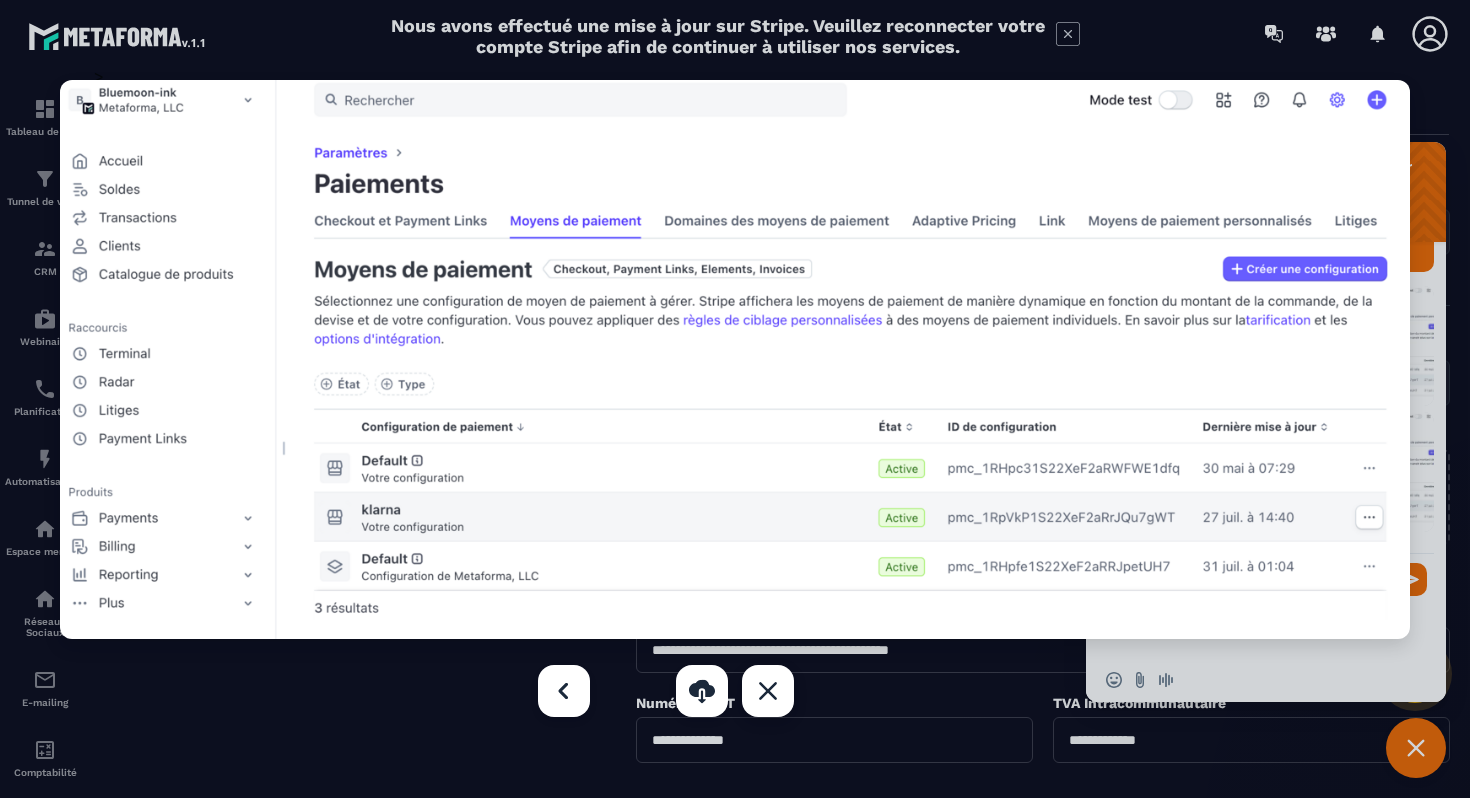 click at bounding box center (768, 691) 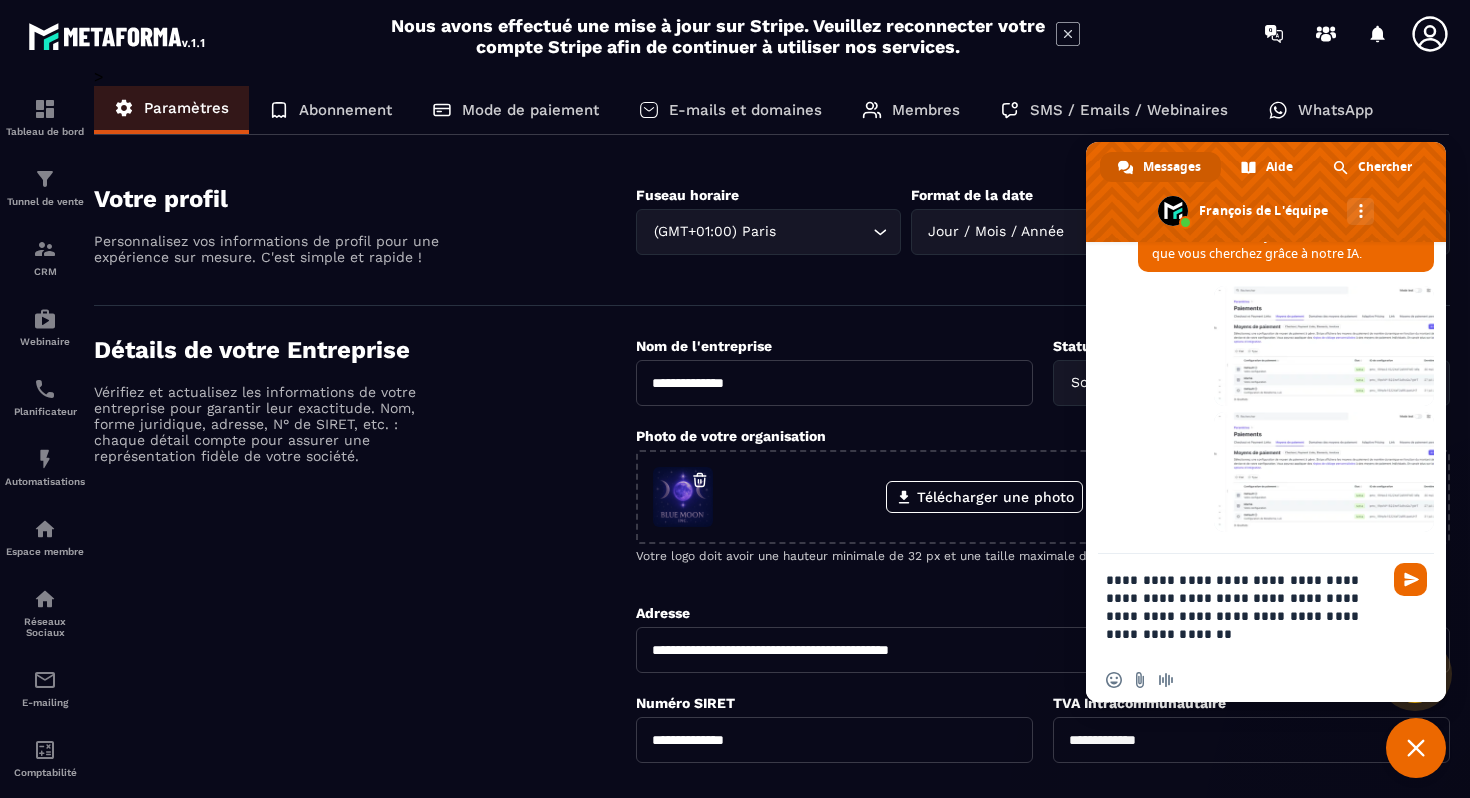 click at bounding box center [1410, 579] 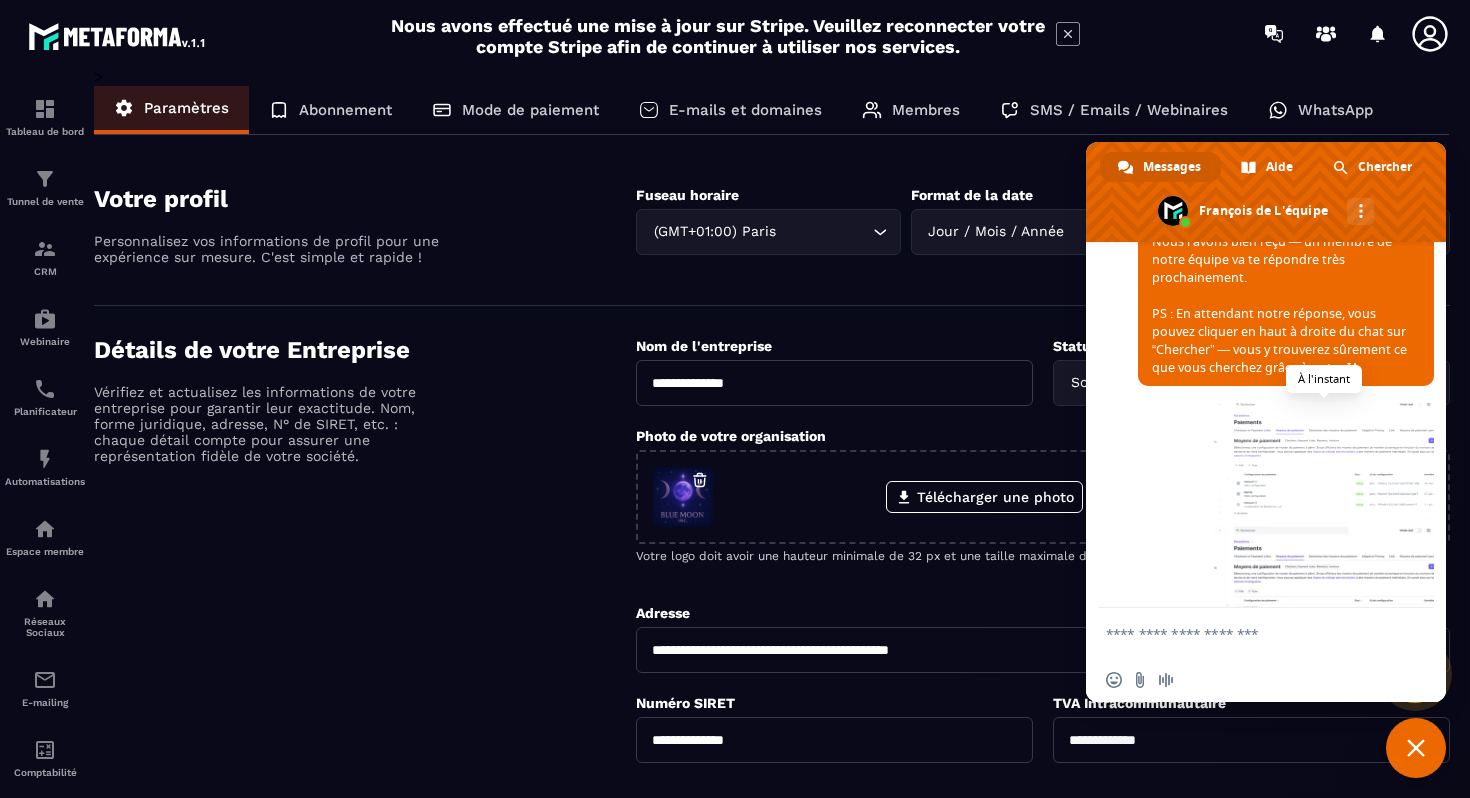 scroll, scrollTop: 5240, scrollLeft: 0, axis: vertical 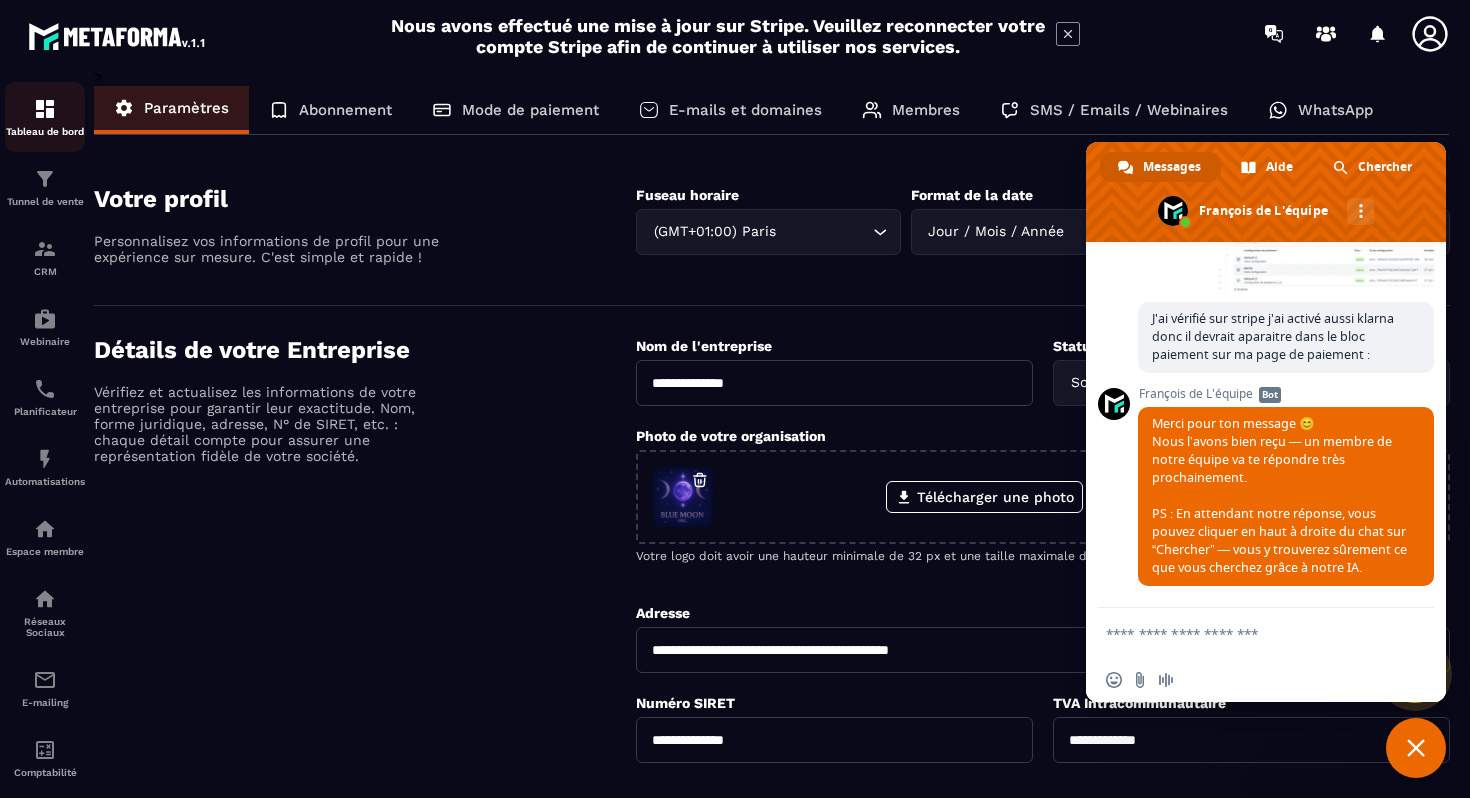 click on "Tableau de bord" at bounding box center [45, 131] 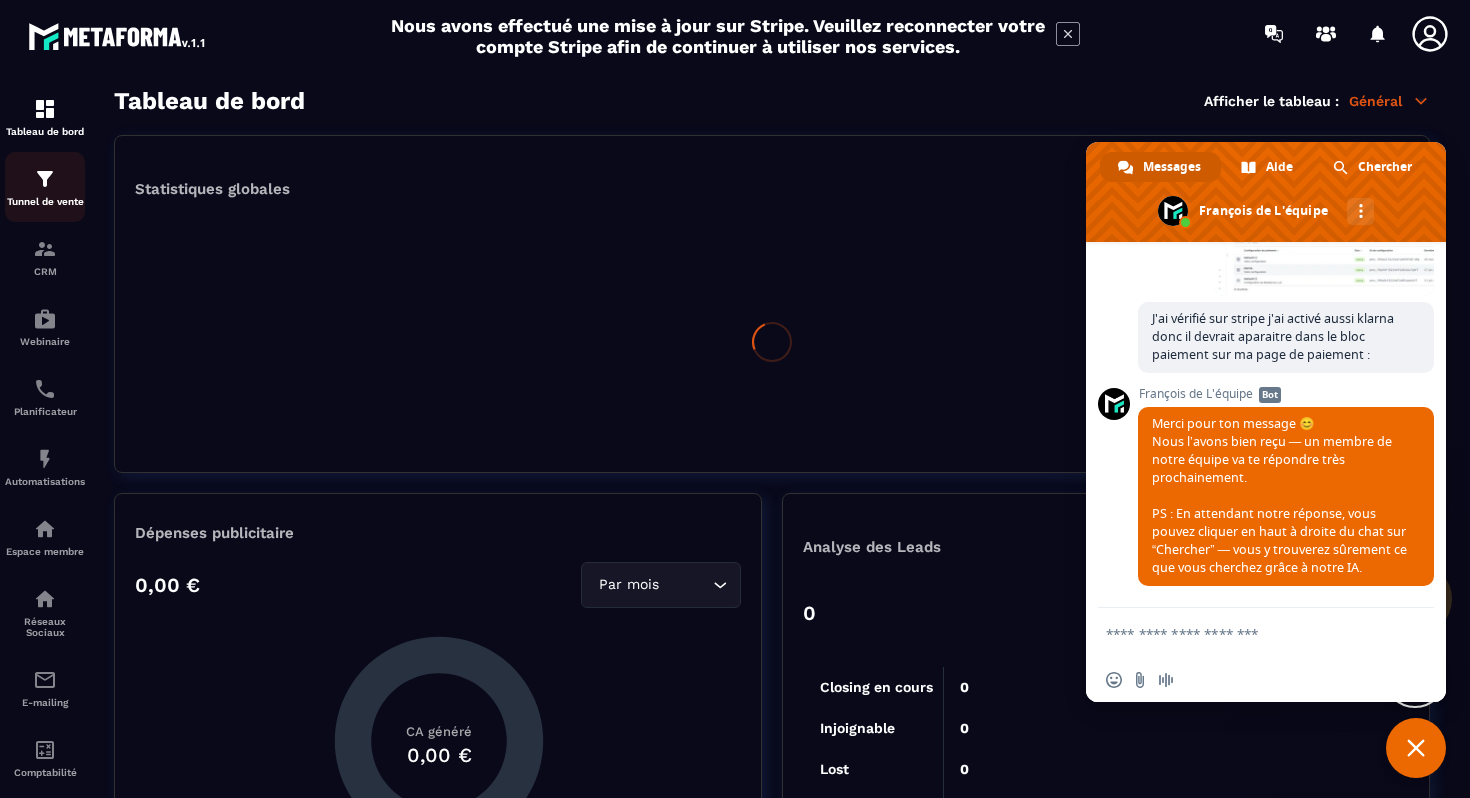 click at bounding box center [45, 179] 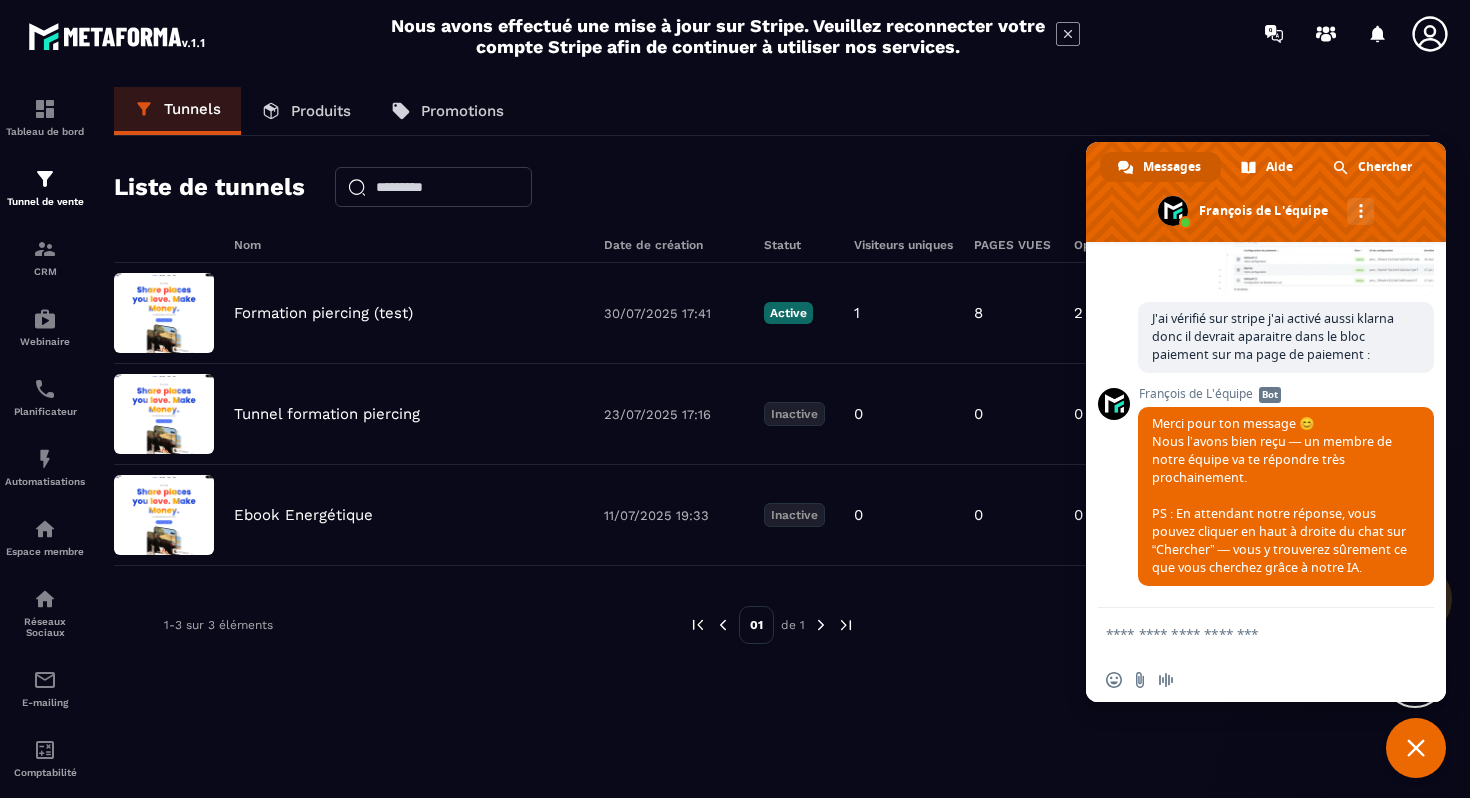 click on "Produits" at bounding box center [321, 111] 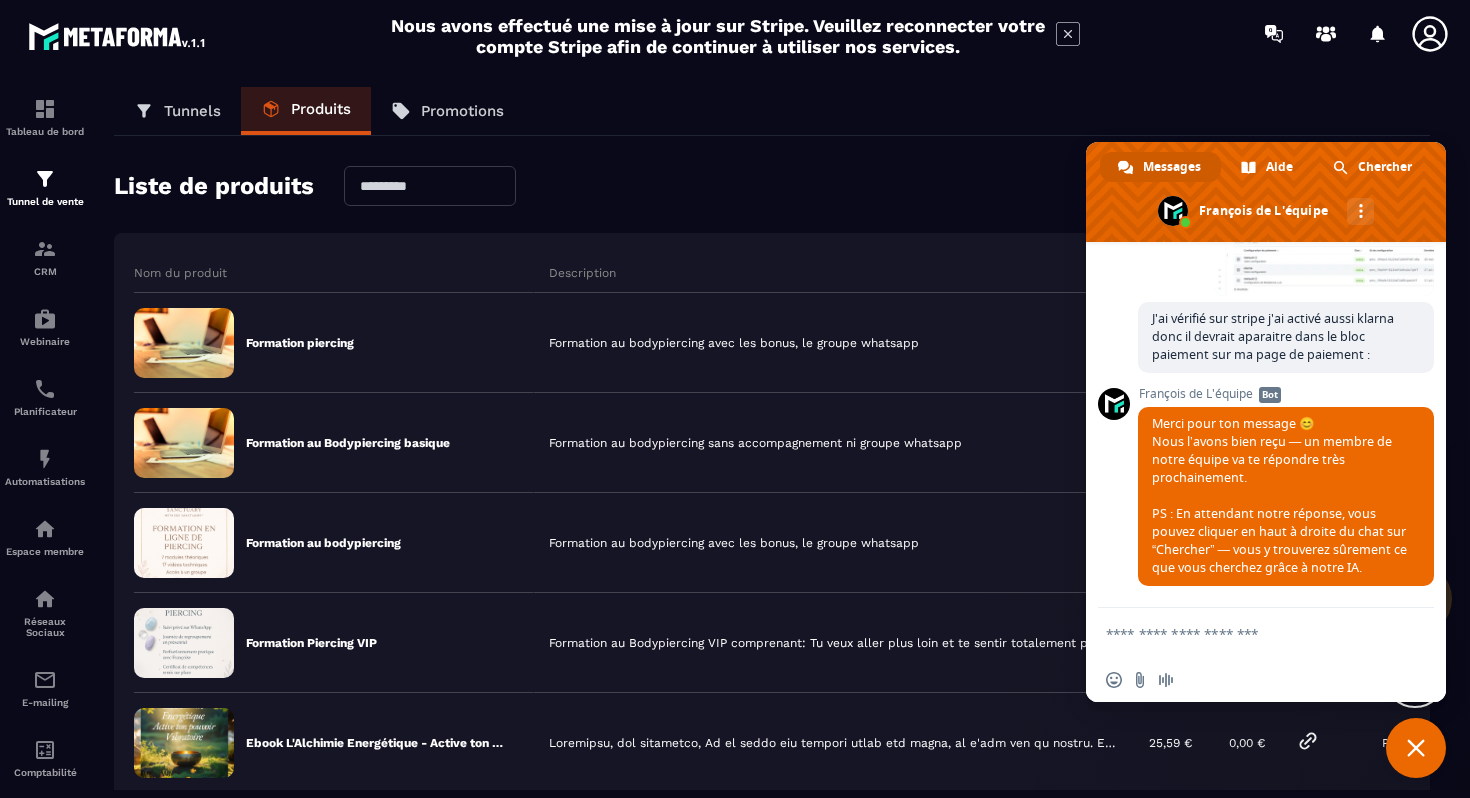 click at bounding box center [1416, 748] 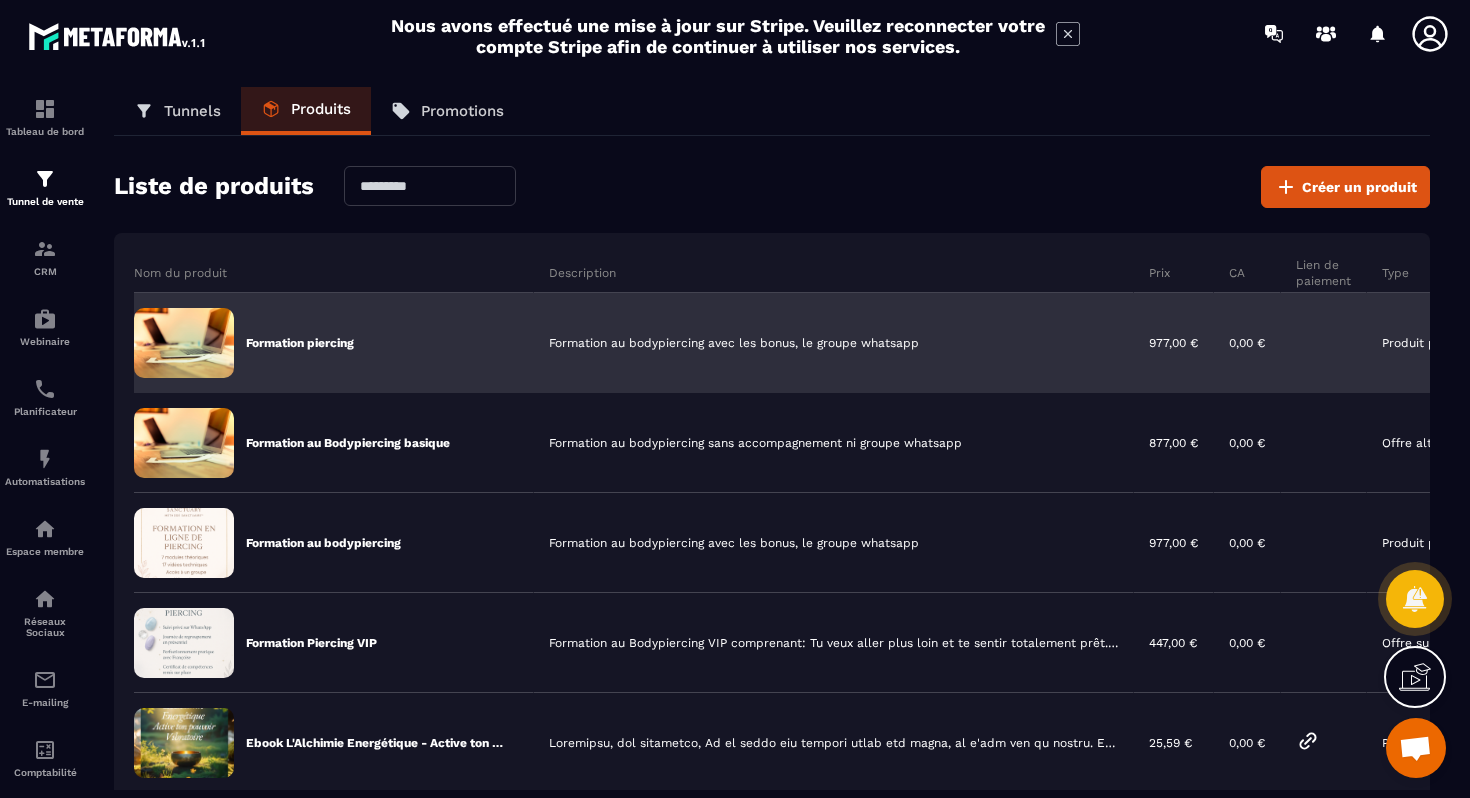 click on "0,00 €" at bounding box center [1247, 343] 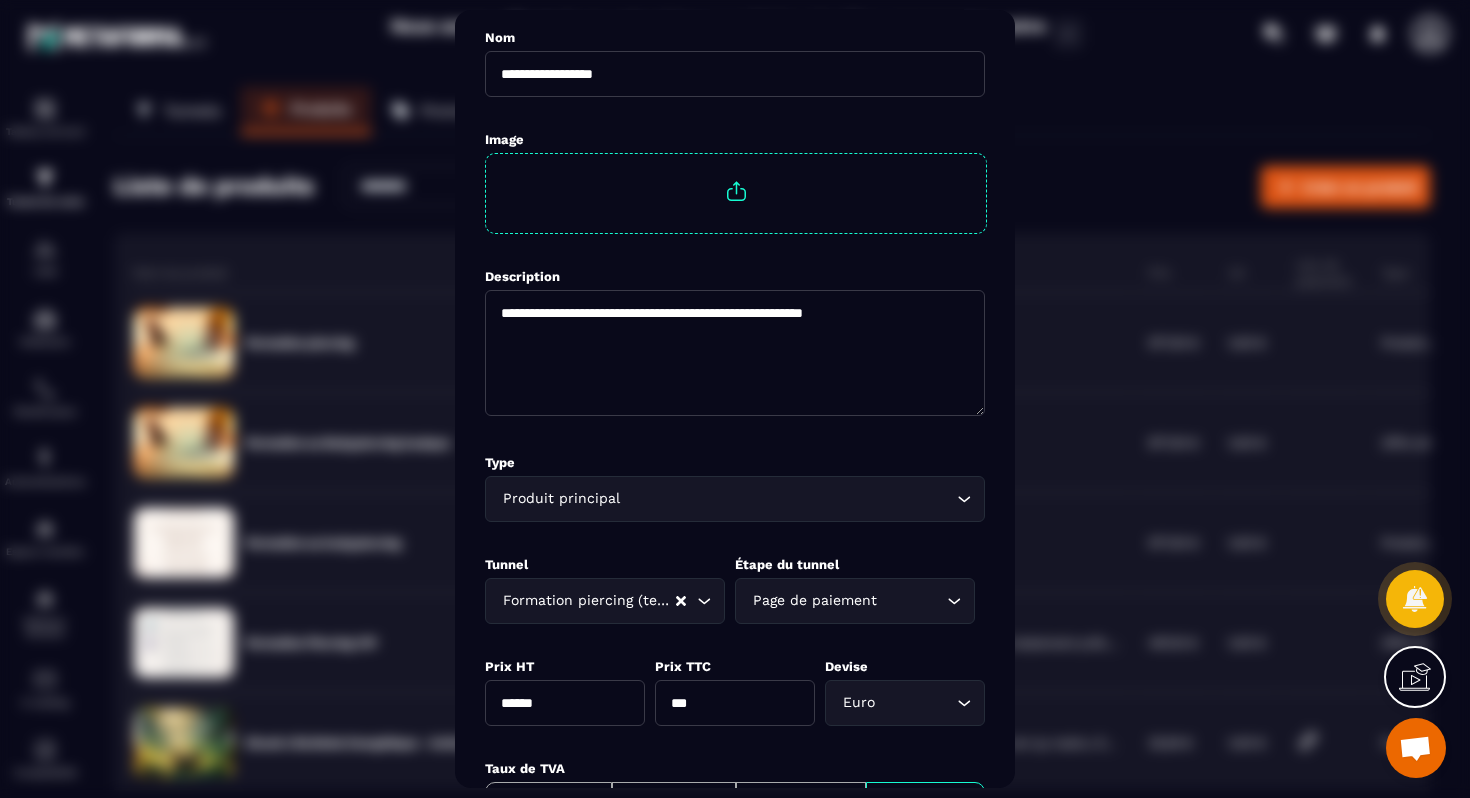 scroll, scrollTop: 264, scrollLeft: 0, axis: vertical 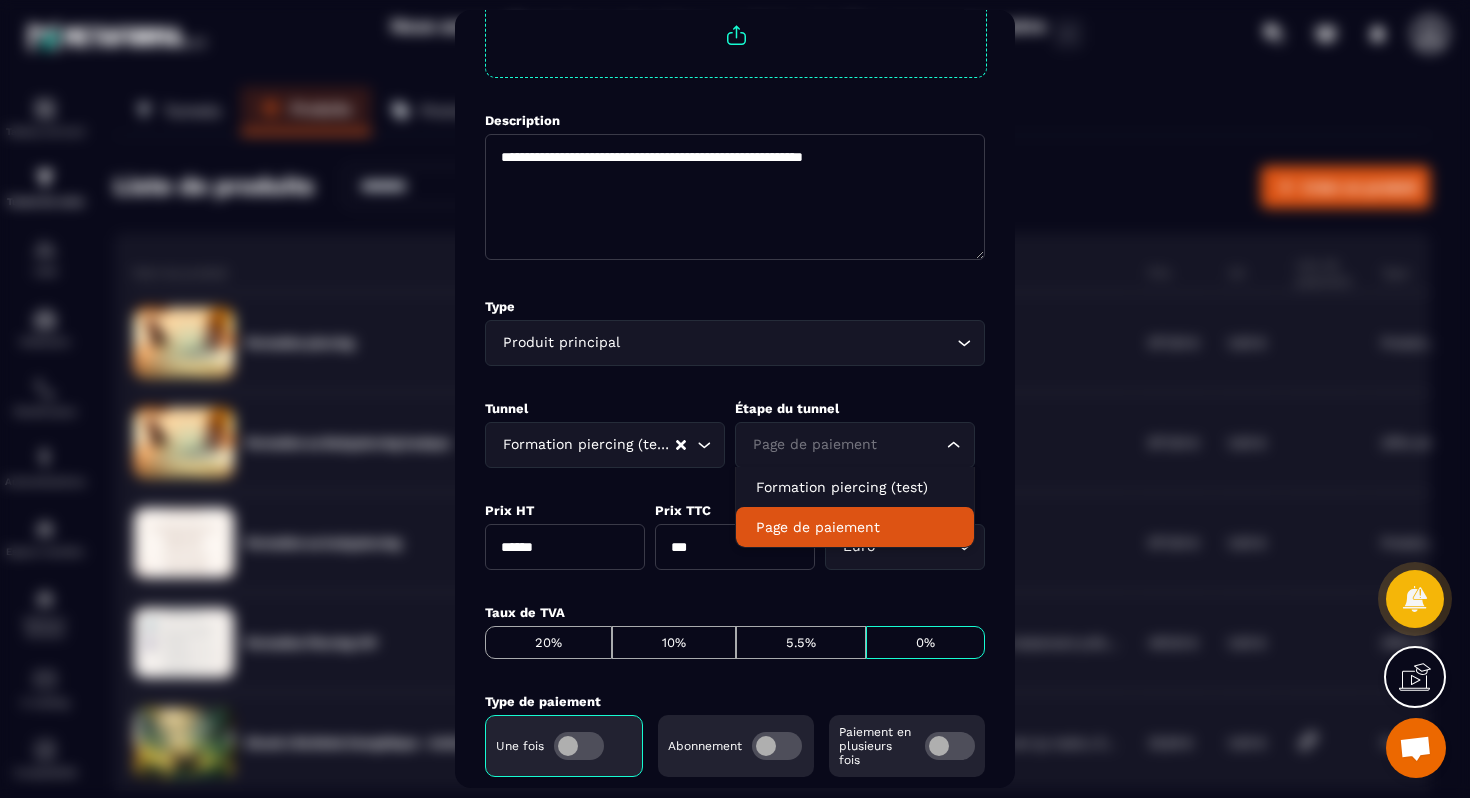 click on "Page de paiement Loading..." 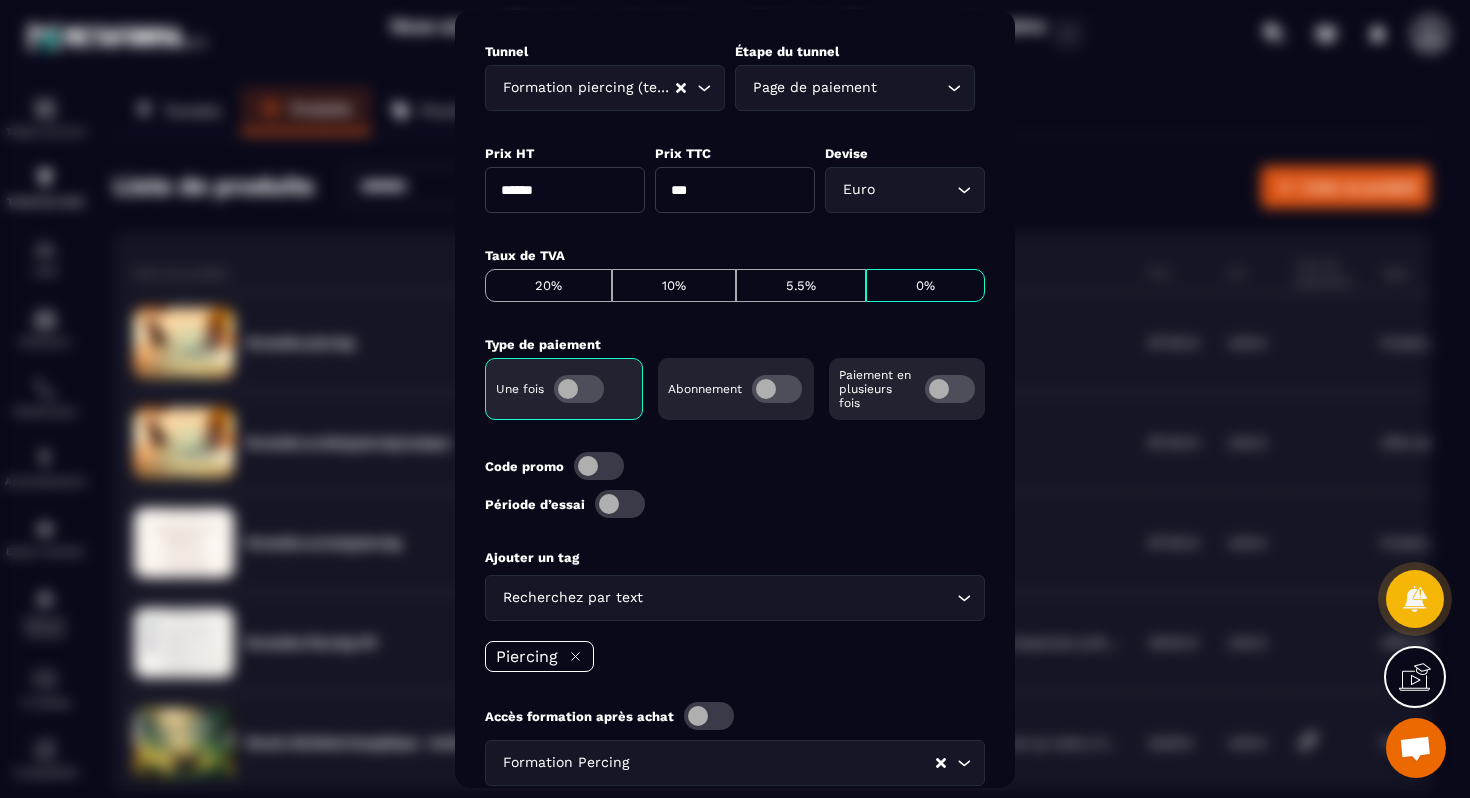 scroll, scrollTop: 764, scrollLeft: 0, axis: vertical 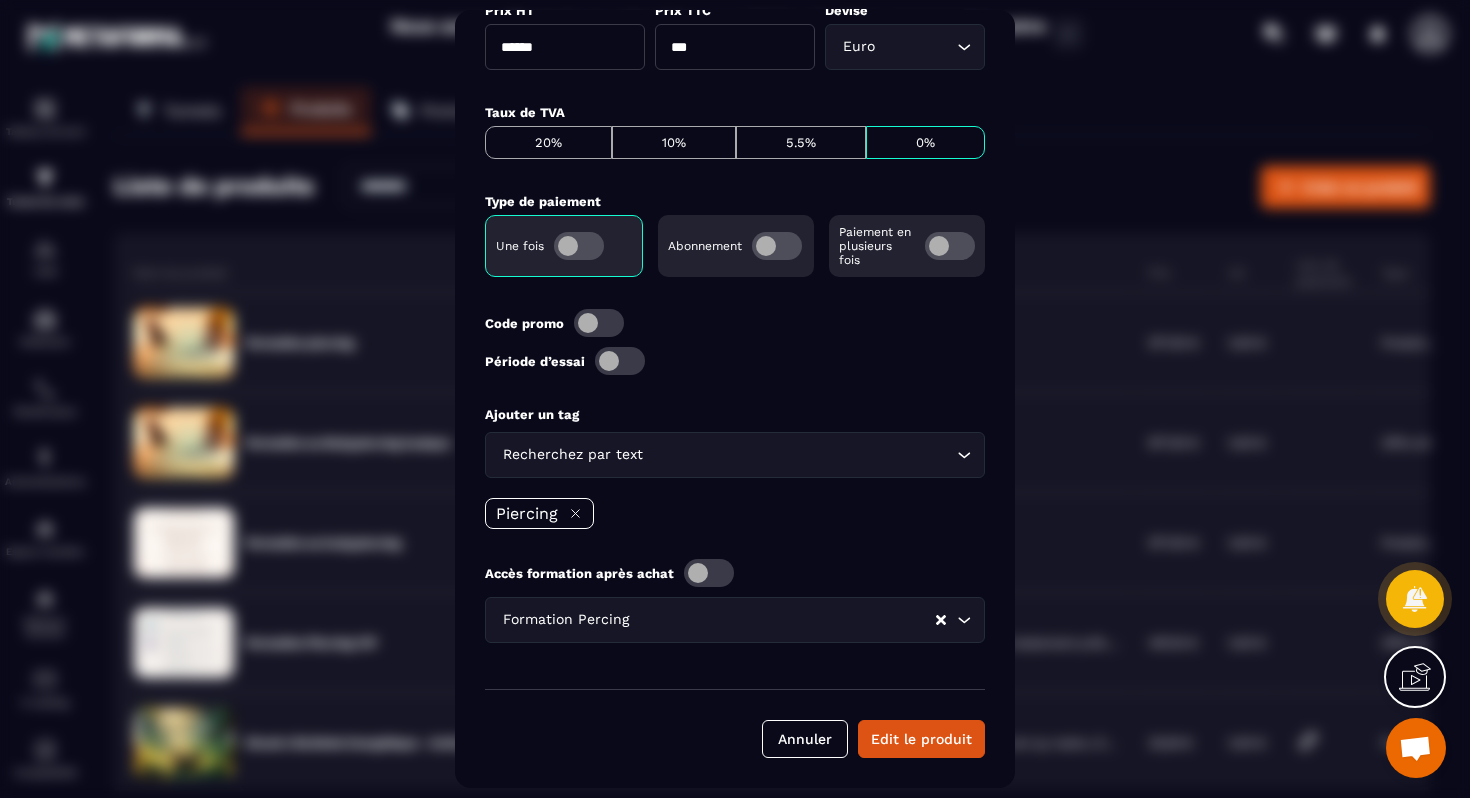 click 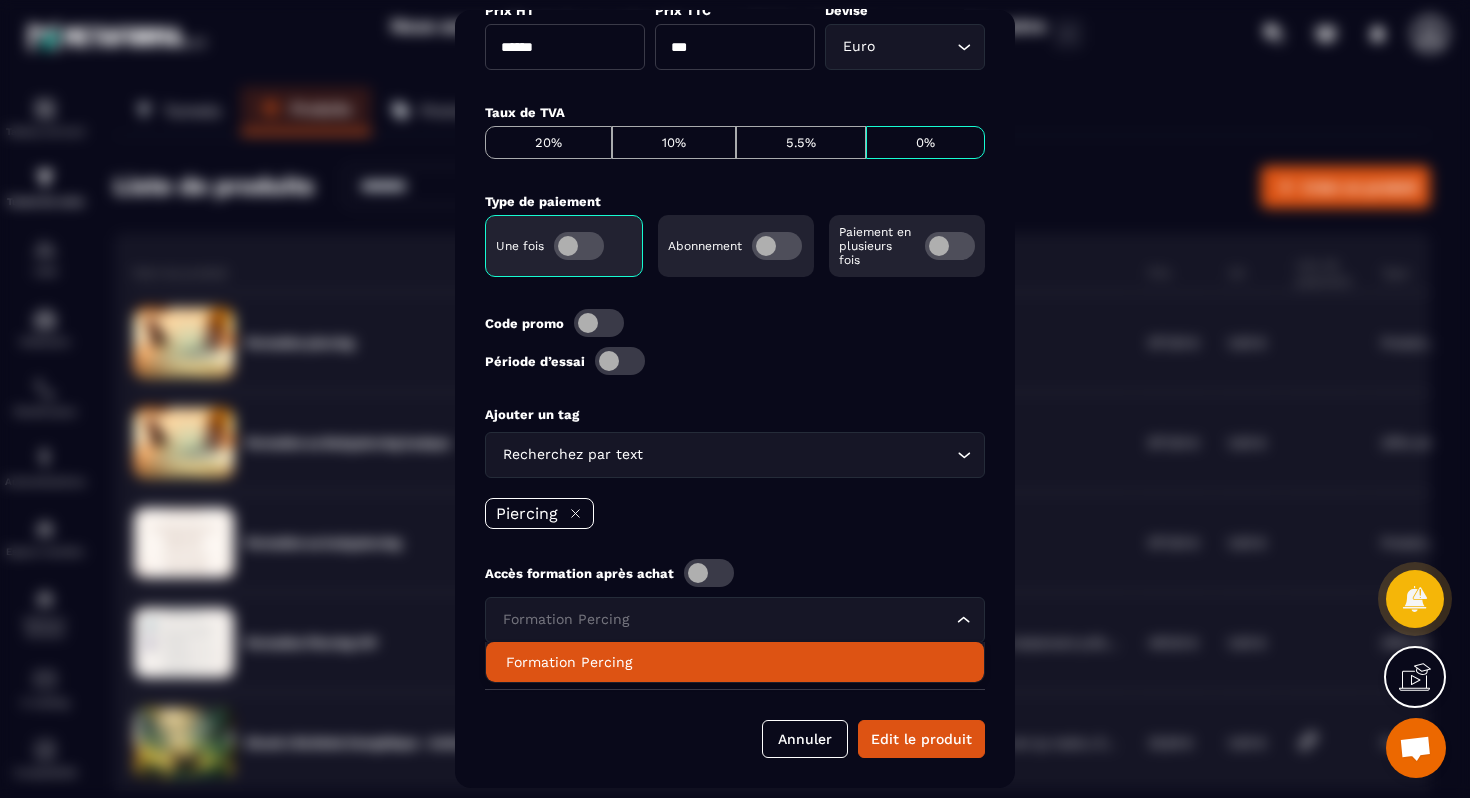 click on "Formation Percing" 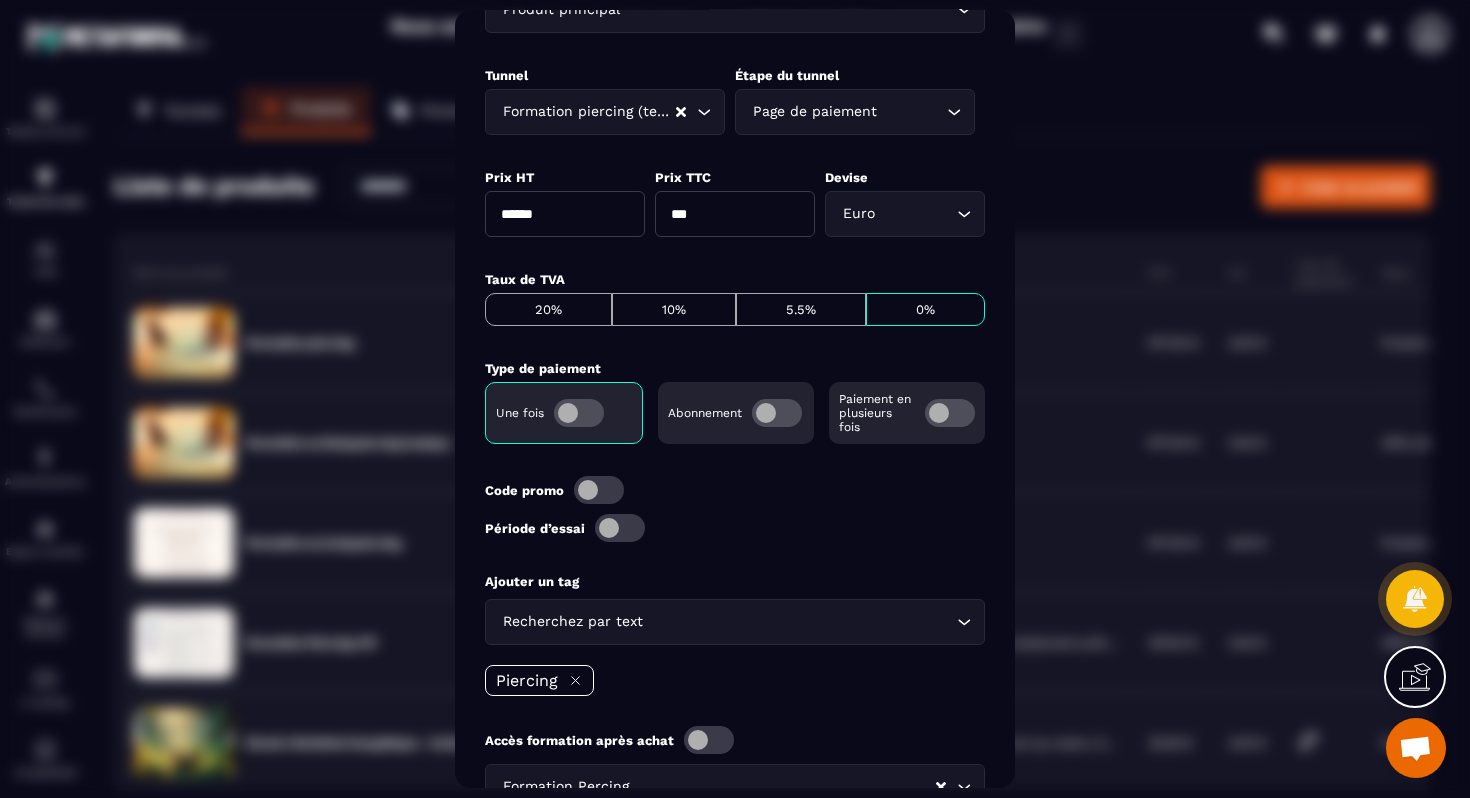 scroll, scrollTop: 764, scrollLeft: 0, axis: vertical 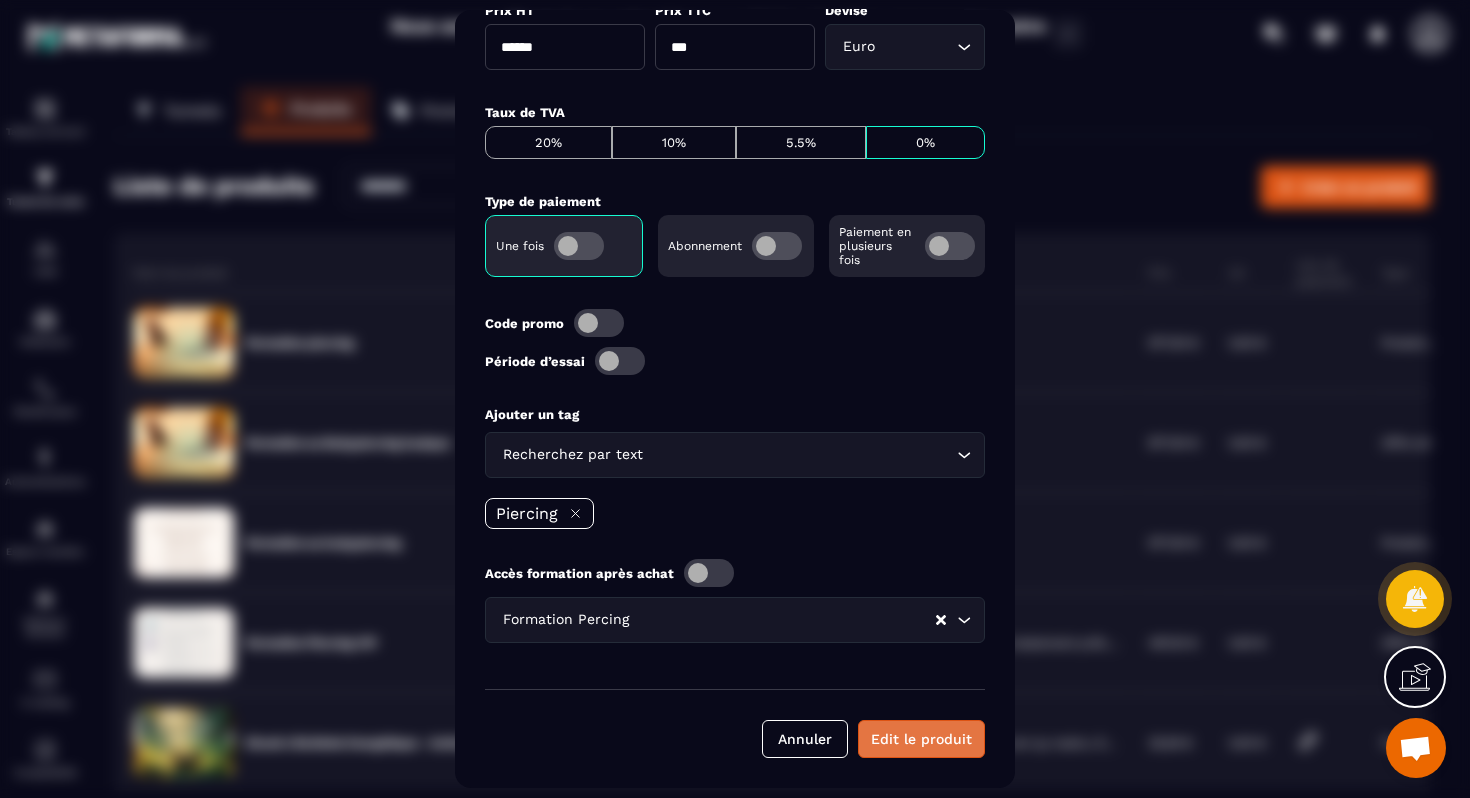 click on "Edit le produit" at bounding box center (921, 739) 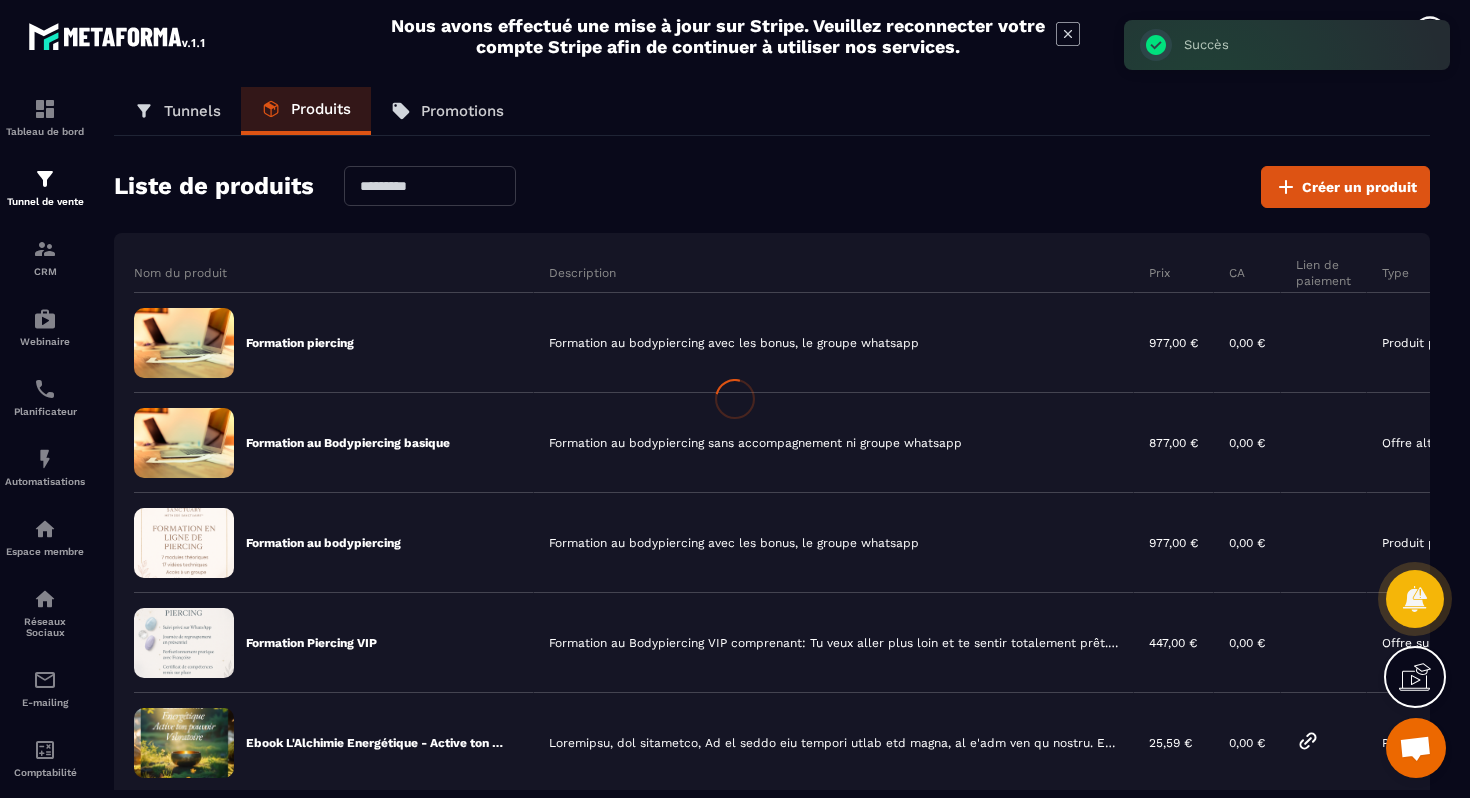 scroll, scrollTop: 764, scrollLeft: 0, axis: vertical 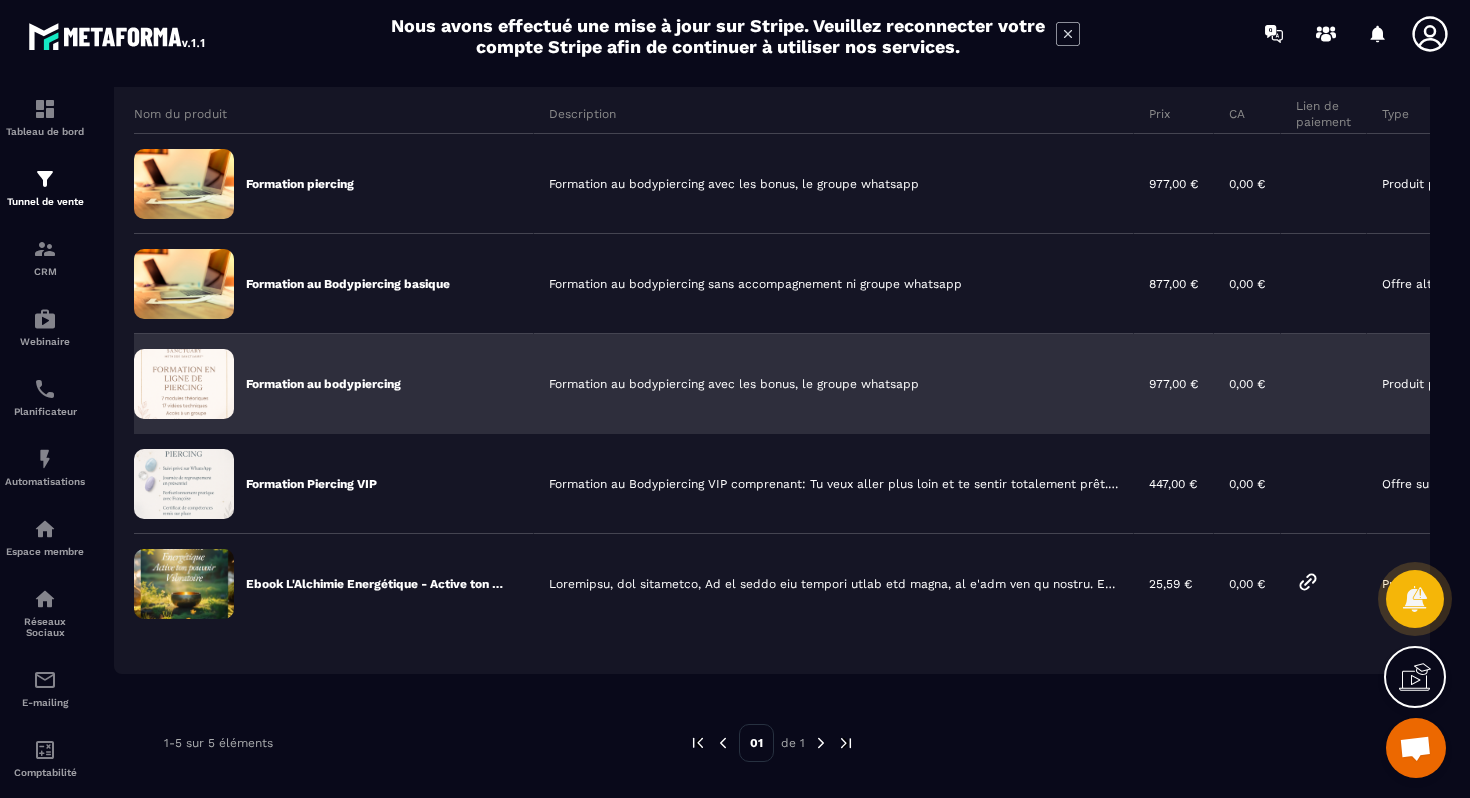 click on "Formation au bodypiercing" at bounding box center (334, 384) 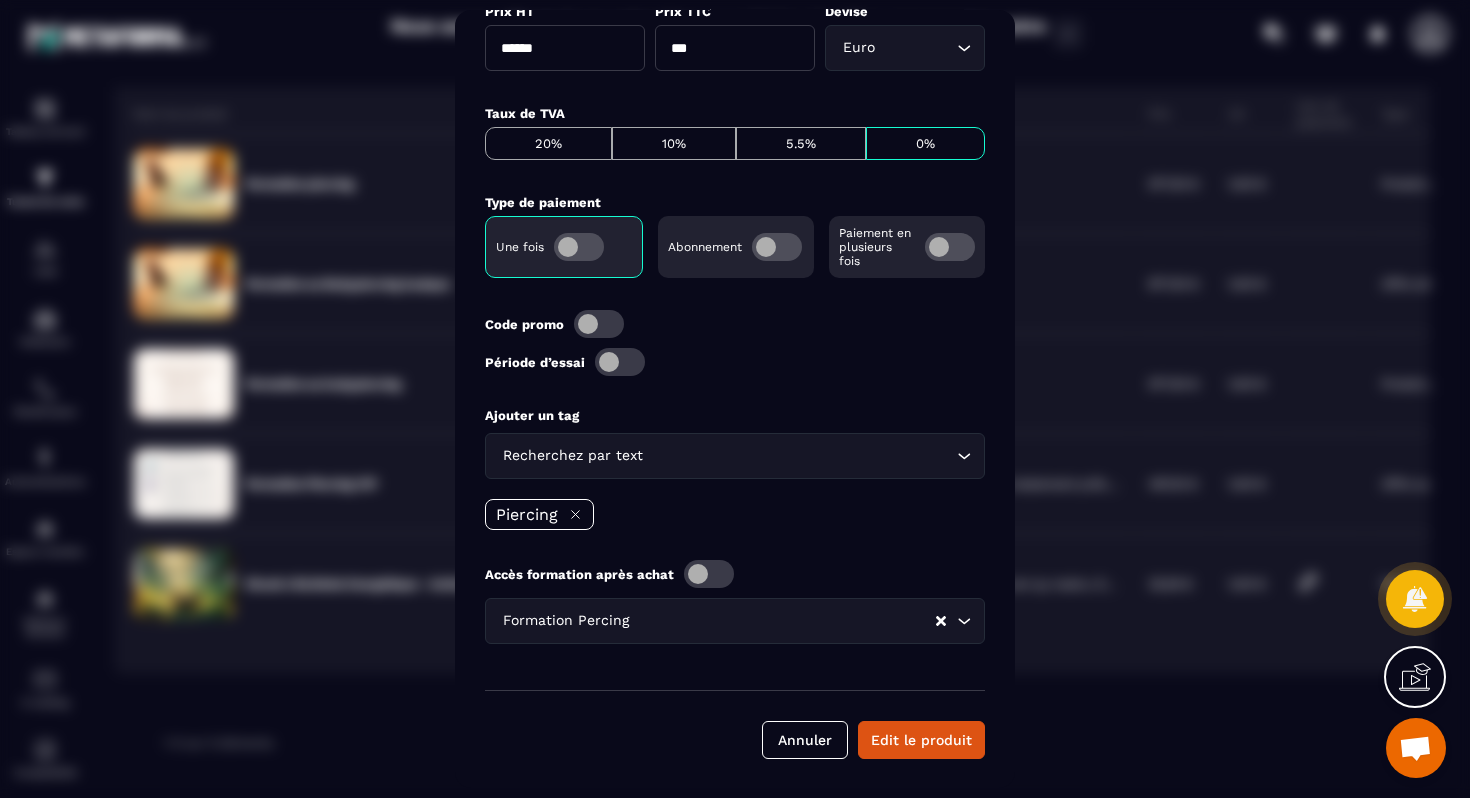 scroll, scrollTop: 764, scrollLeft: 0, axis: vertical 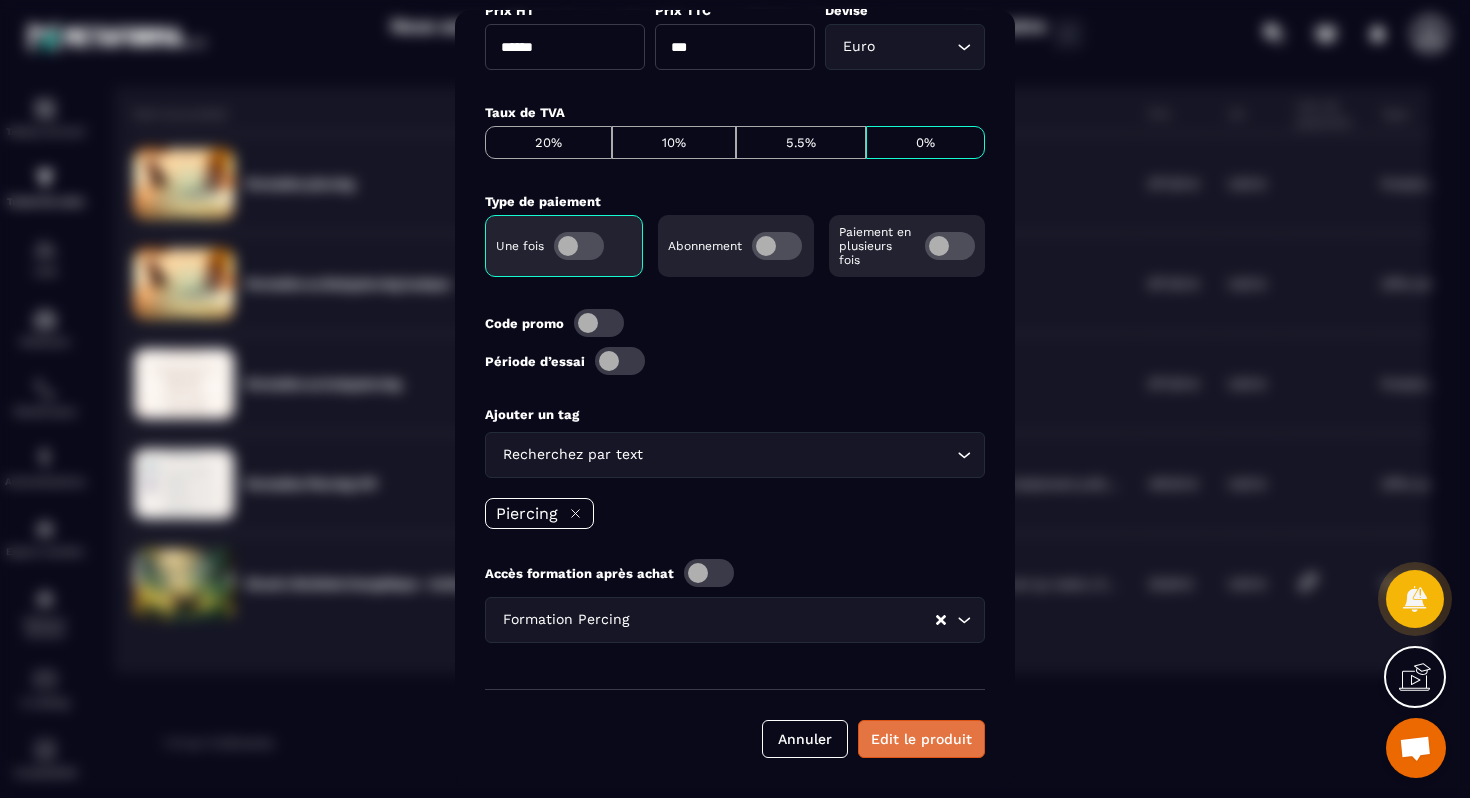 click on "Edit le produit" at bounding box center (921, 739) 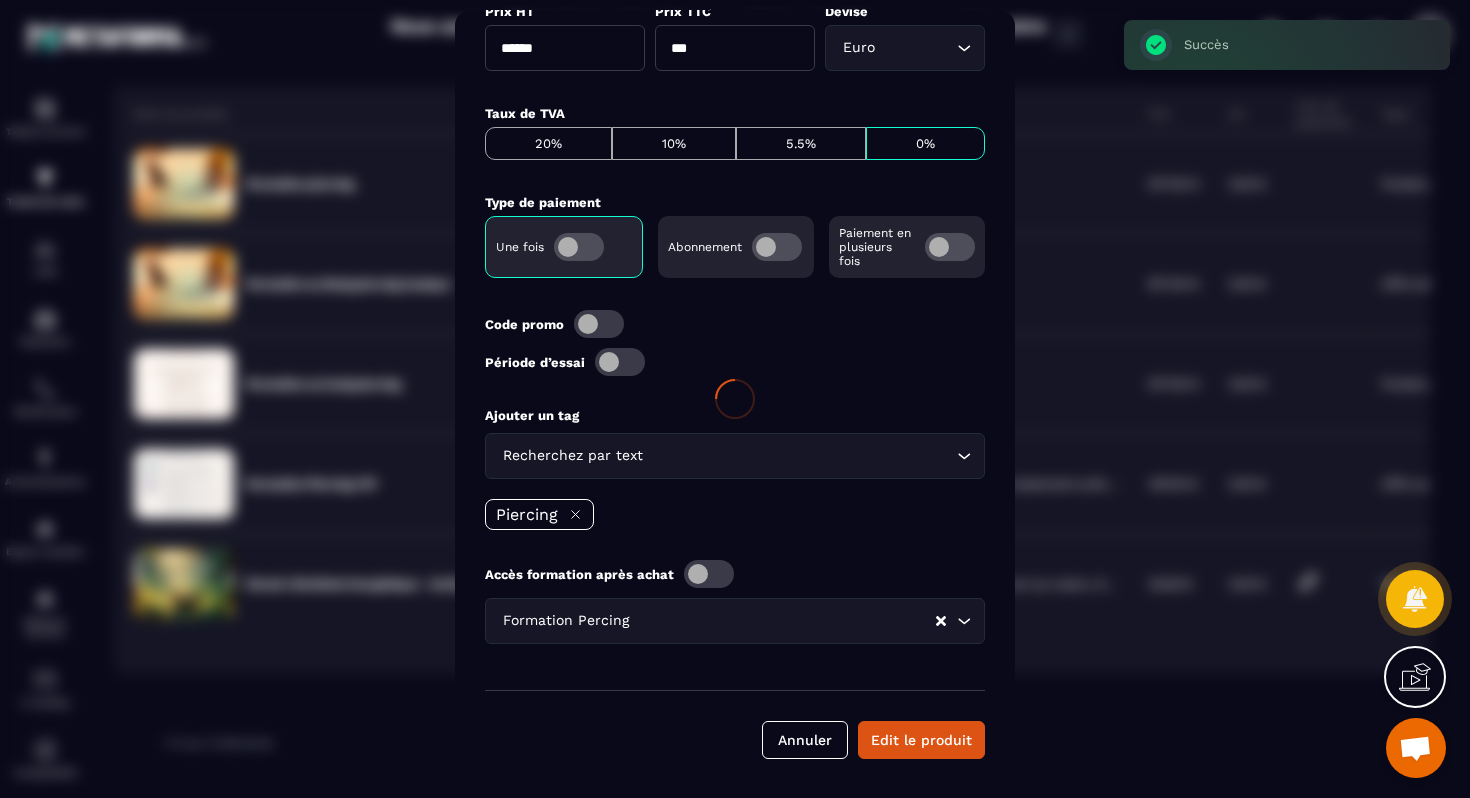 scroll, scrollTop: 764, scrollLeft: 0, axis: vertical 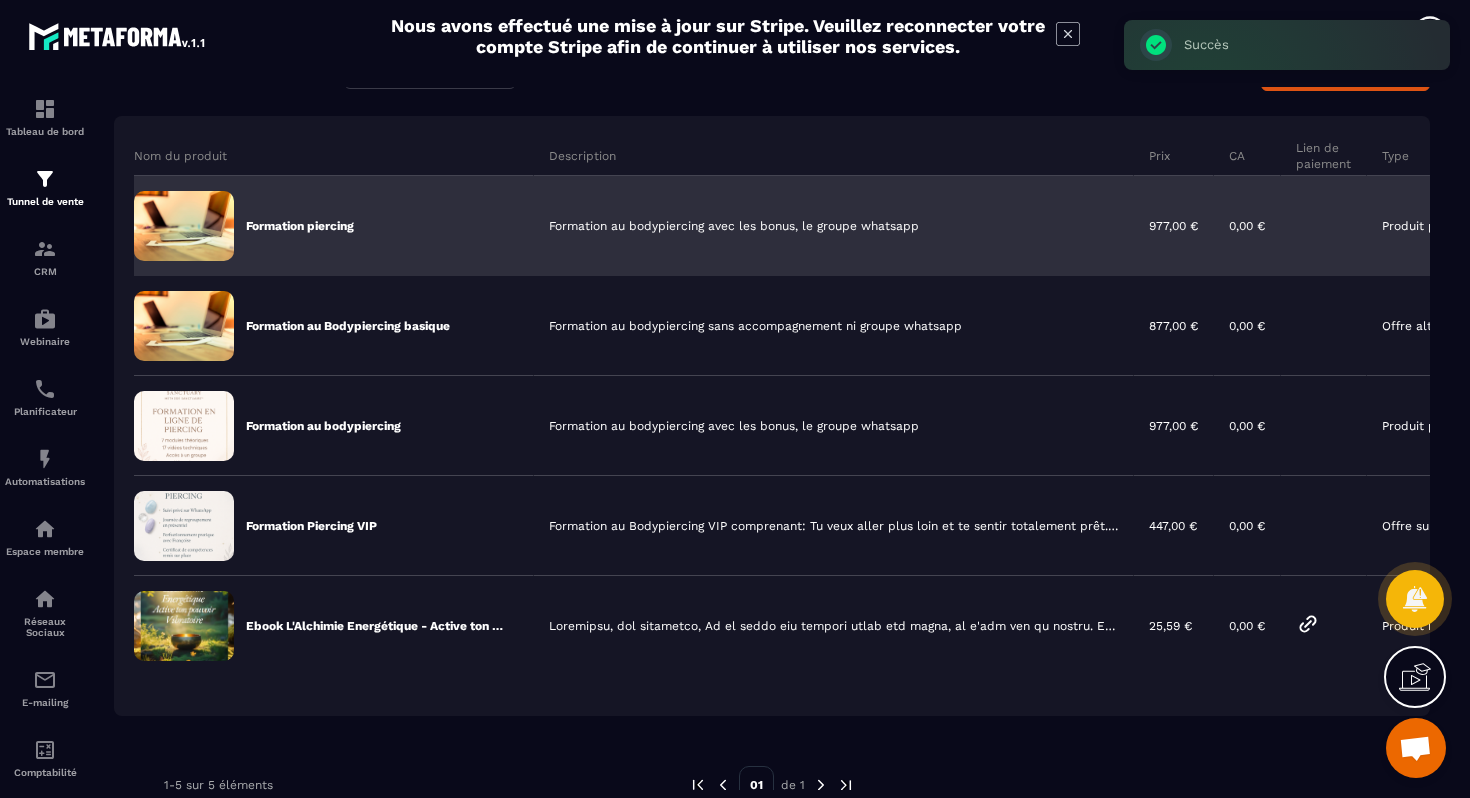 click on "Formation piercing" at bounding box center [334, 226] 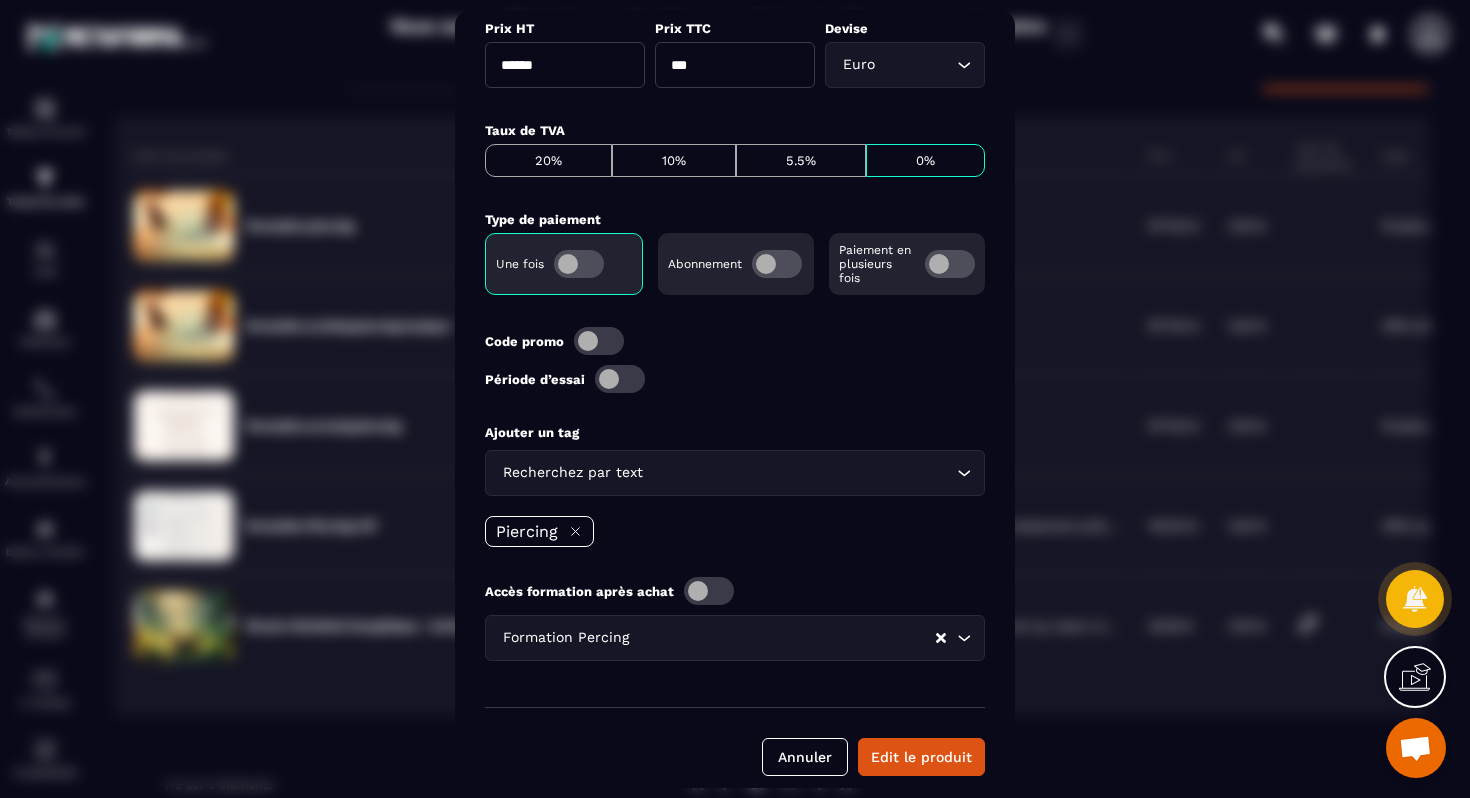 scroll, scrollTop: 746, scrollLeft: 0, axis: vertical 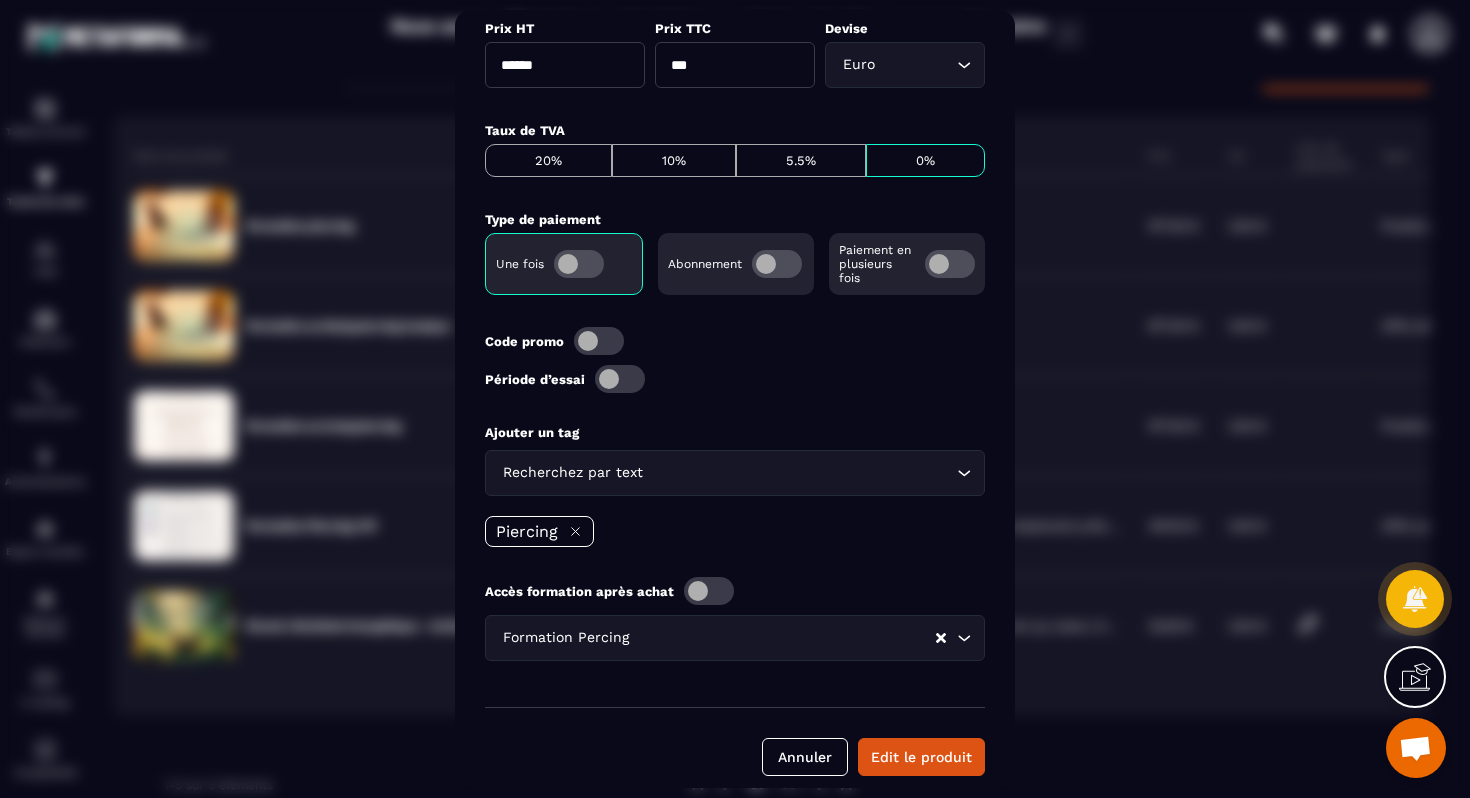 click 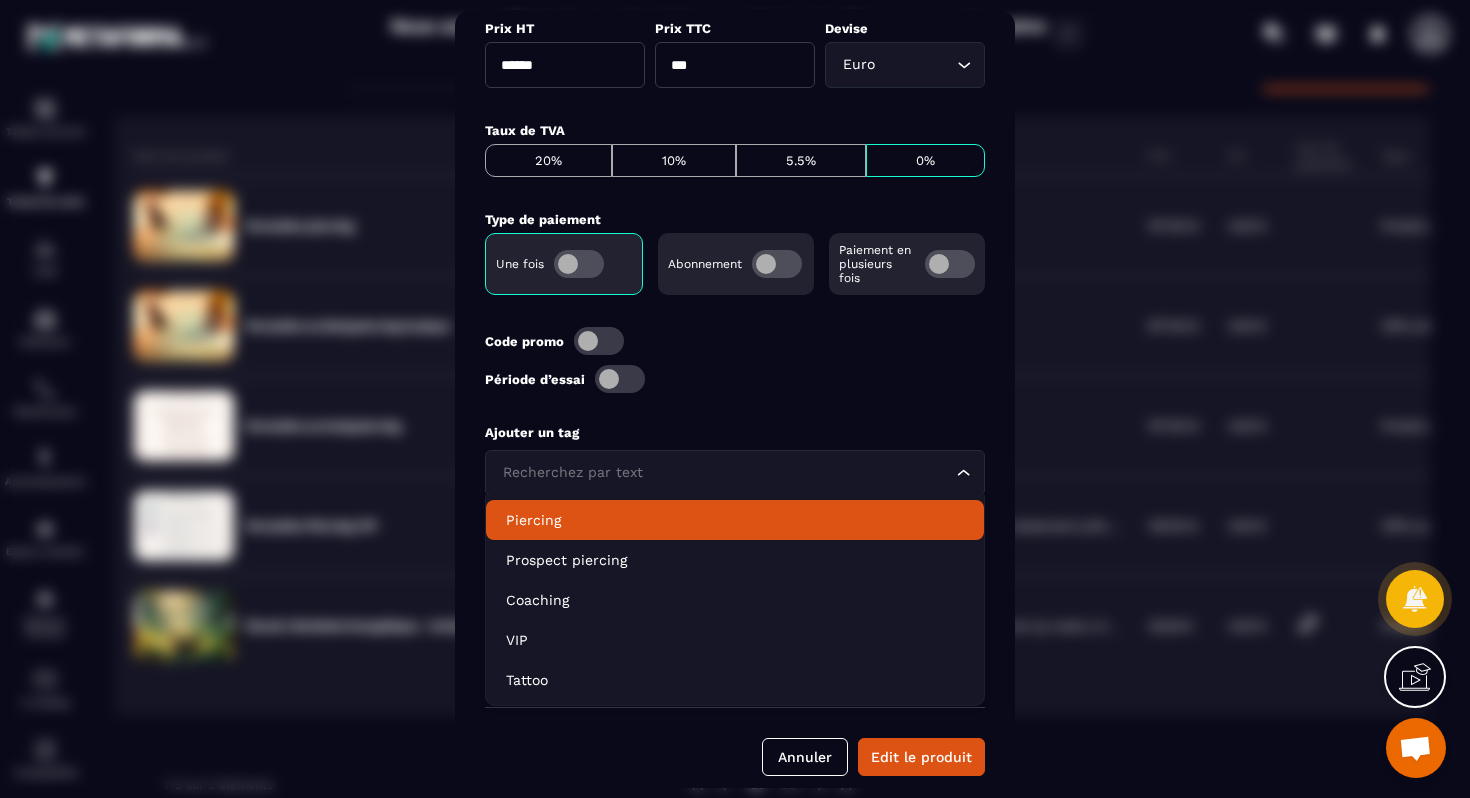 click on "Période d’essai" 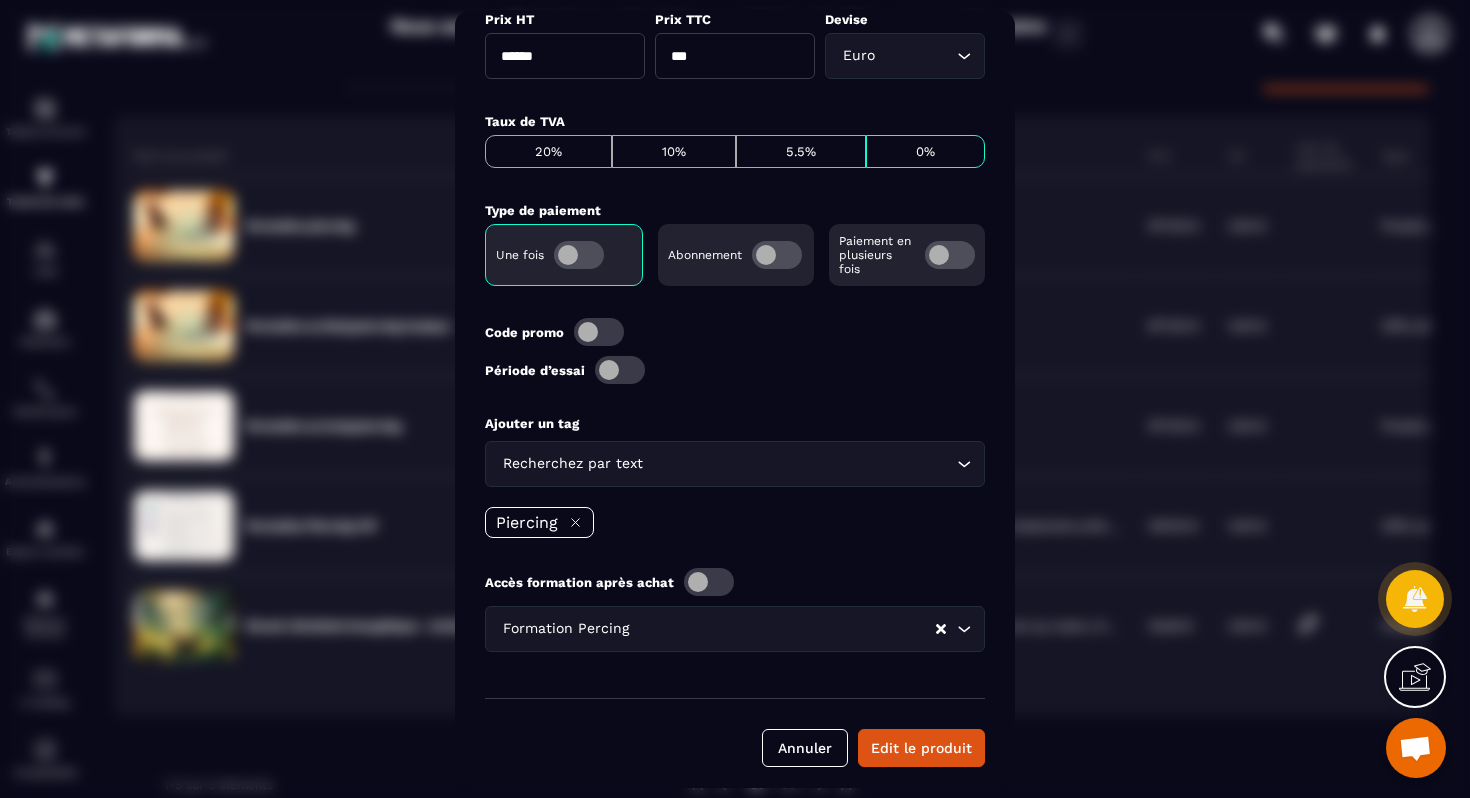 scroll, scrollTop: 764, scrollLeft: 0, axis: vertical 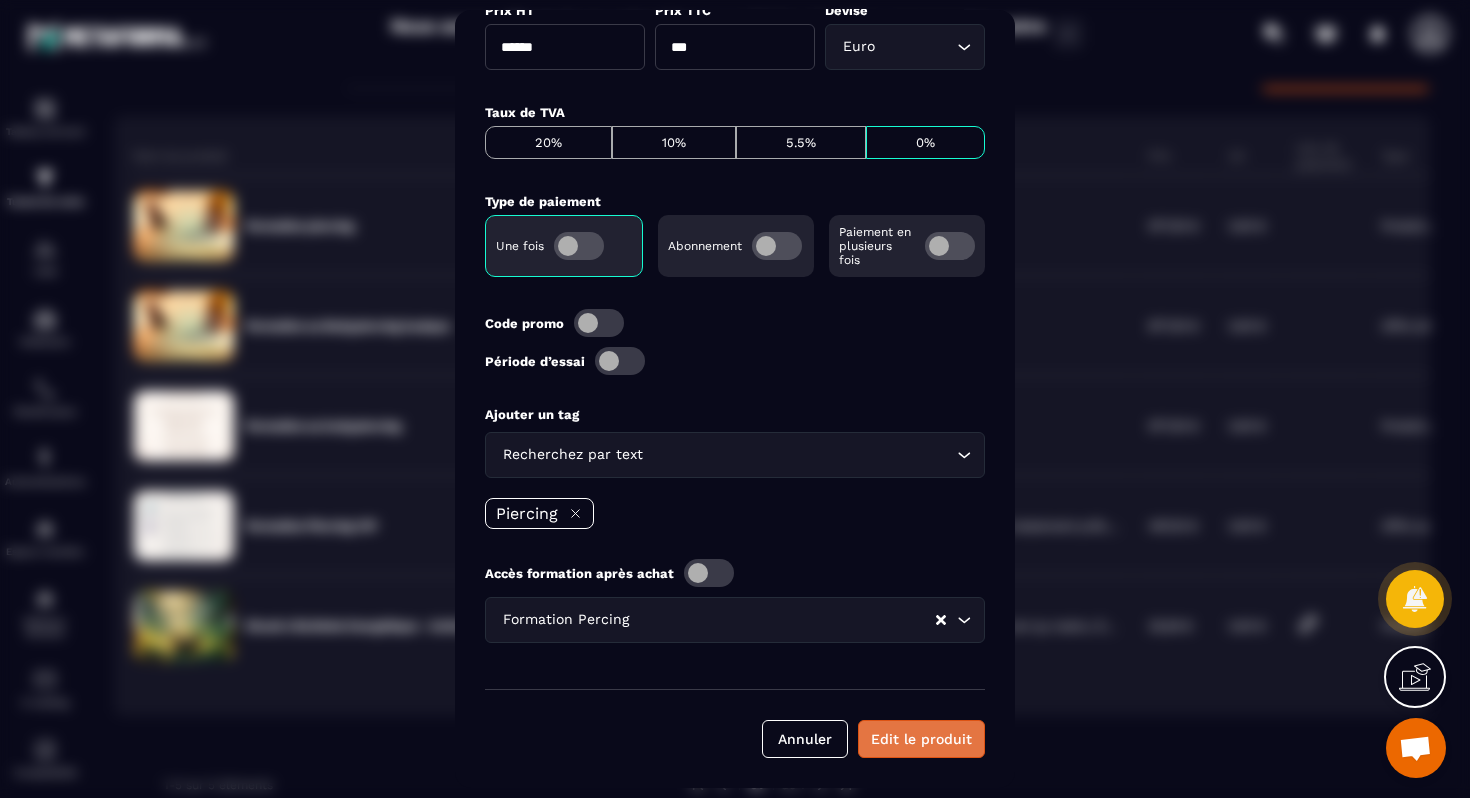 click on "Edit le produit" at bounding box center (921, 739) 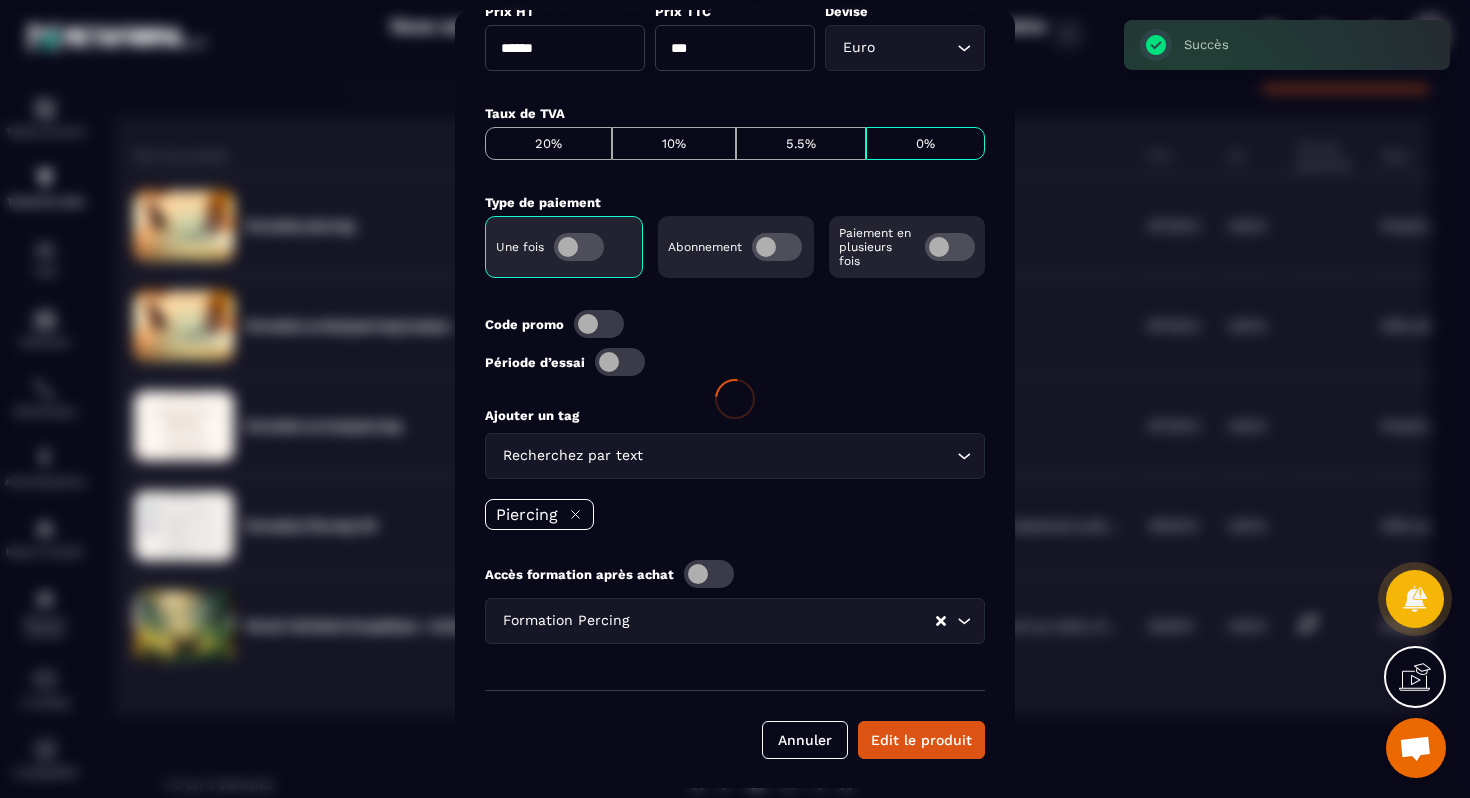 scroll, scrollTop: 764, scrollLeft: 0, axis: vertical 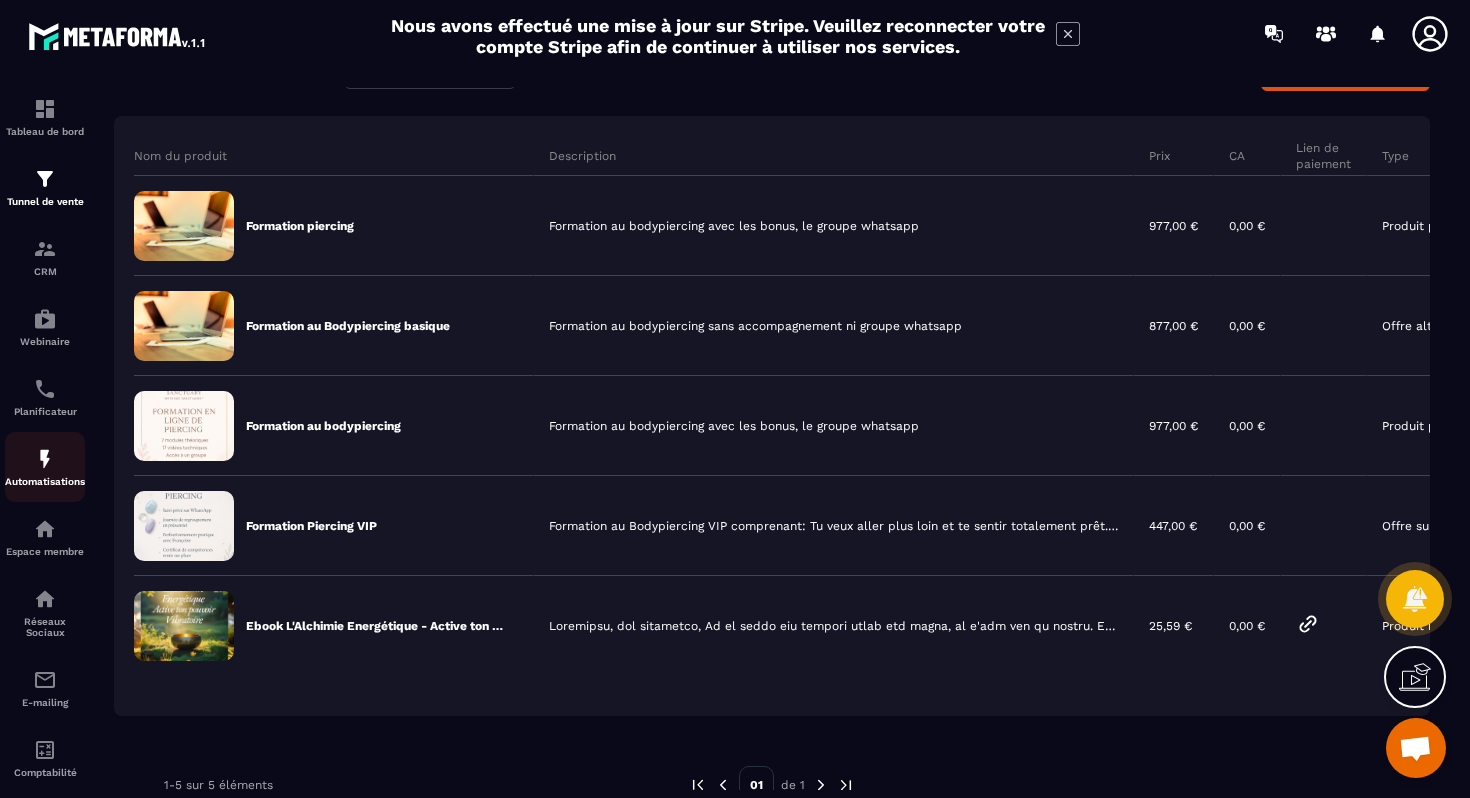 click at bounding box center [45, 459] 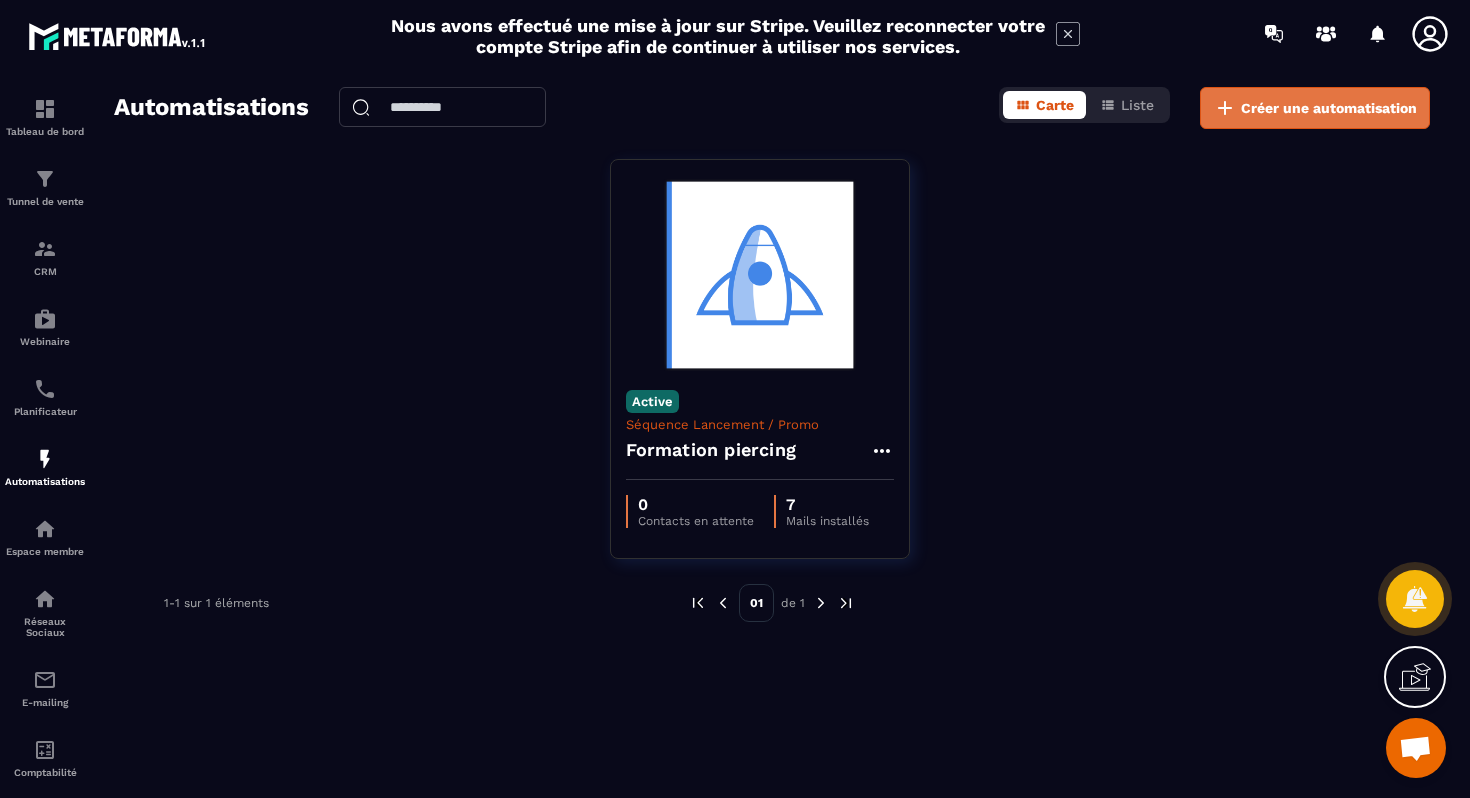 click on "Créer une automatisation" at bounding box center (1329, 108) 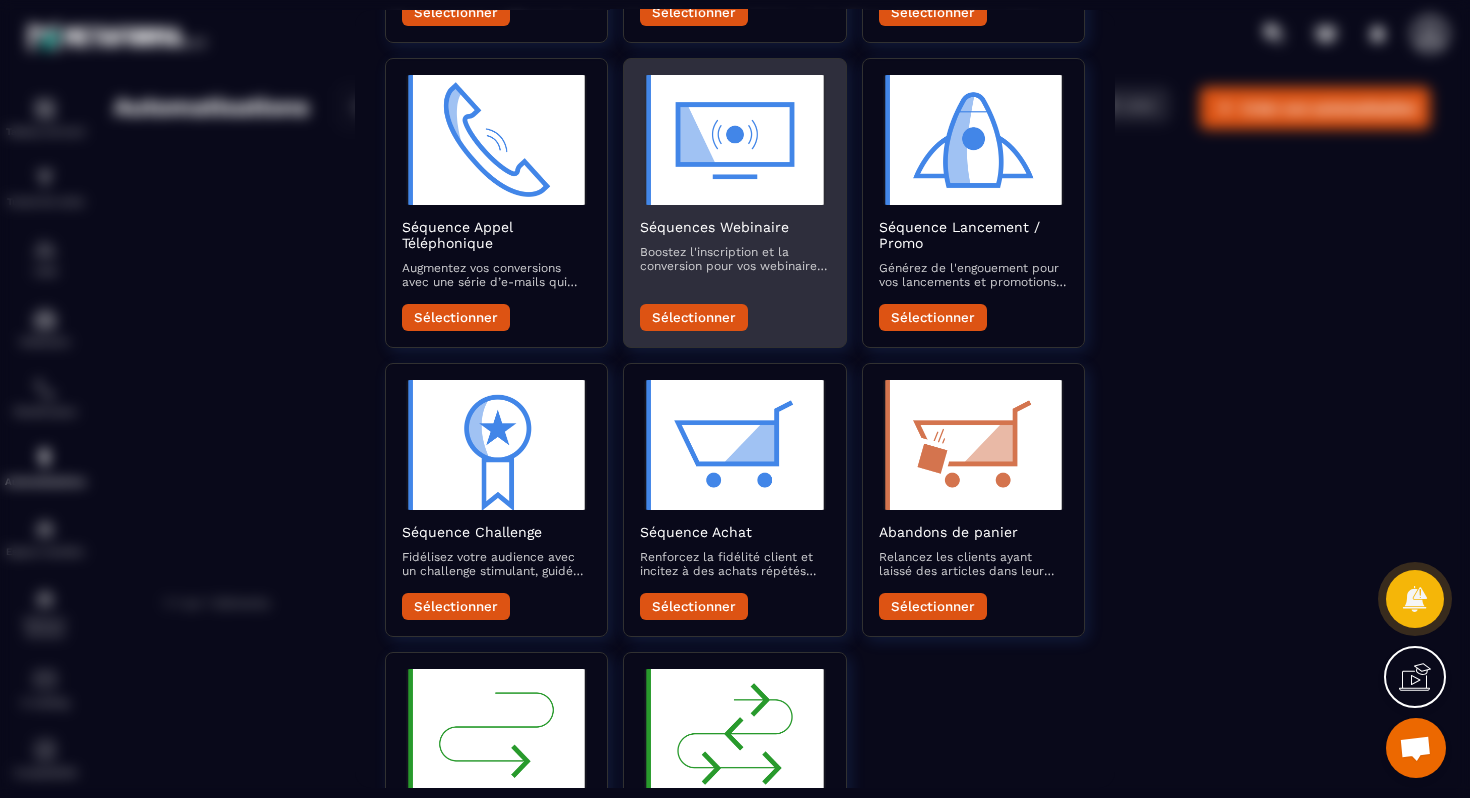 scroll, scrollTop: 582, scrollLeft: 0, axis: vertical 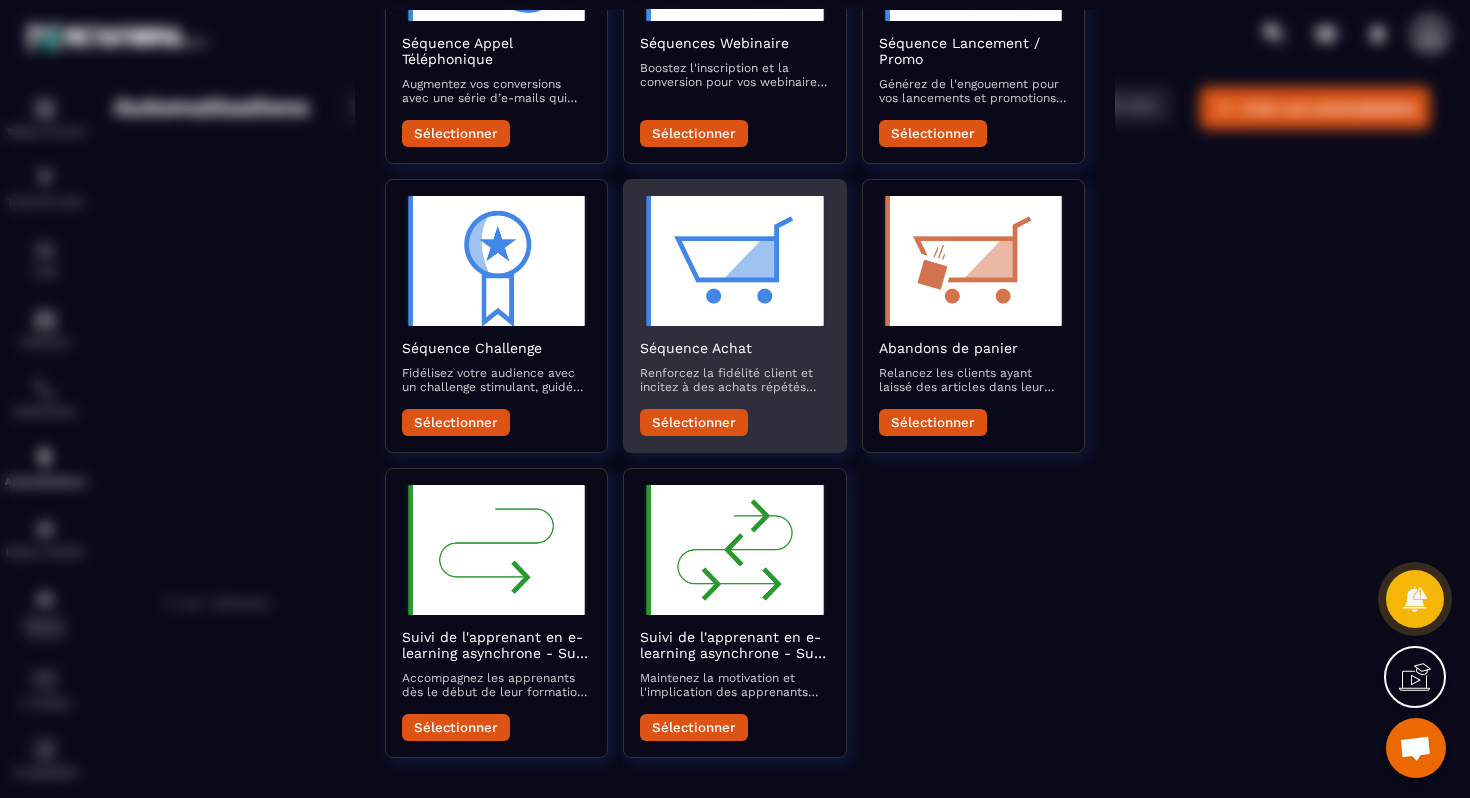 click on "Séquence Achat Renforcez la fidélité client et incitez à des achats répétés avec des e-mails post-achat qui valorisent l'expérience utilisateur et suggèrent des produits complémentaires." at bounding box center (734, 372) 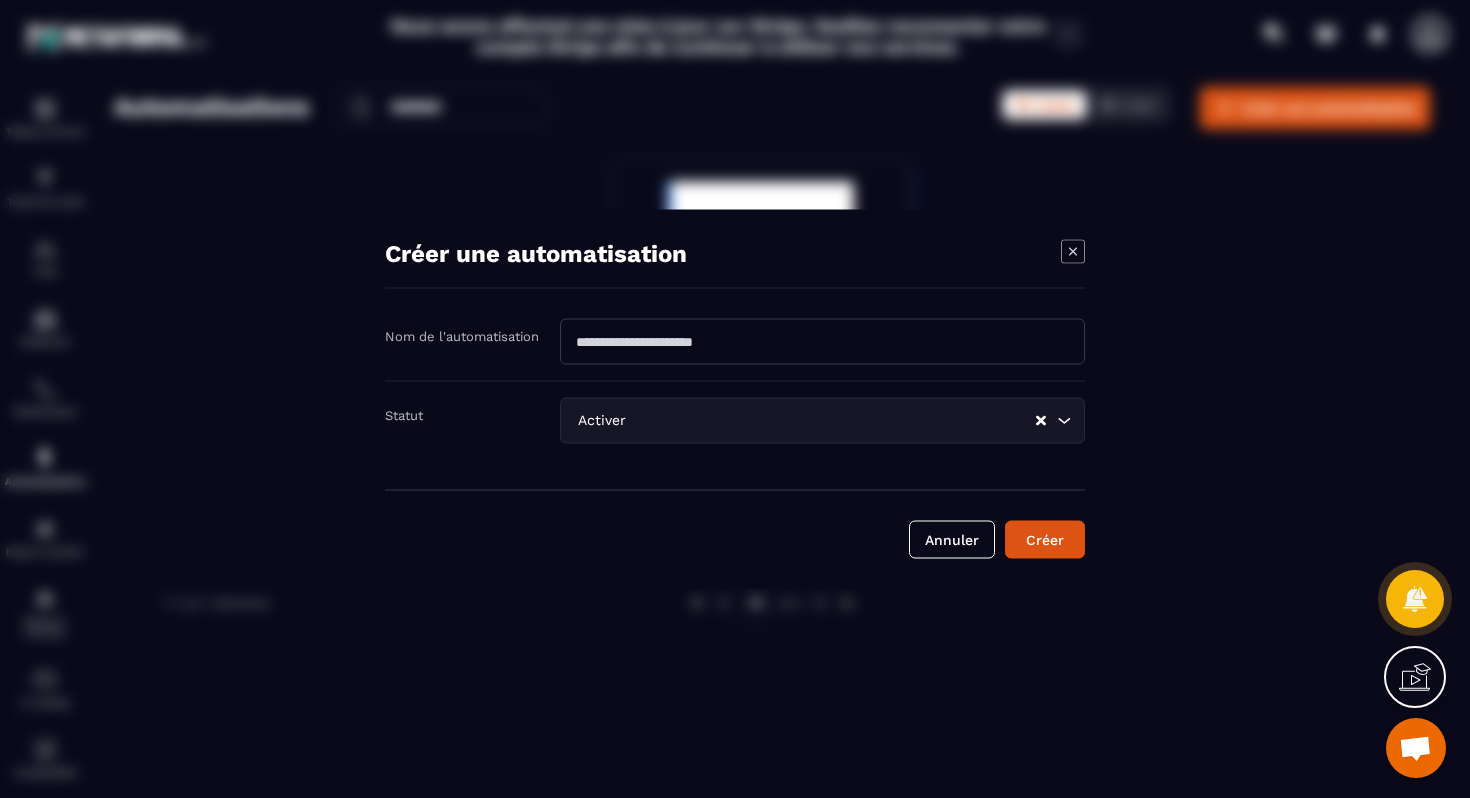 click at bounding box center [822, 342] 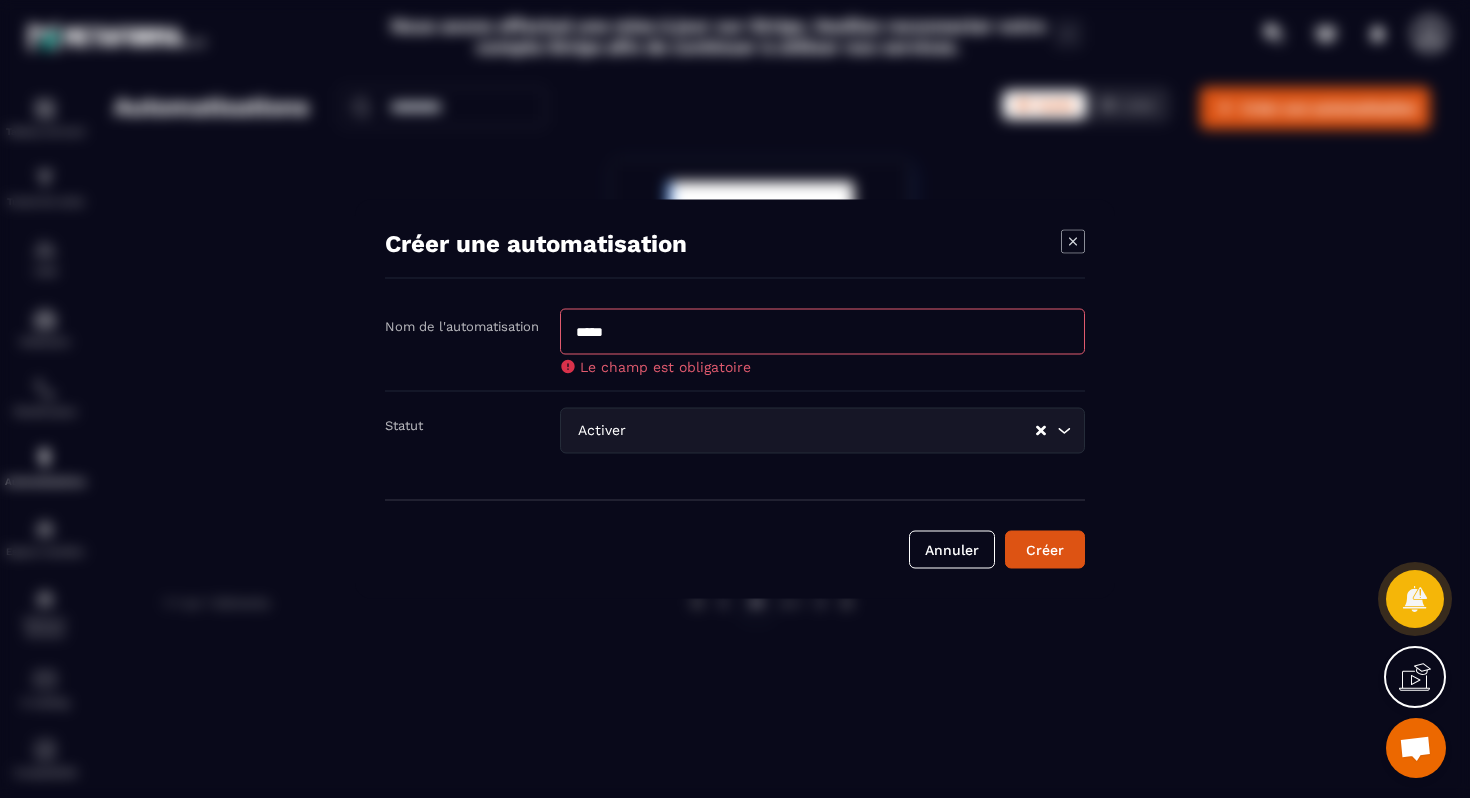 type on "*****" 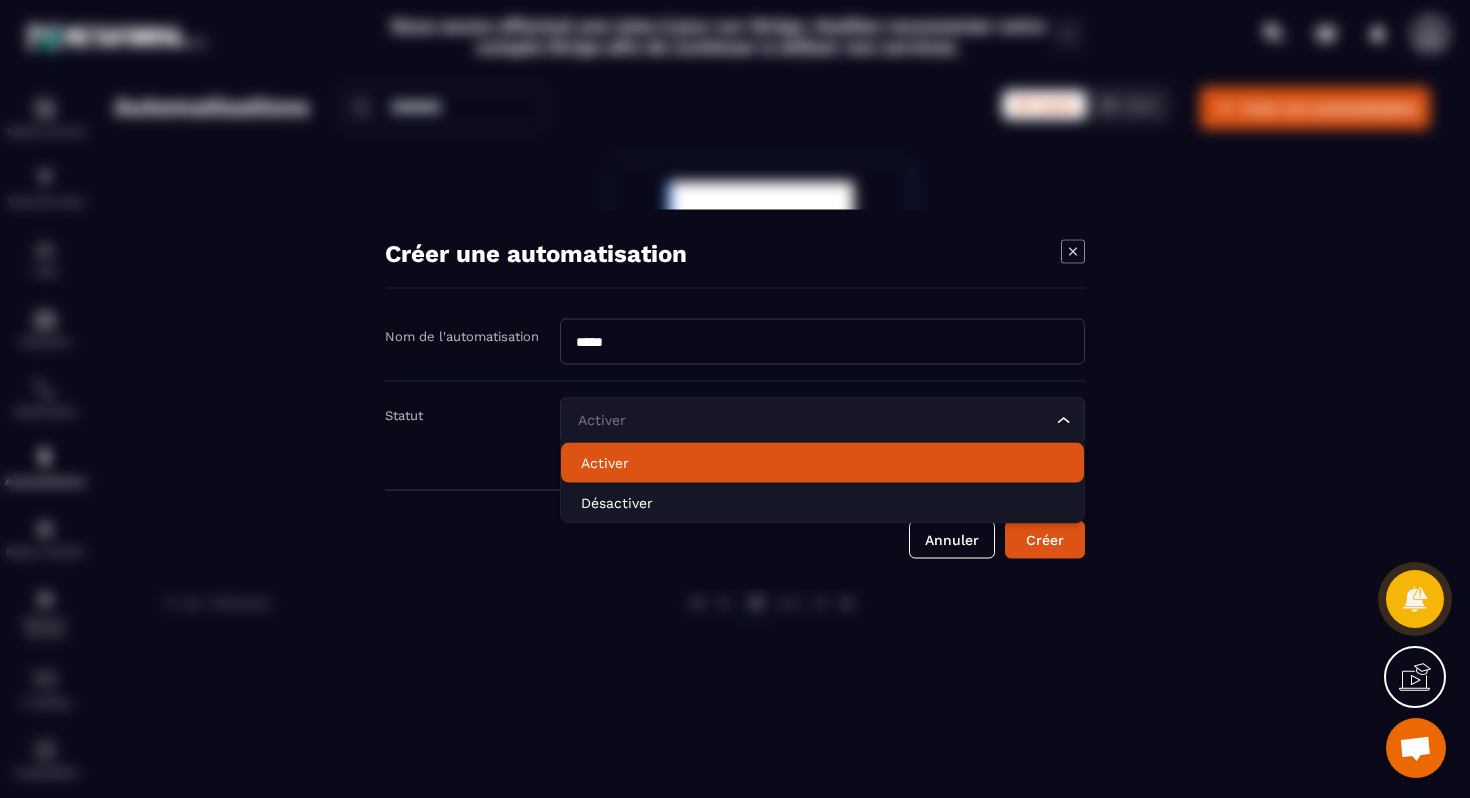 click on "Activer" 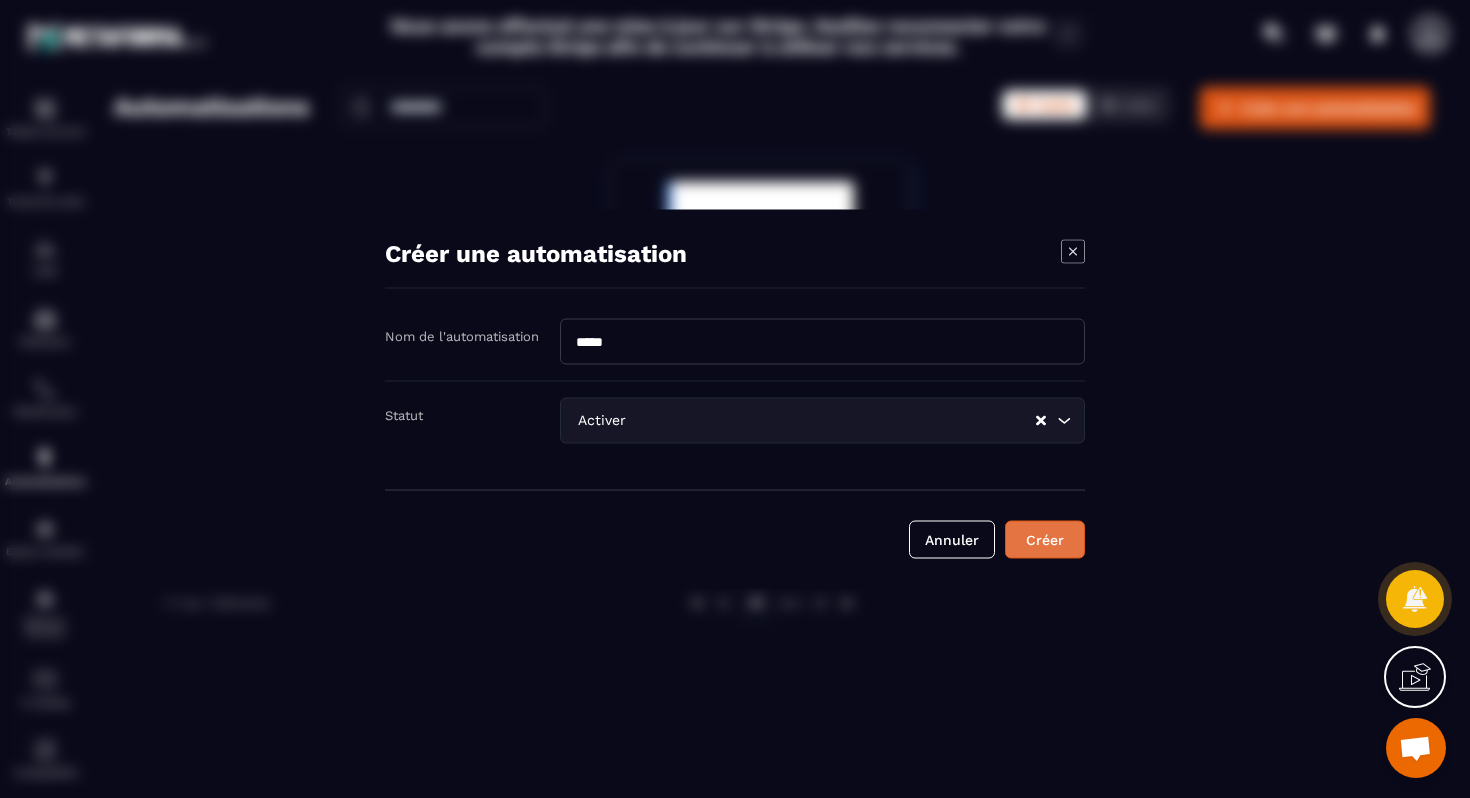 click on "Créer" at bounding box center [1045, 540] 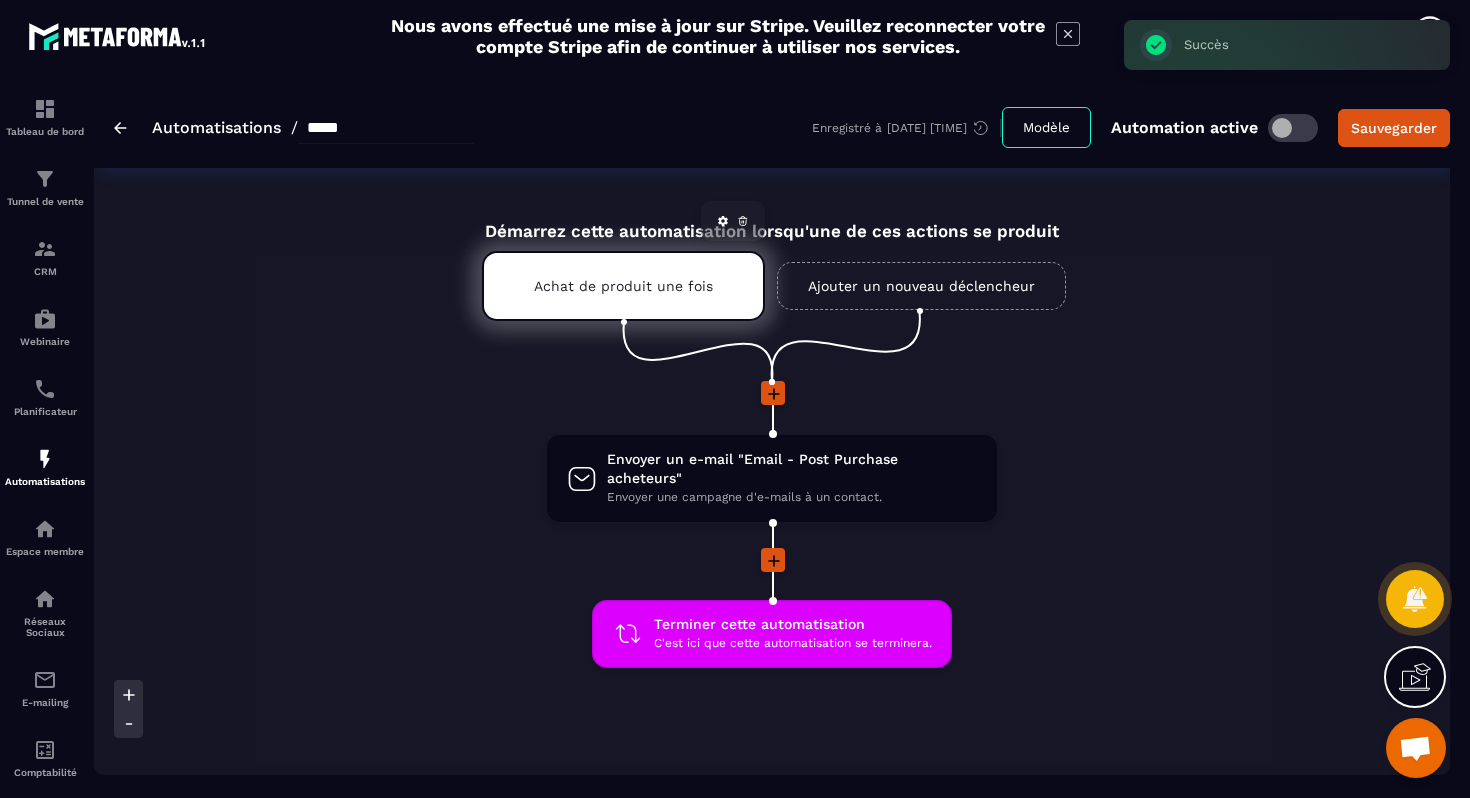 click on "Achat de produit  une fois" at bounding box center (623, 286) 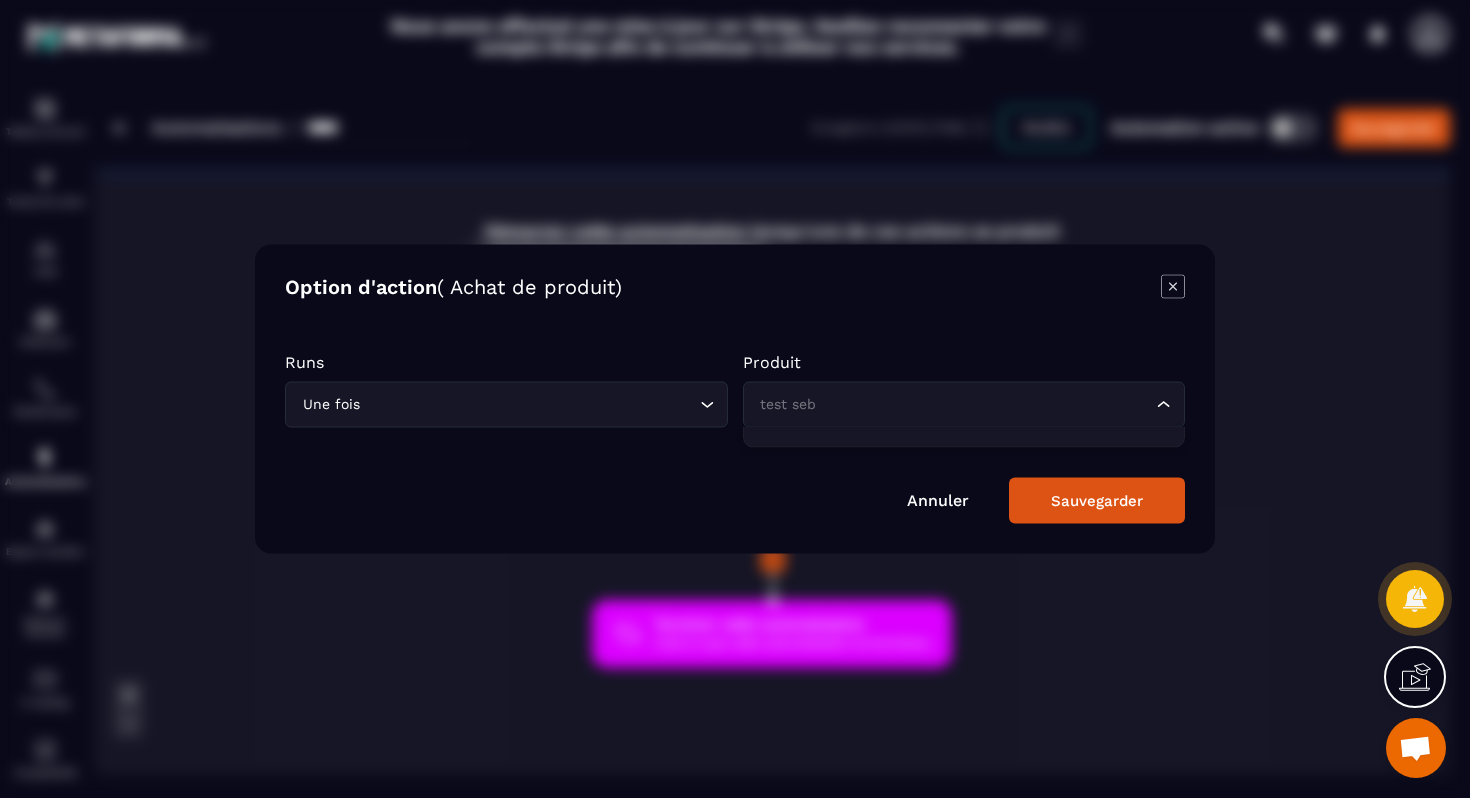 click 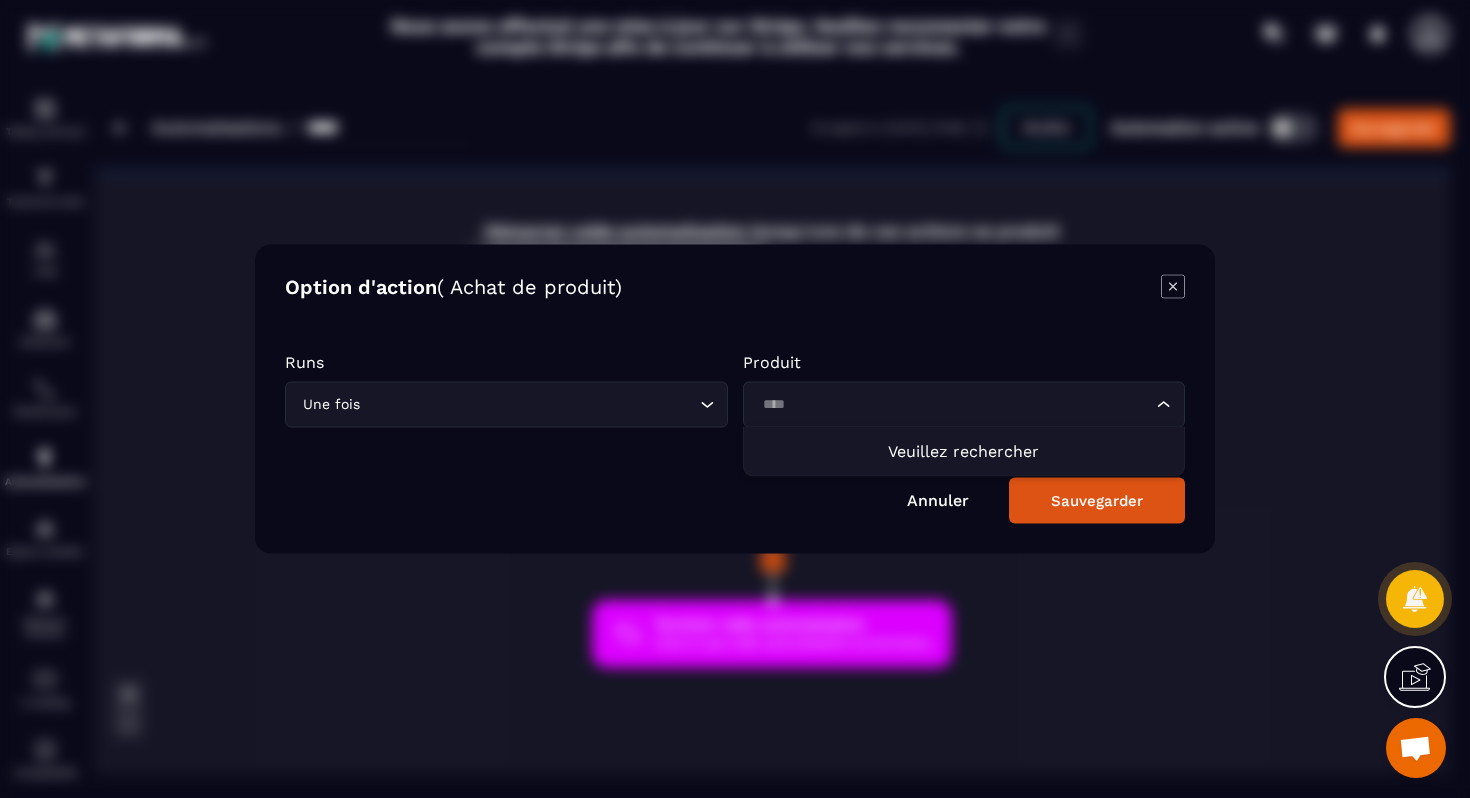 type on "****" 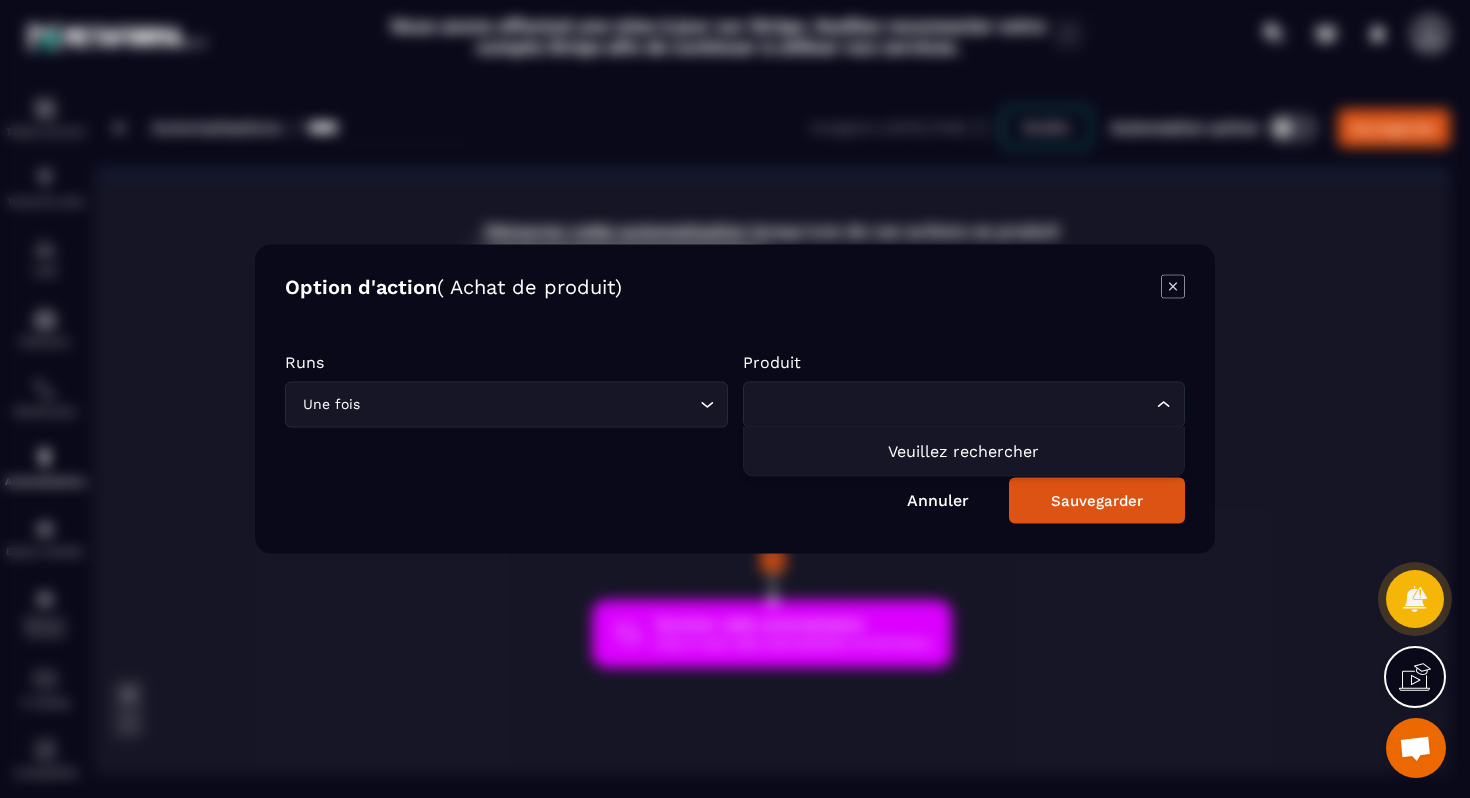click on "Annuler Sauvegarder" at bounding box center (735, 501) 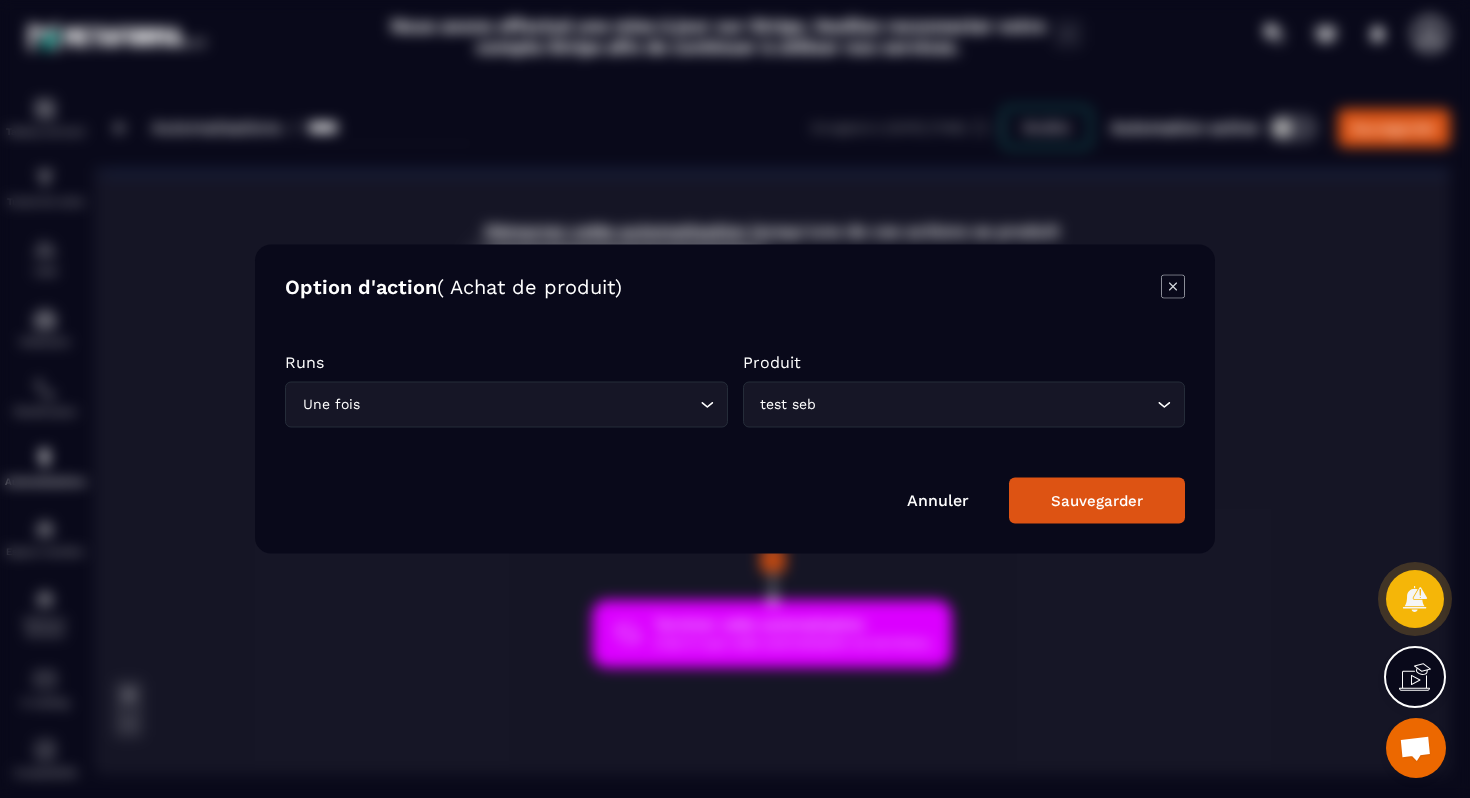 click on "Annuler" at bounding box center [938, 500] 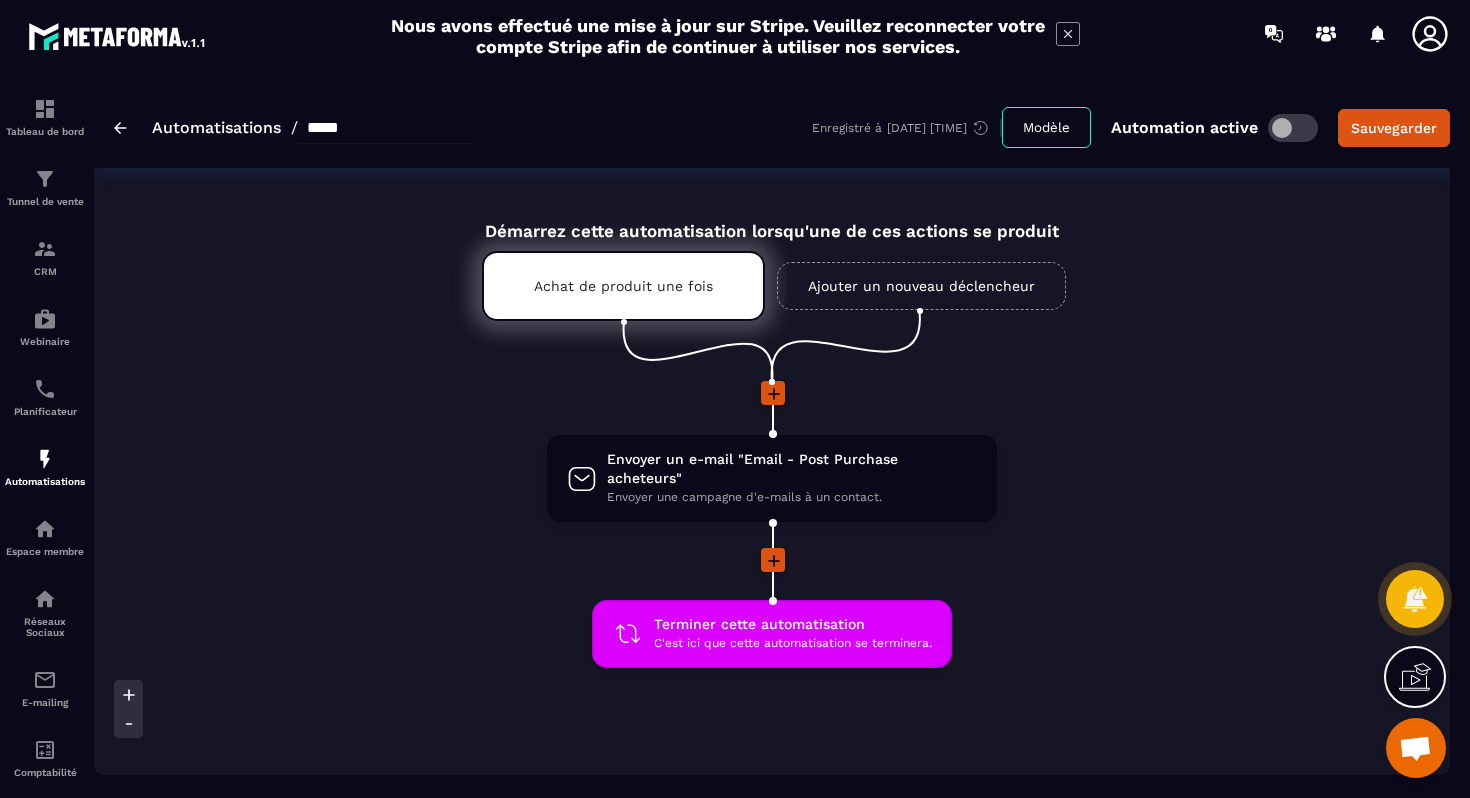 click on "Ajouter un nouveau déclencheur" at bounding box center (921, 286) 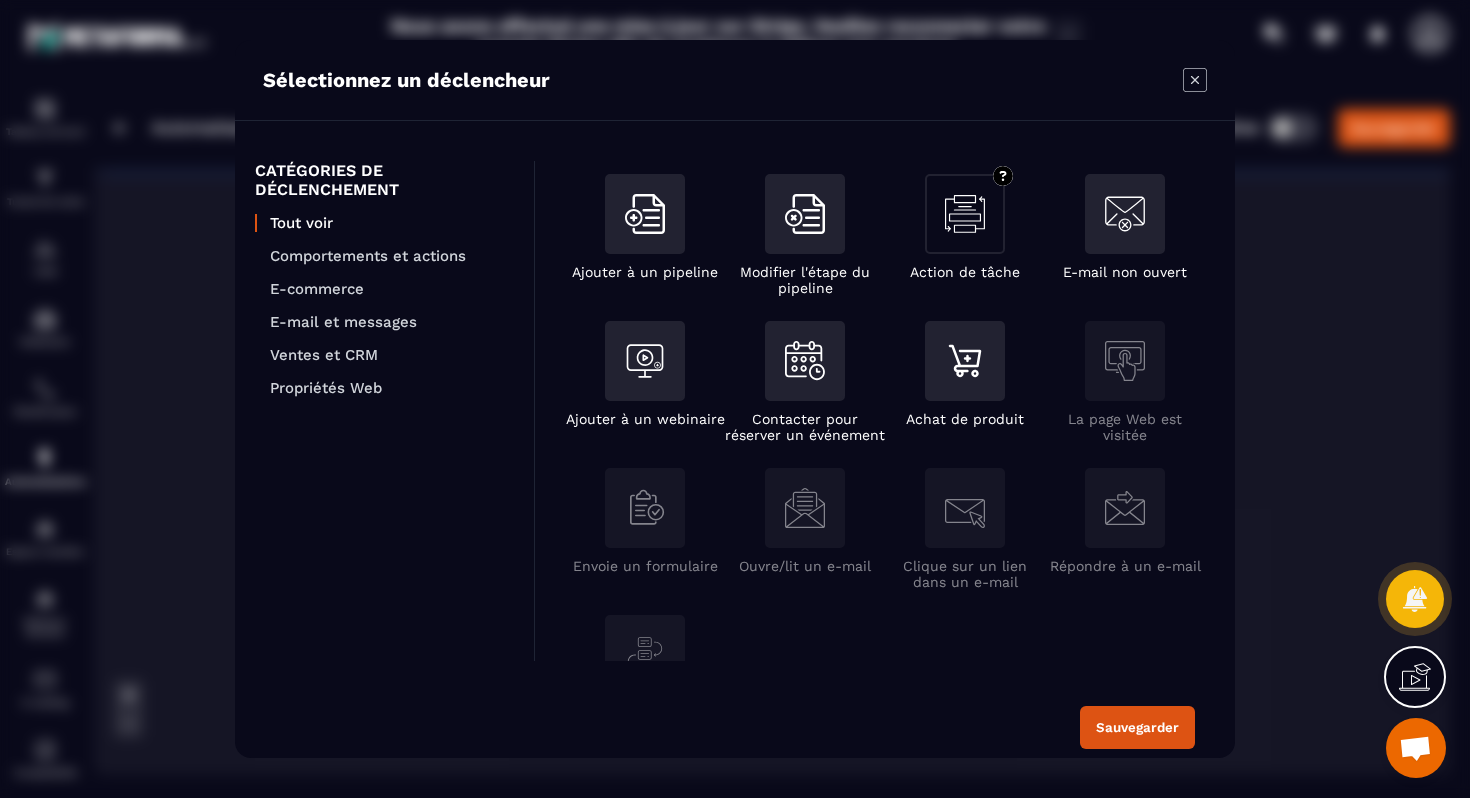 scroll, scrollTop: 313, scrollLeft: 0, axis: vertical 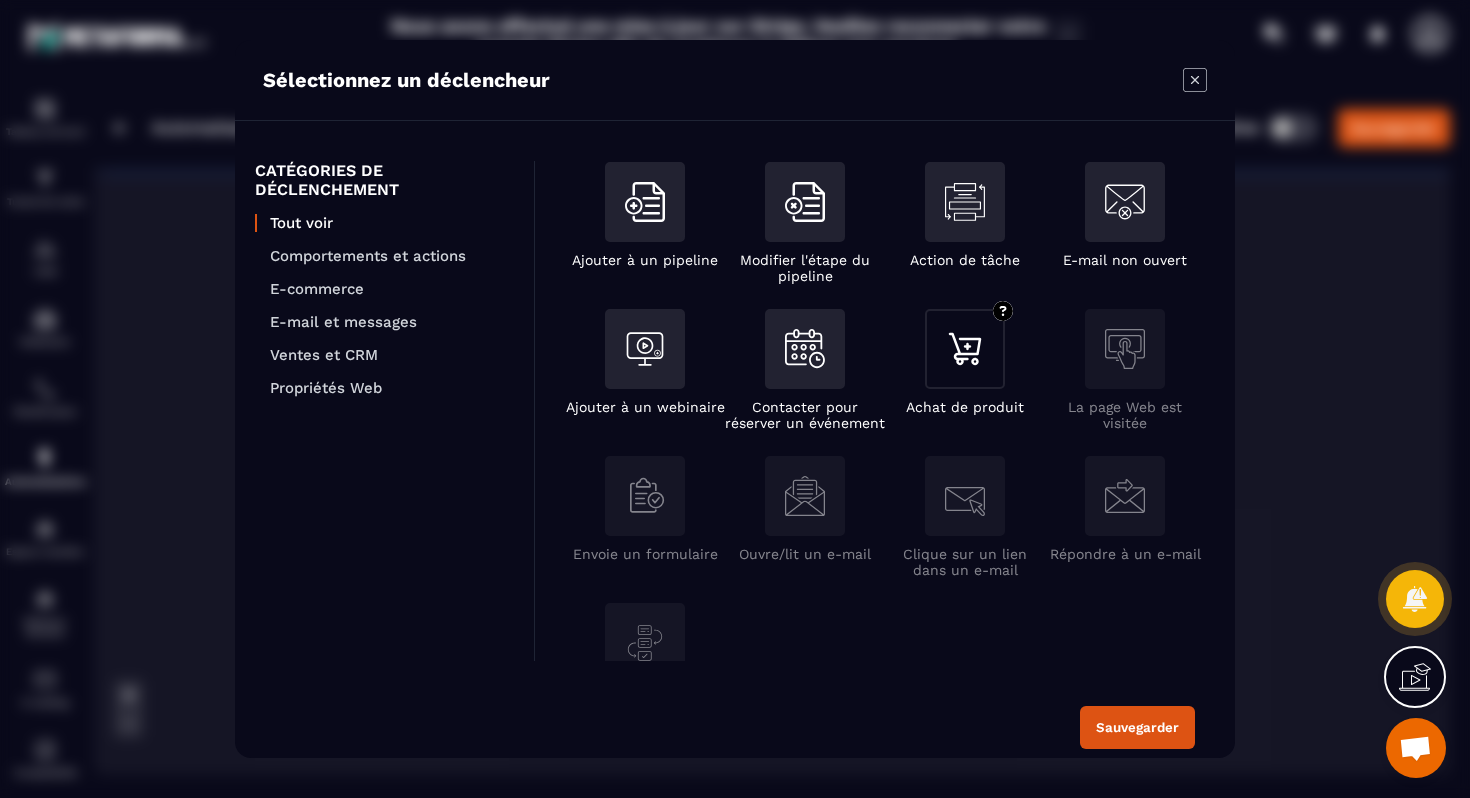click 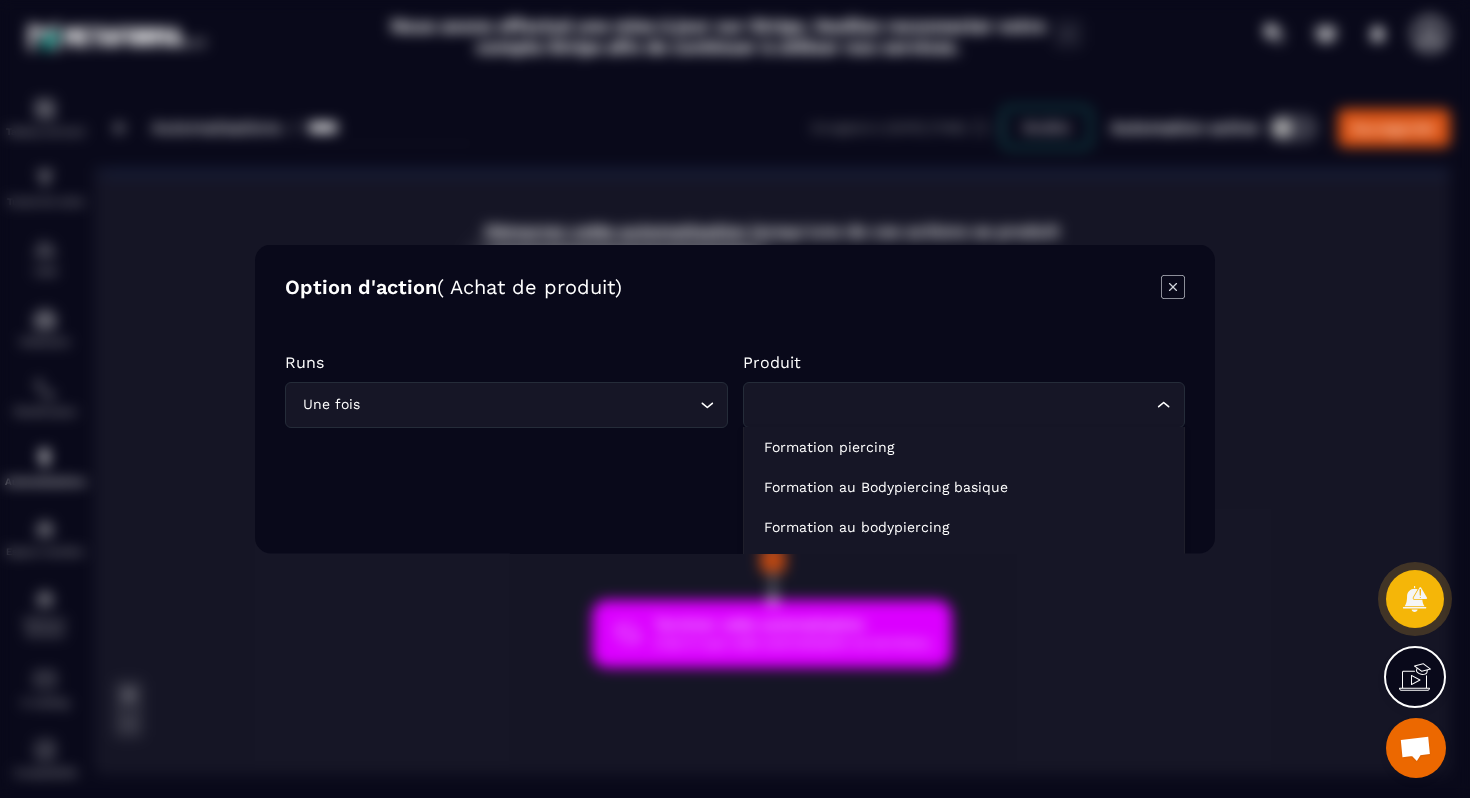 click 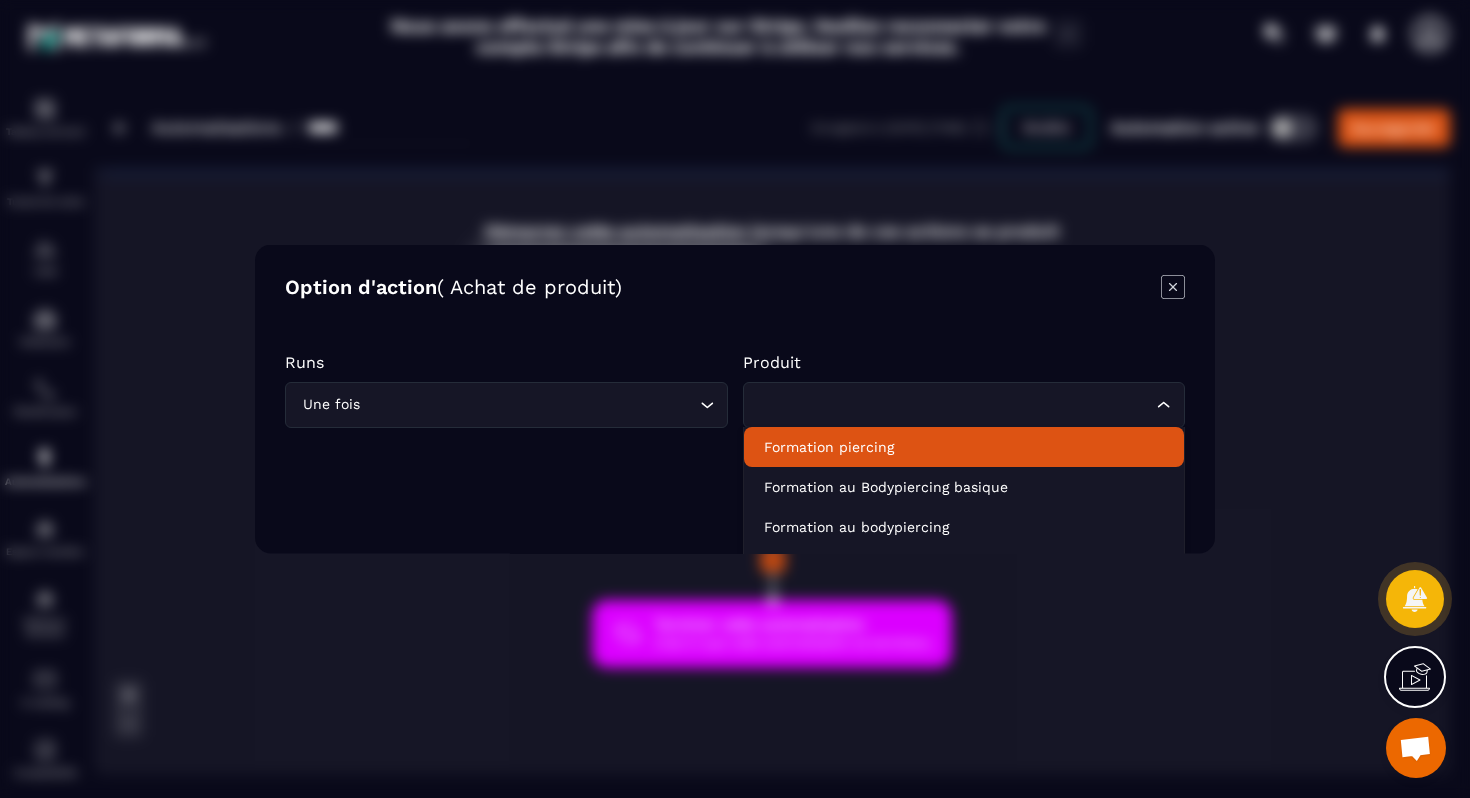 click on "Formation piercing" 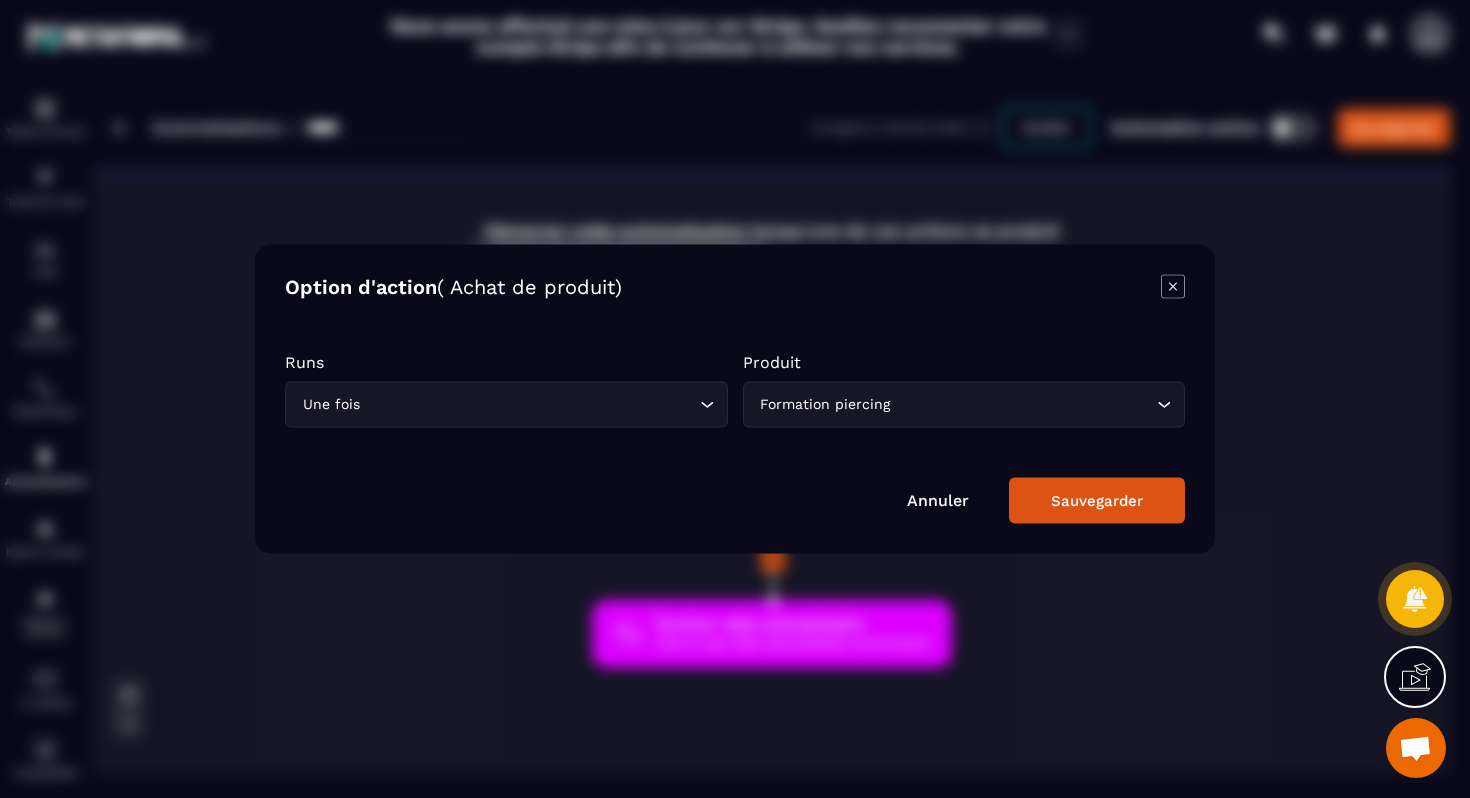 click on "Sauvegarder" at bounding box center (1097, 501) 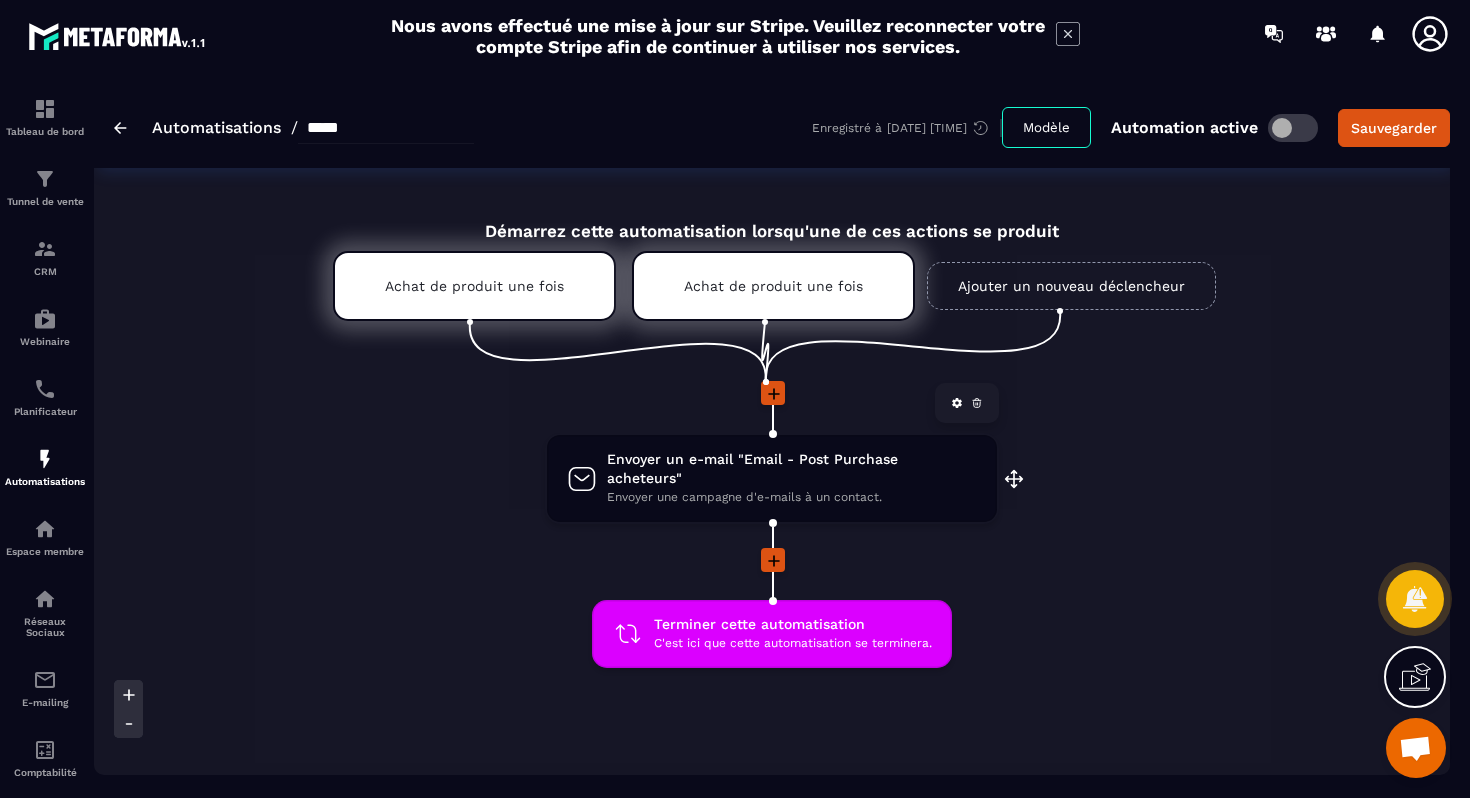 click on "Envoyer une campagne d'e-mails à un contact." at bounding box center [792, 497] 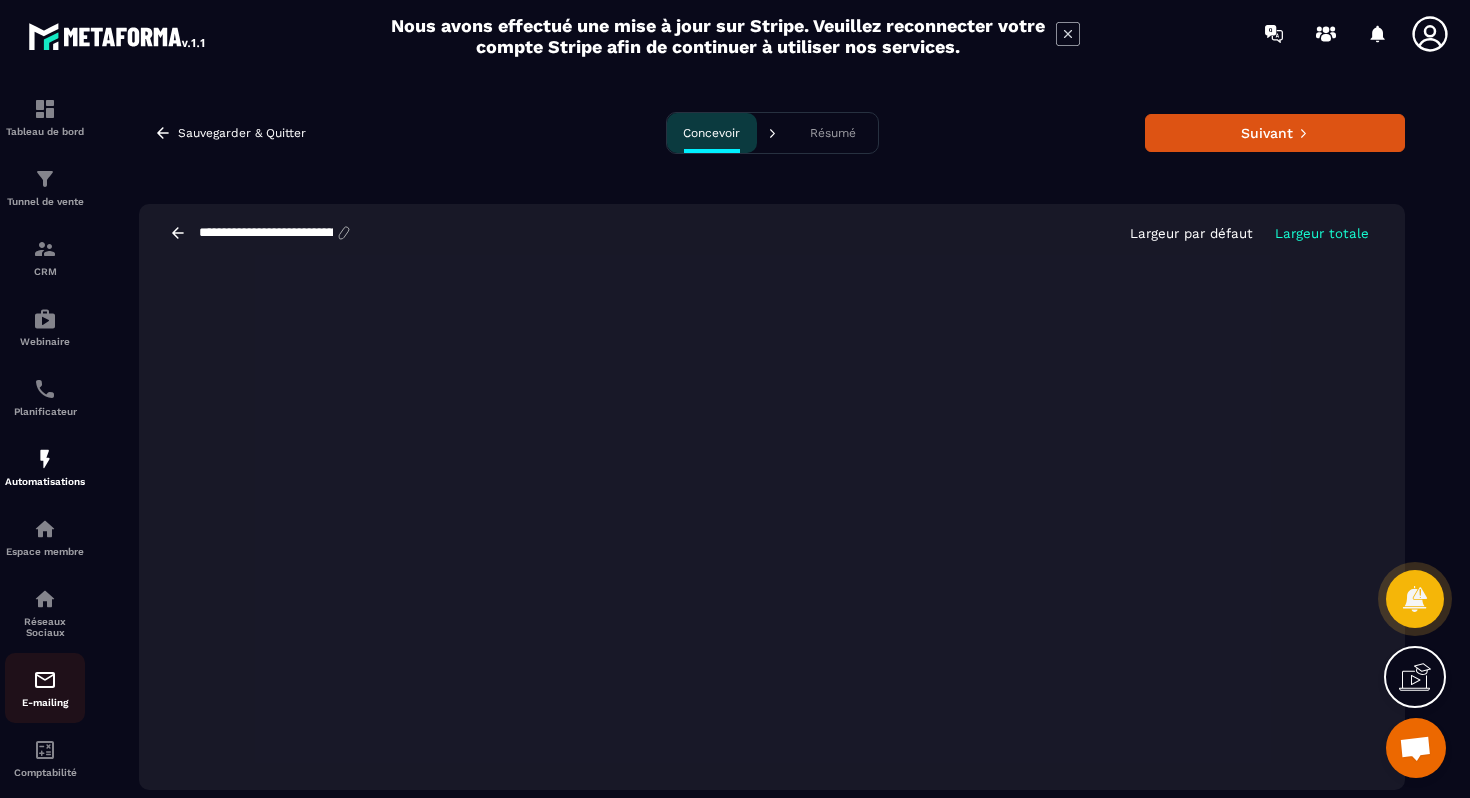 click on "E-mailing" at bounding box center [45, 688] 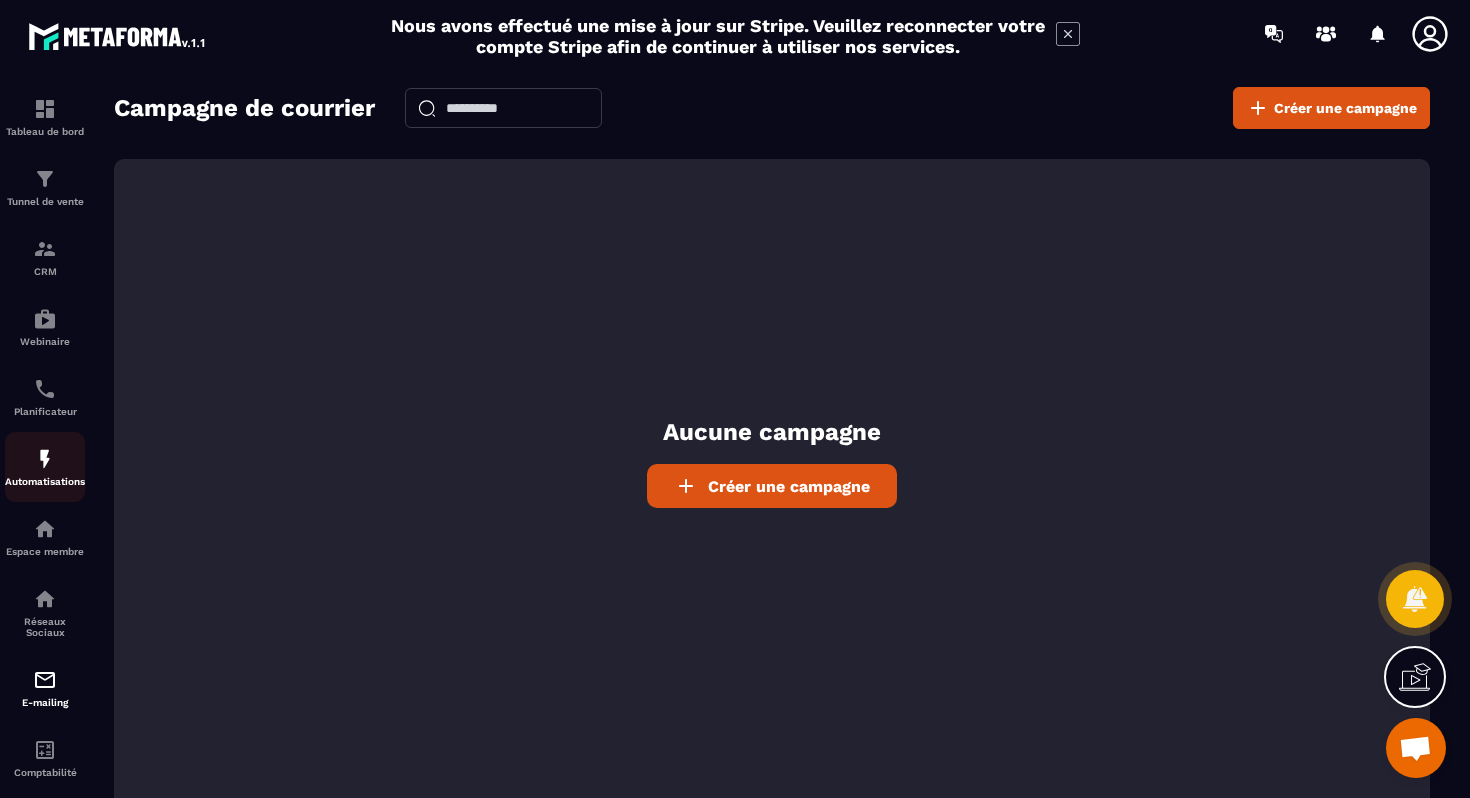 click on "Automatisations" 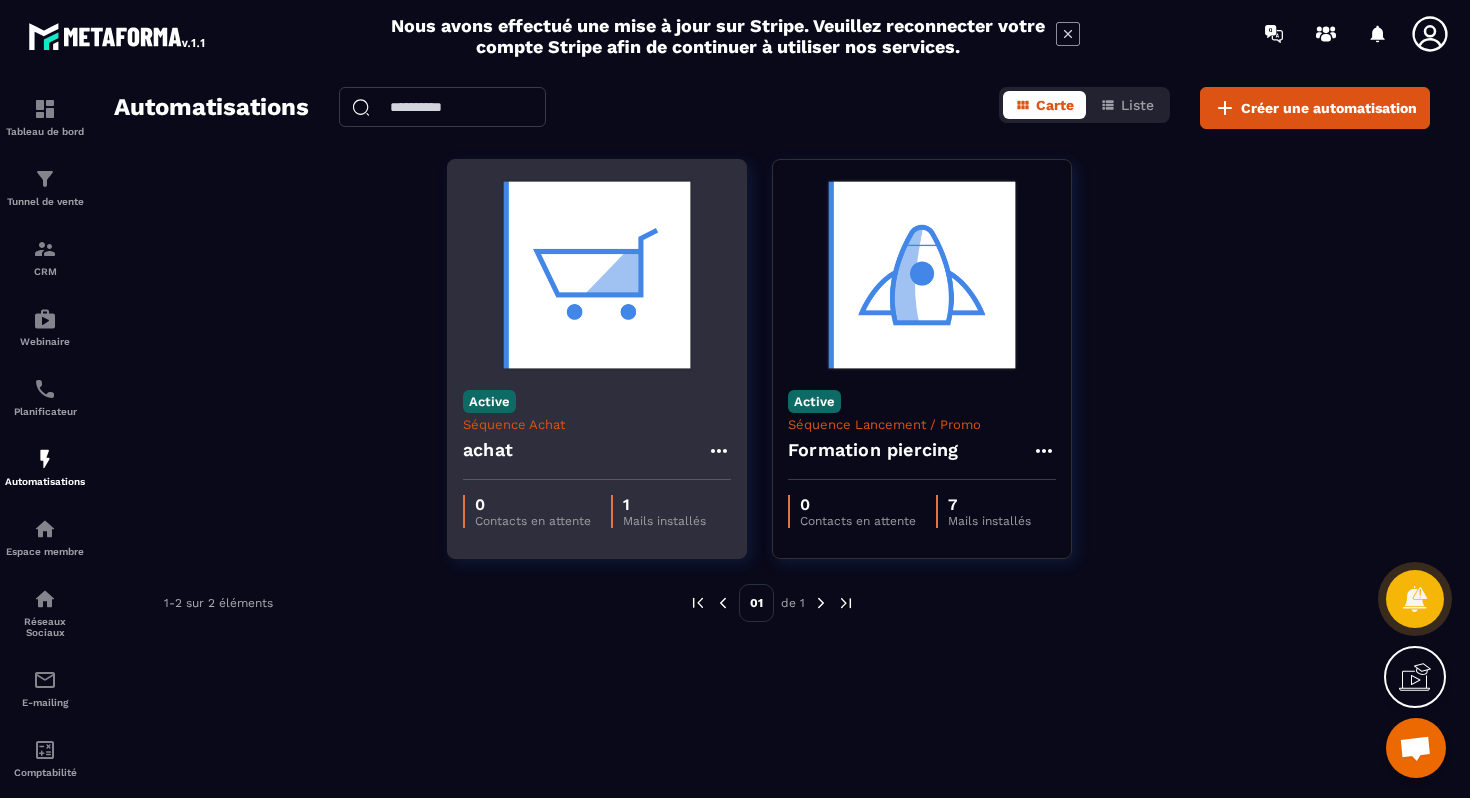 click on "Mails installés" at bounding box center [664, 521] 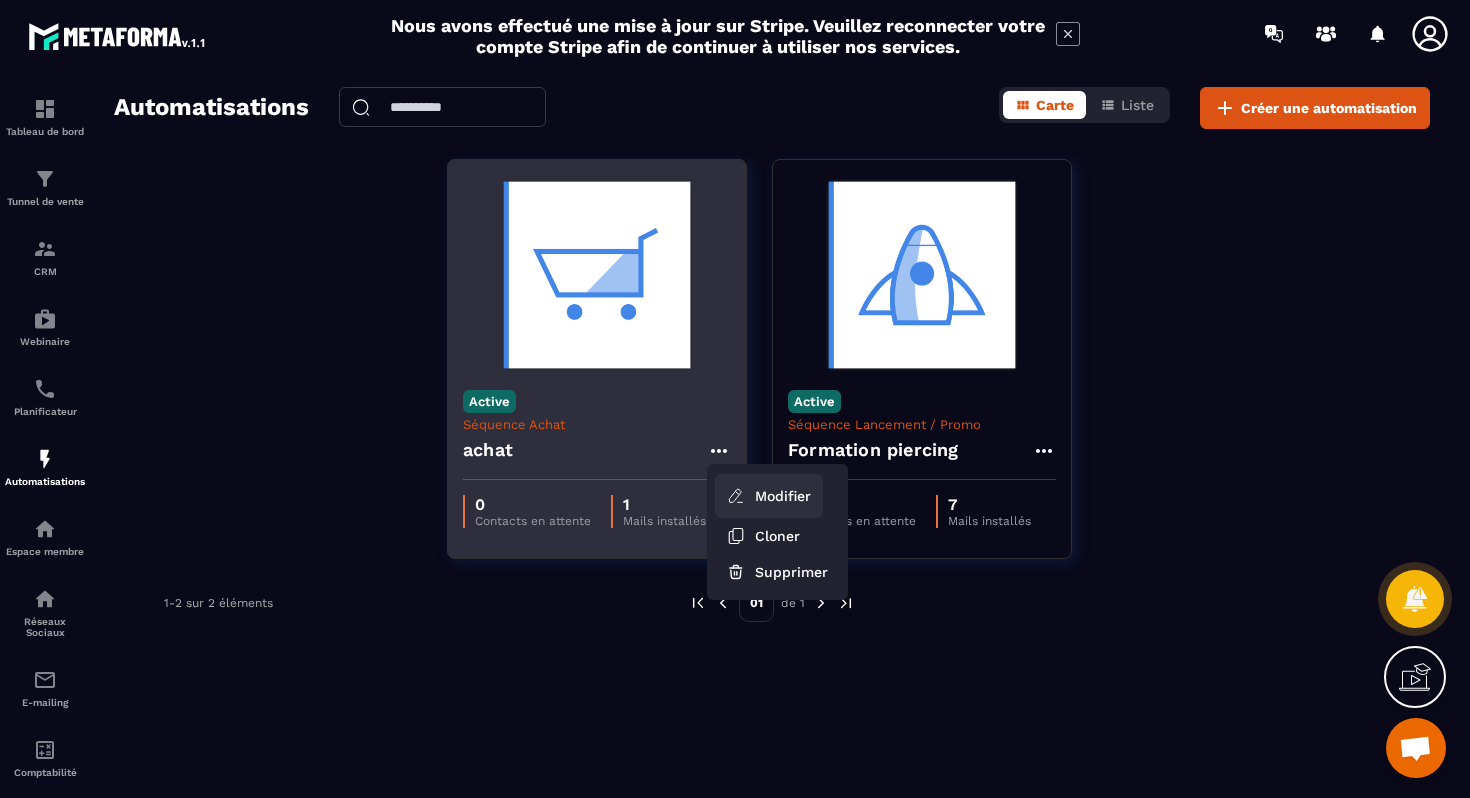 click on "Modifier" at bounding box center [769, 496] 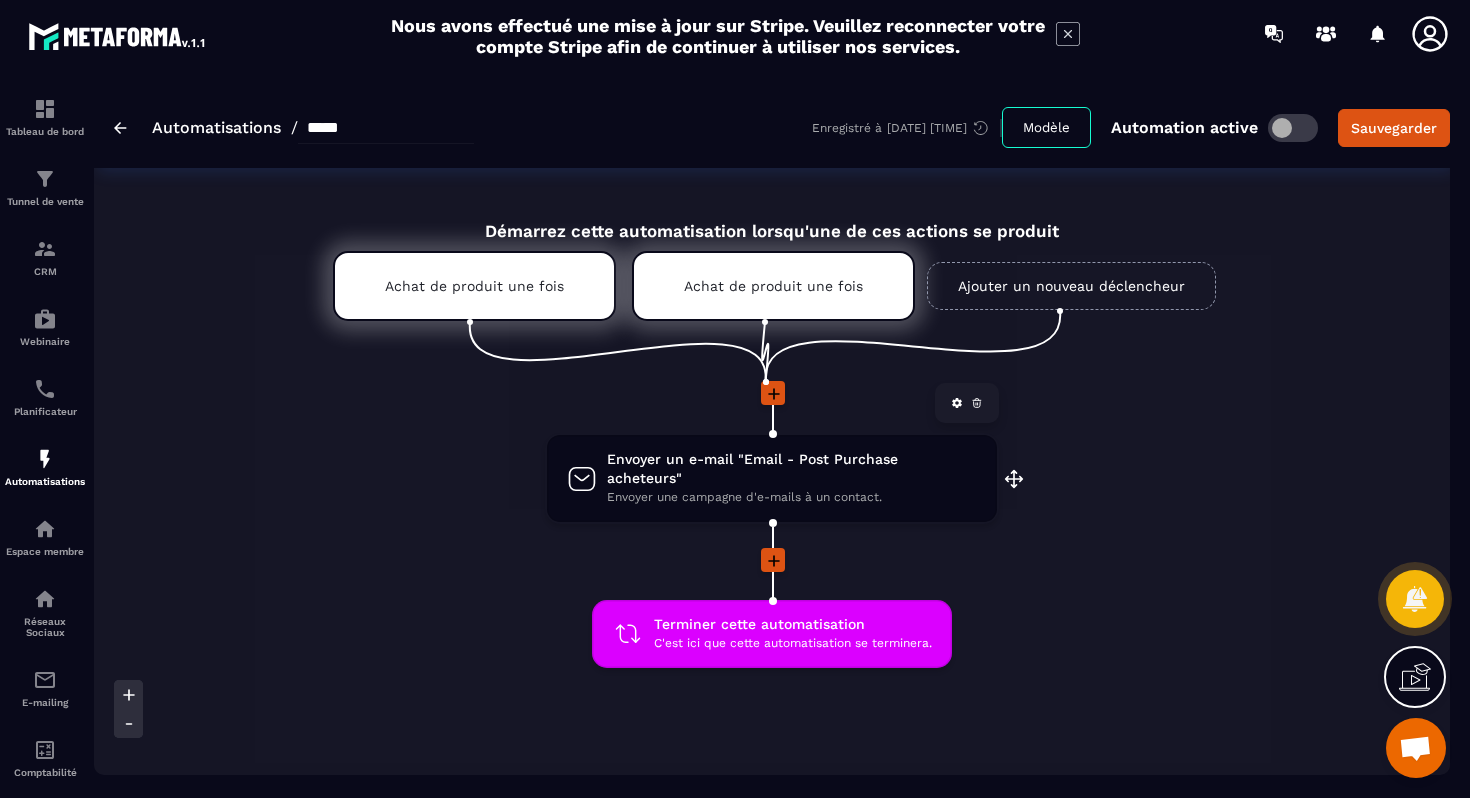 click on "Envoyer une campagne d'e-mails à un contact." at bounding box center (792, 497) 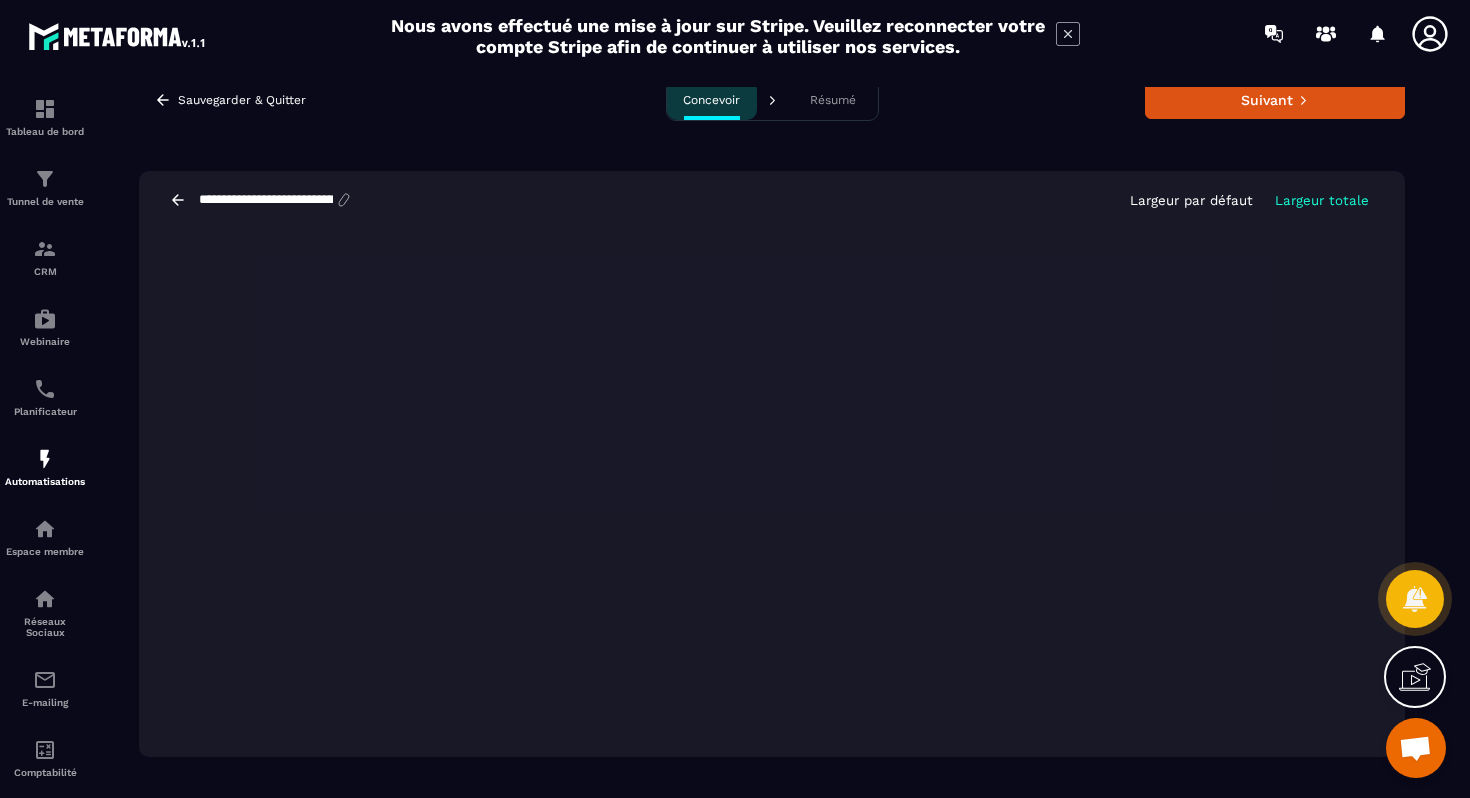 scroll, scrollTop: 45, scrollLeft: 0, axis: vertical 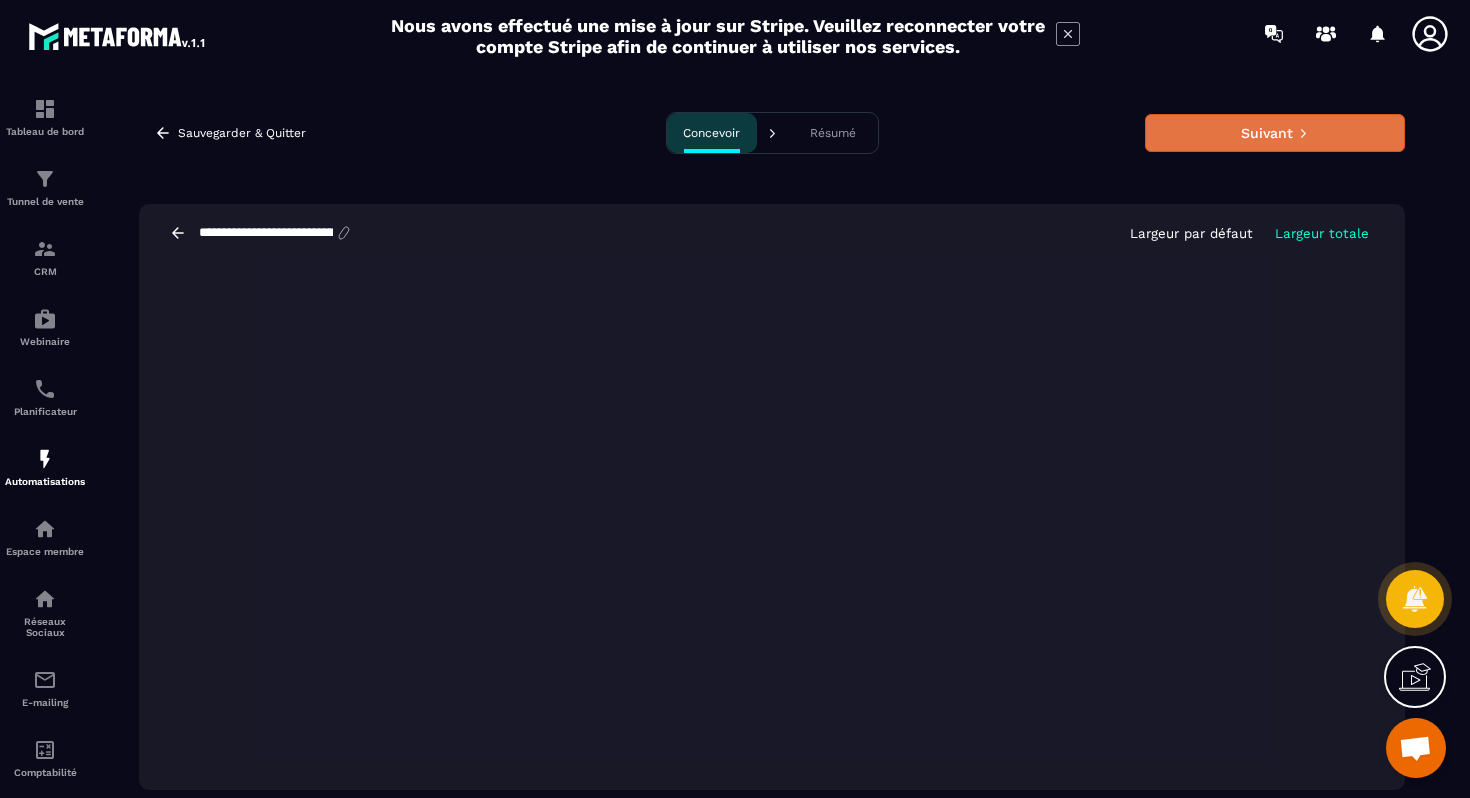 click on "Suivant" at bounding box center [1275, 133] 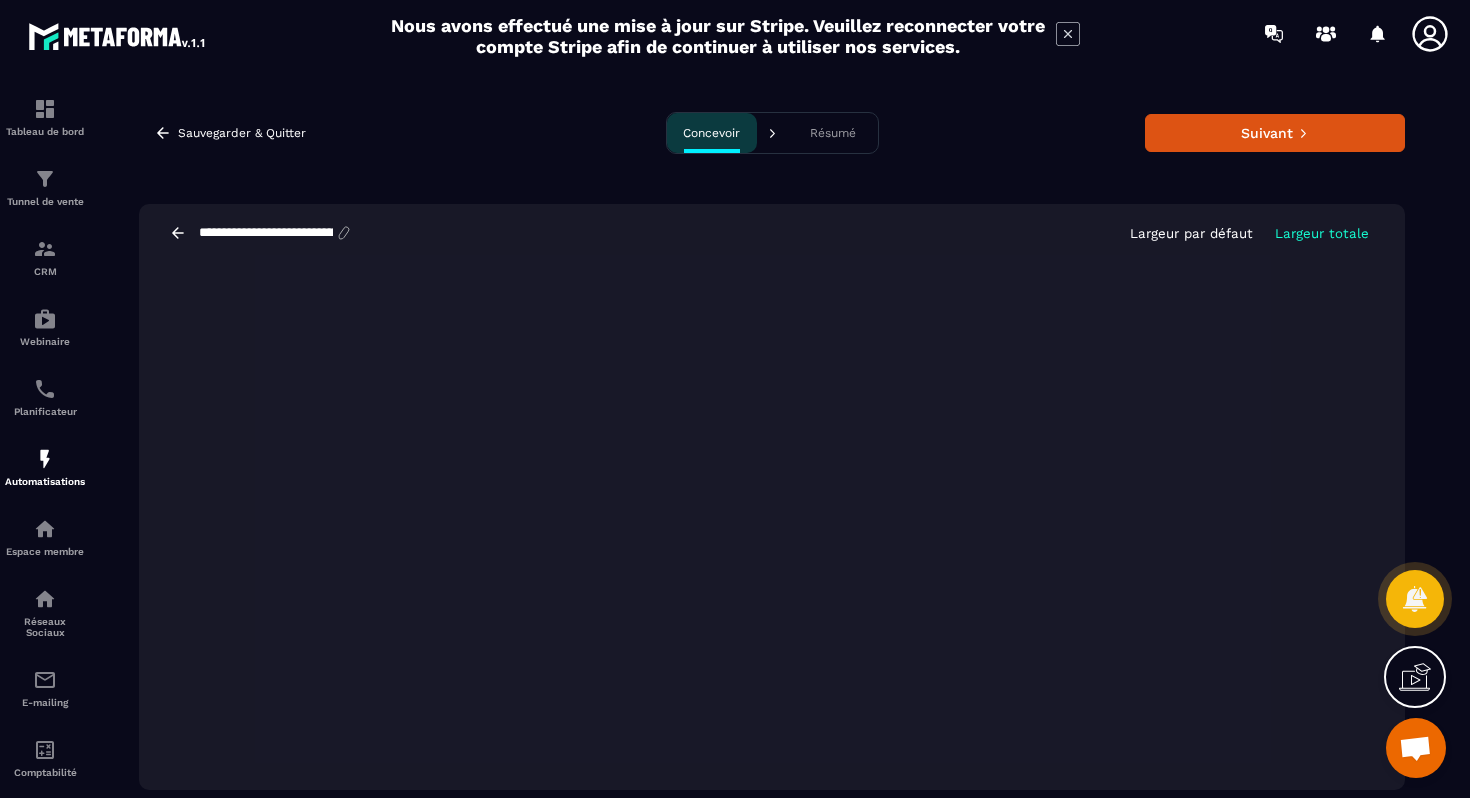 click on "Résumé" at bounding box center (833, 133) 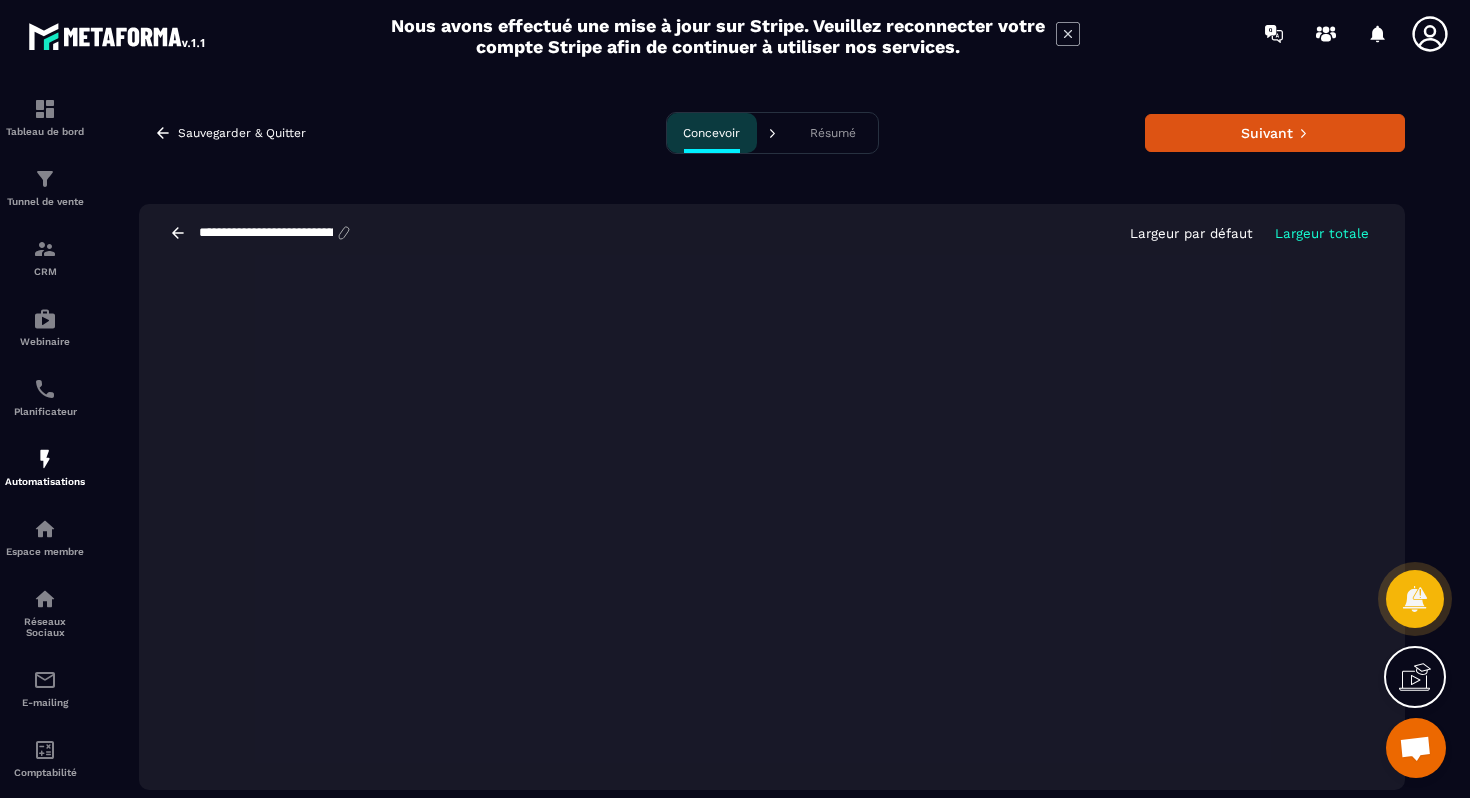 click 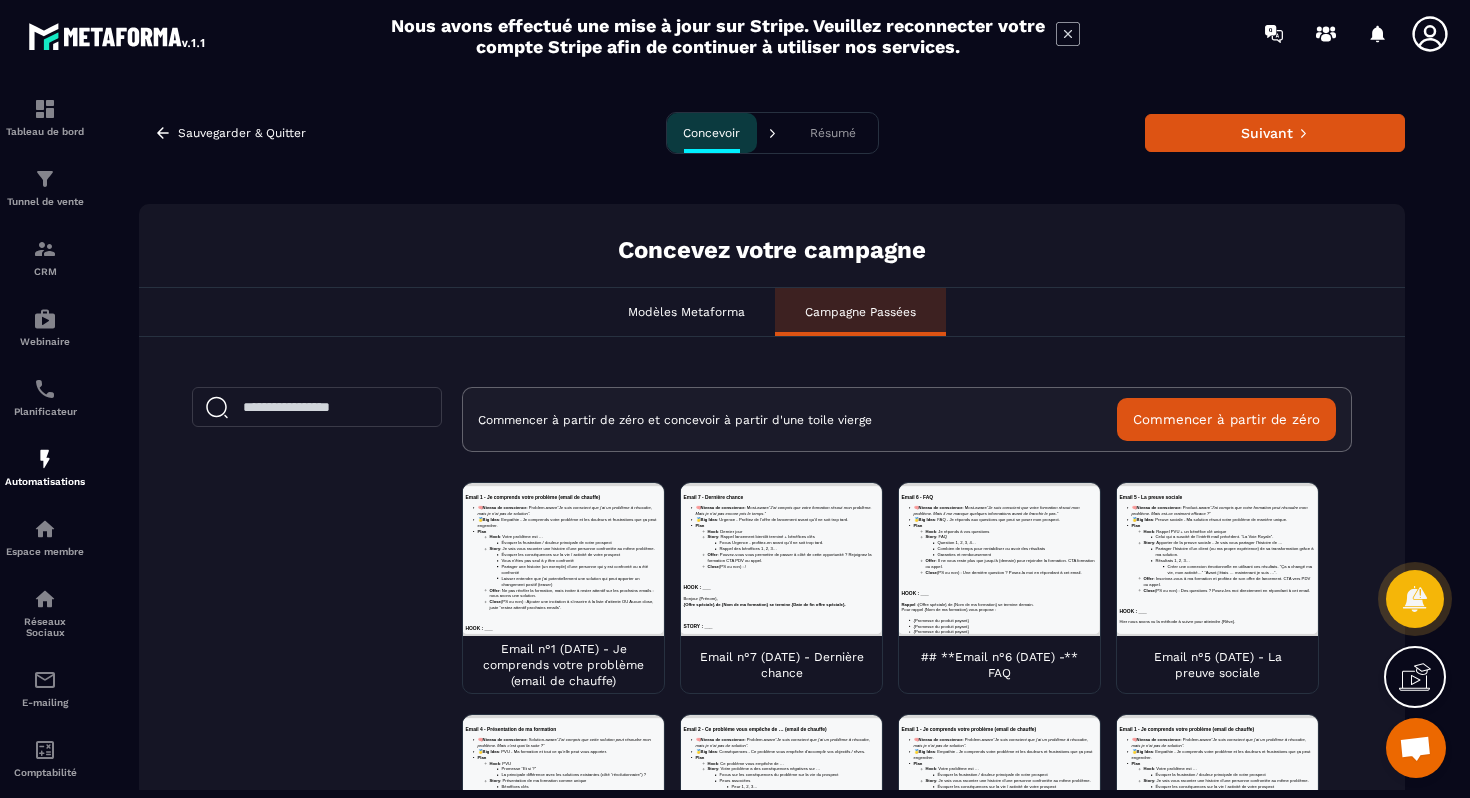 scroll, scrollTop: 0, scrollLeft: 0, axis: both 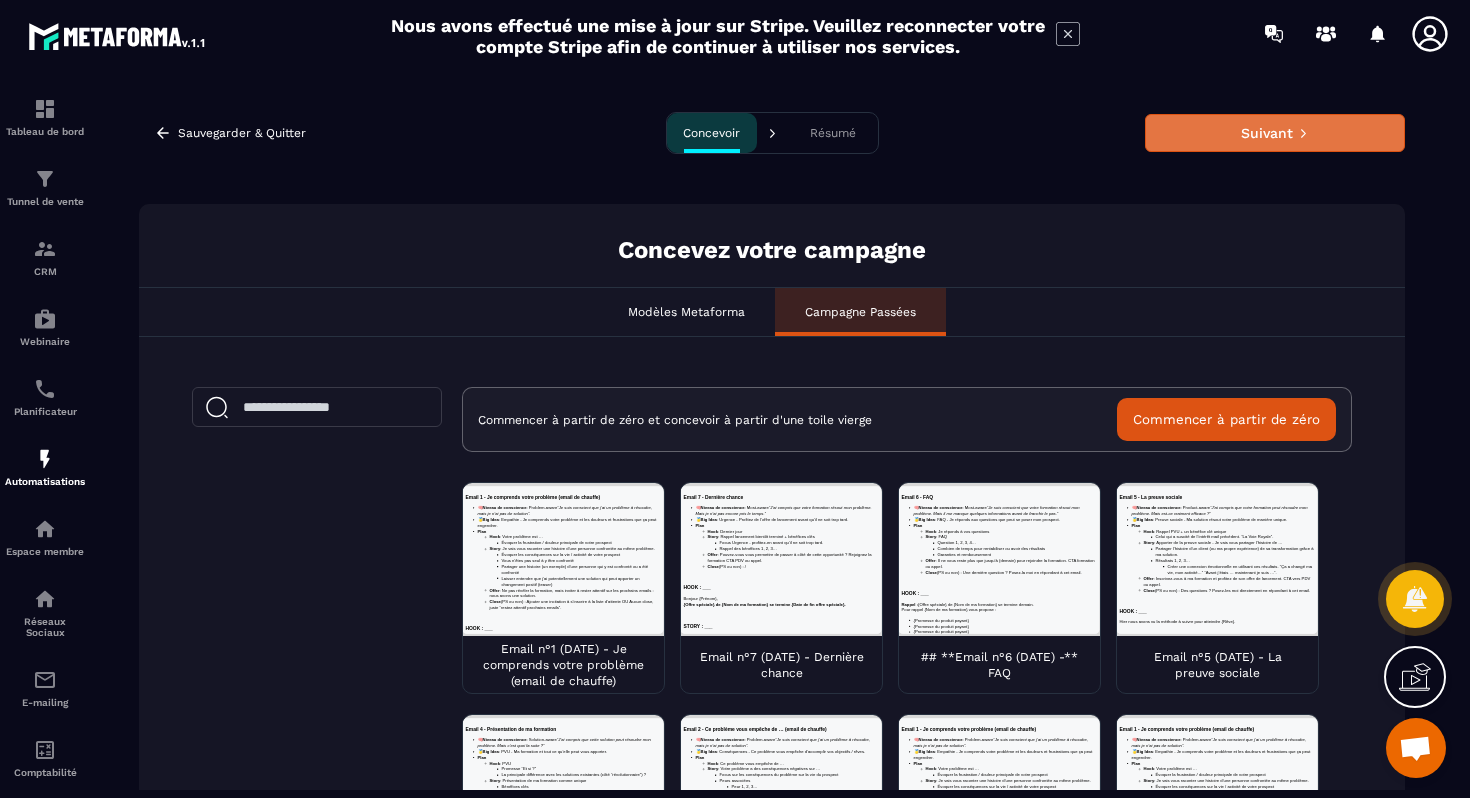 click on "Suivant" at bounding box center [1275, 133] 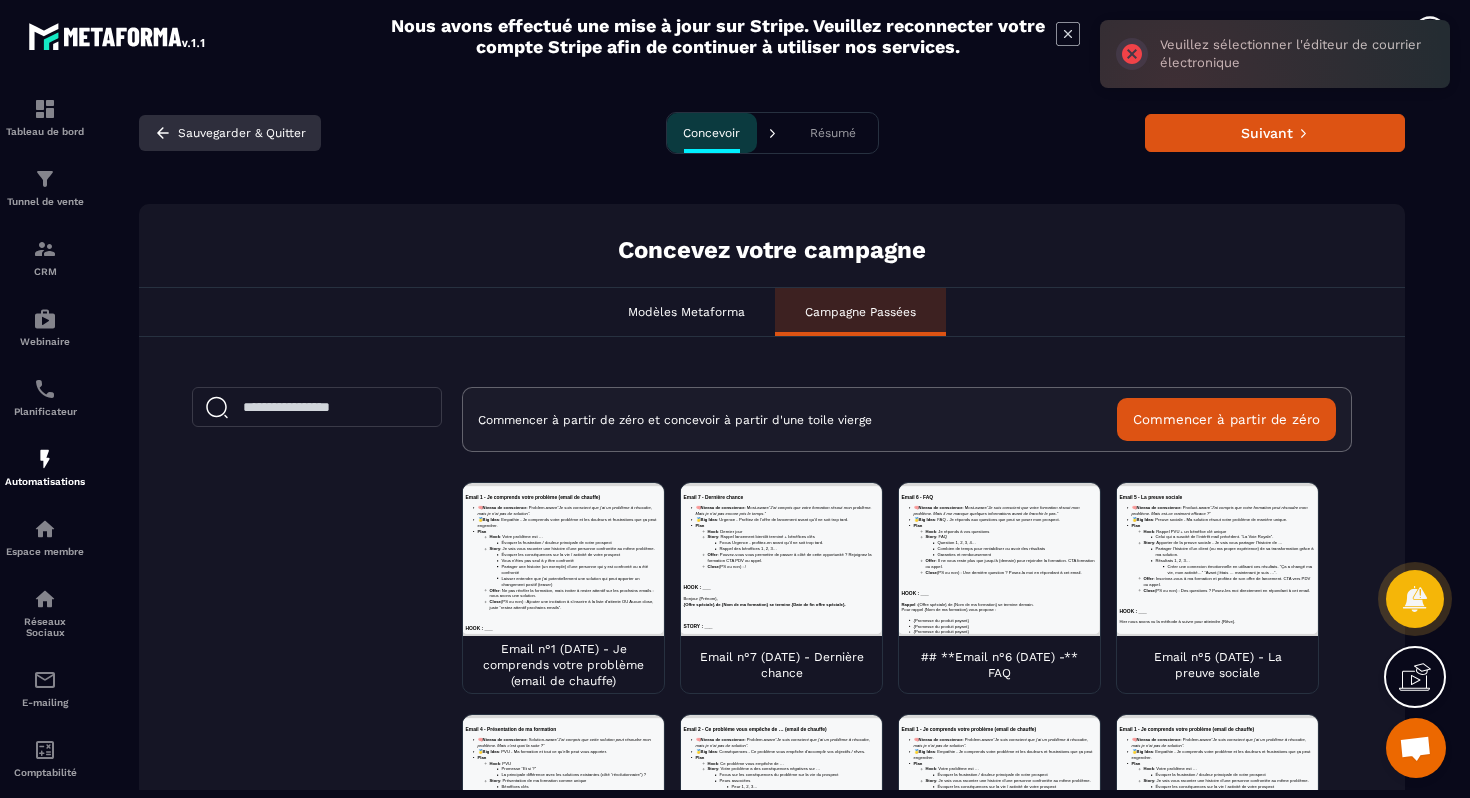 click 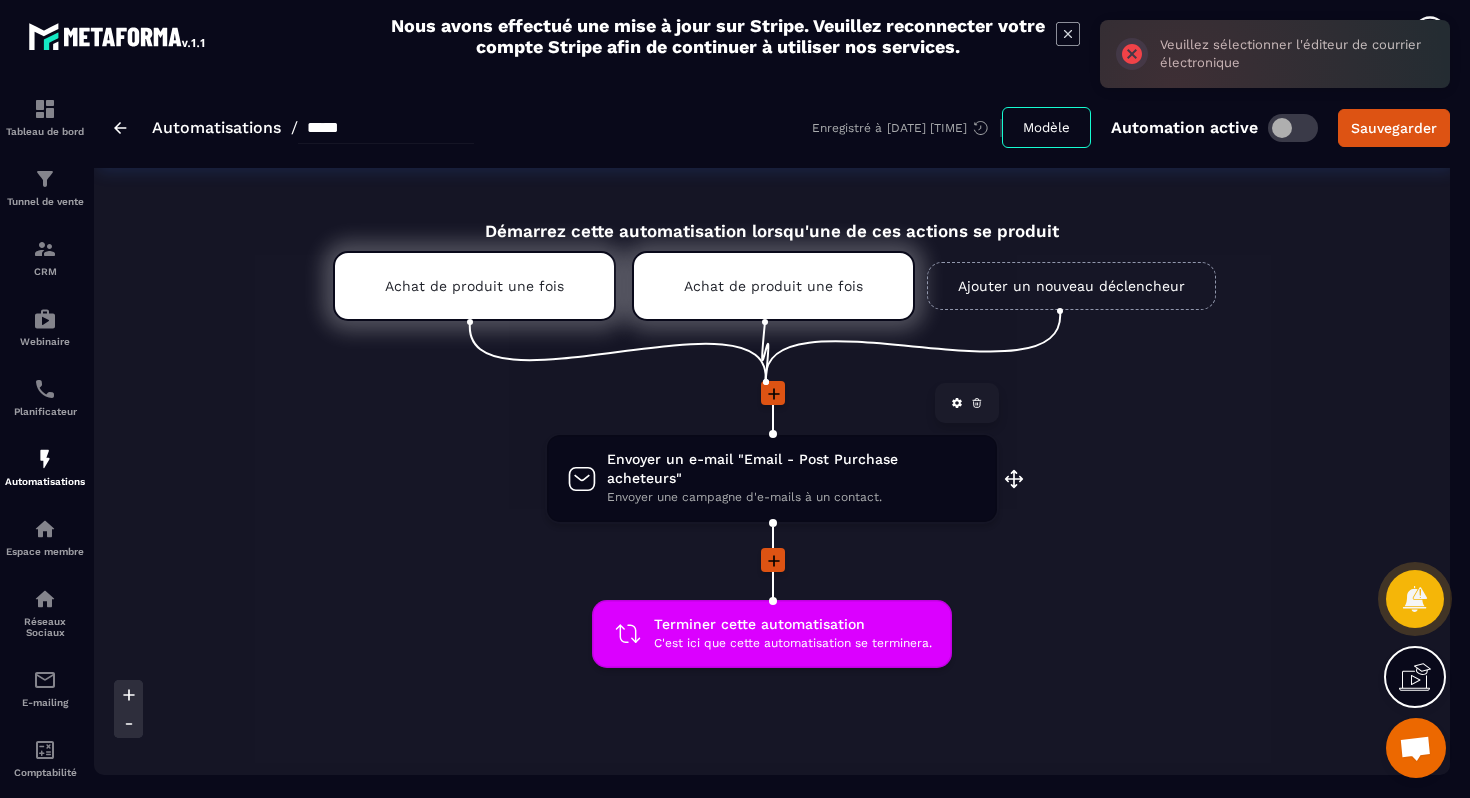 click on "Envoyer un e-mail "Email - Post Purchase acheteurs"" at bounding box center (792, 469) 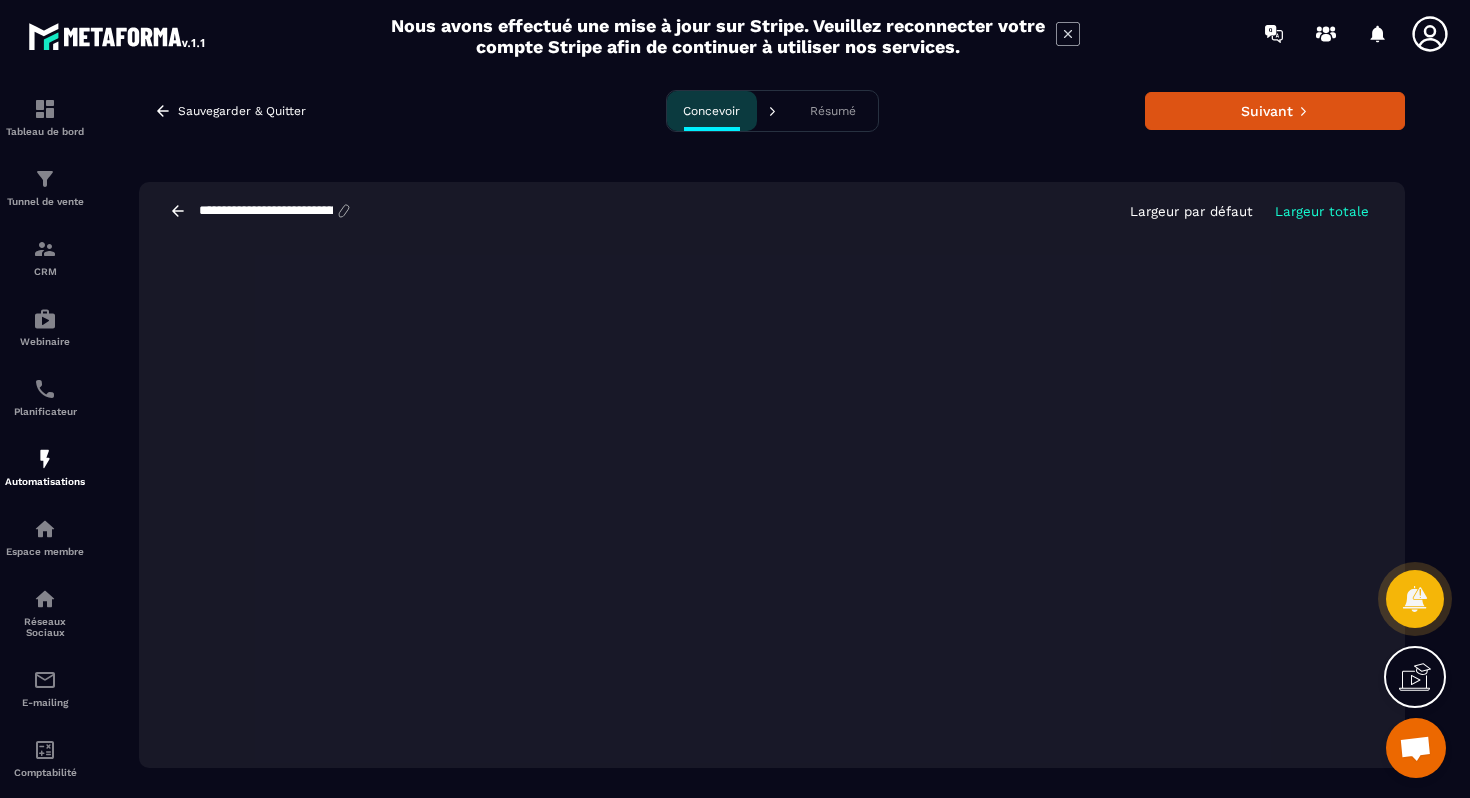 scroll, scrollTop: 0, scrollLeft: 0, axis: both 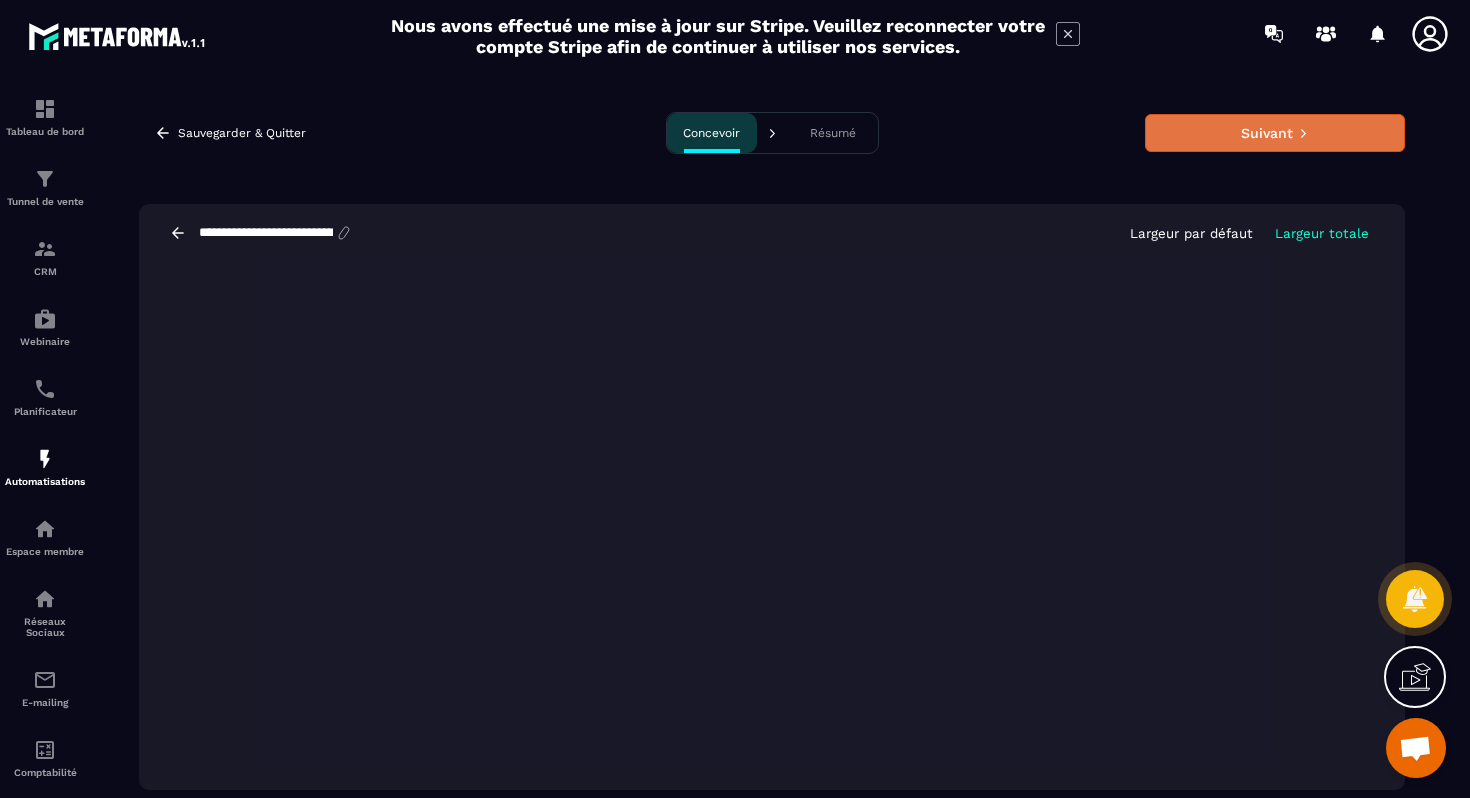 click on "Suivant" at bounding box center (1275, 133) 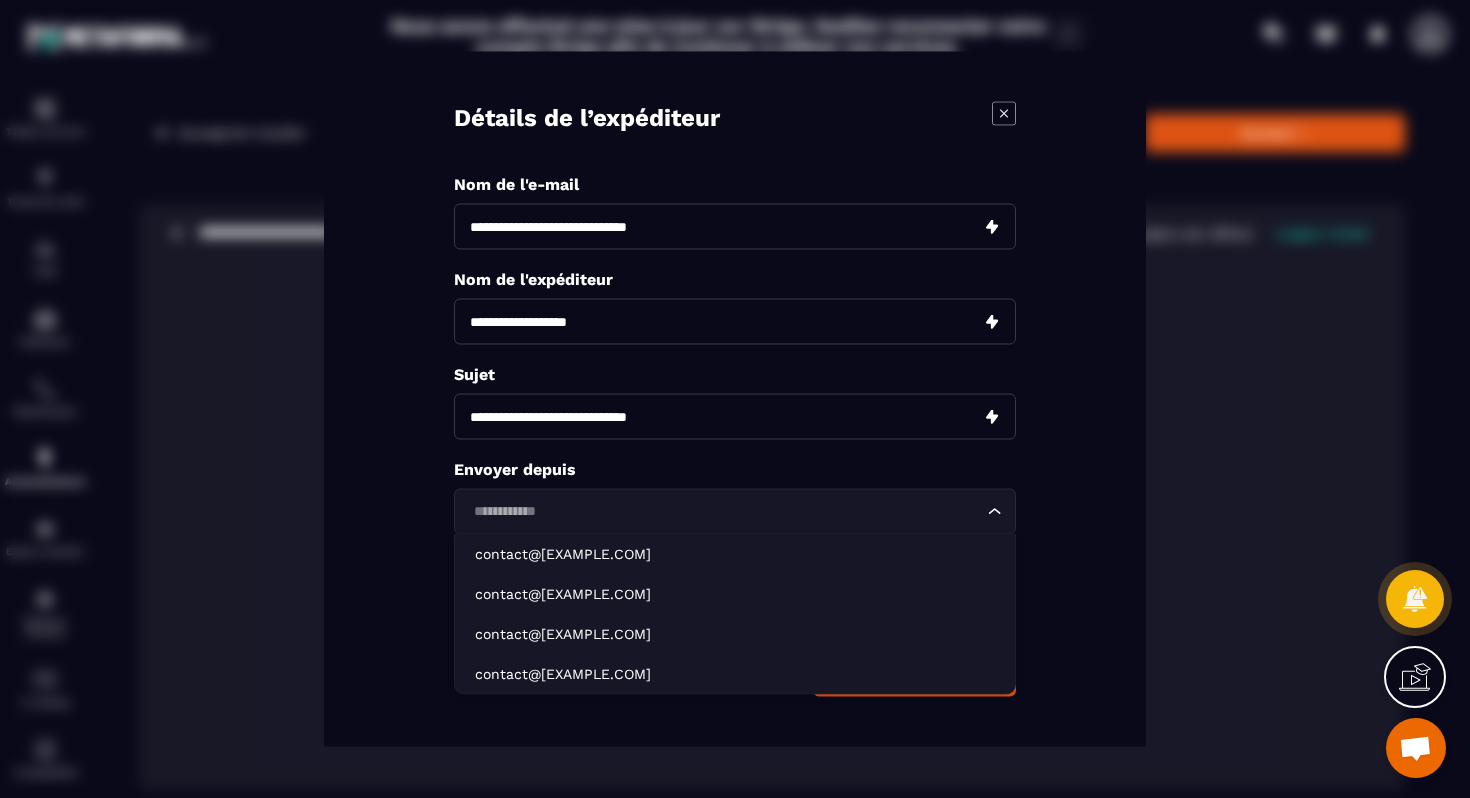 click on "Loading..." 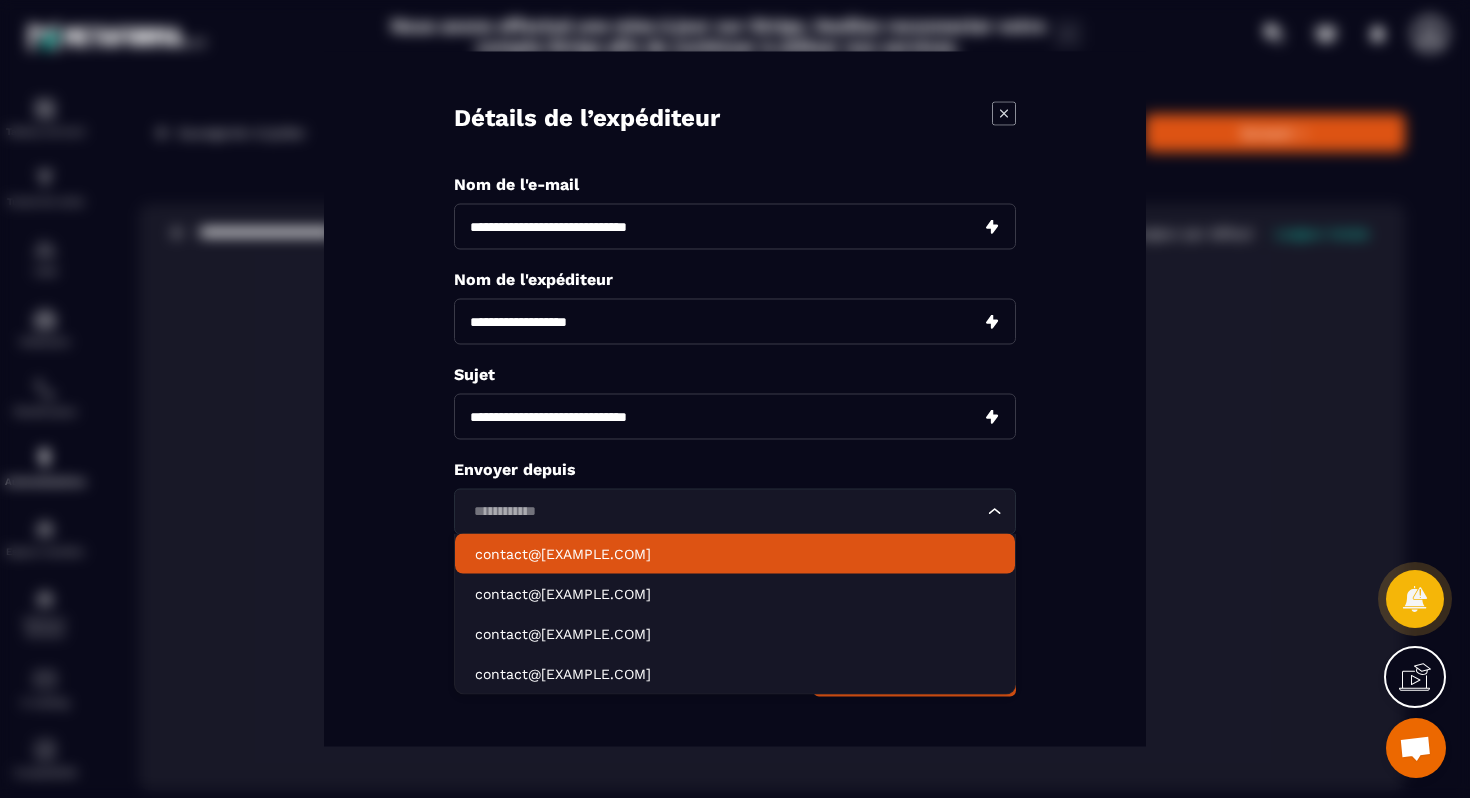click on "contact@[EXAMPLE.COM]" 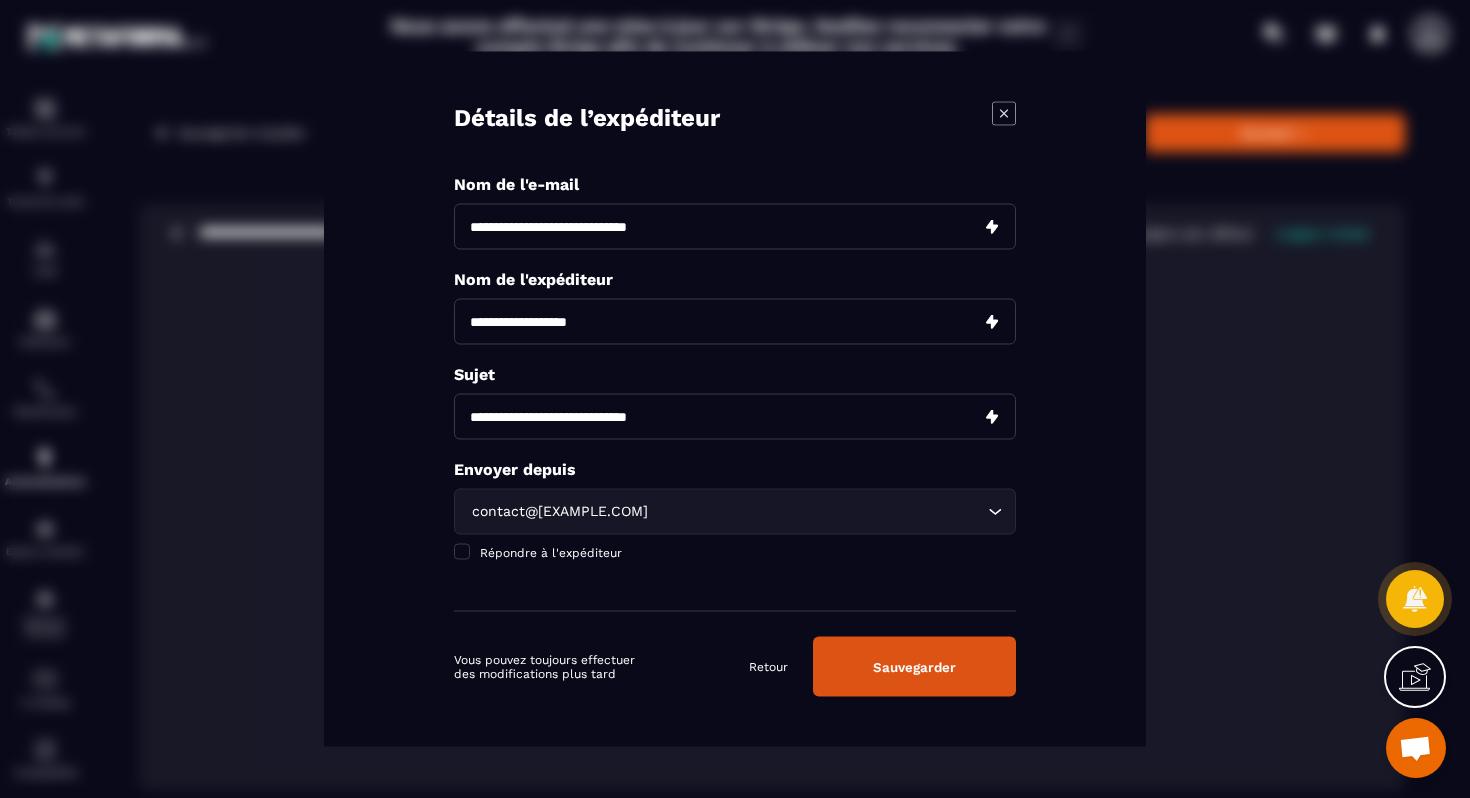 click on "Sauvegarder" at bounding box center [914, 667] 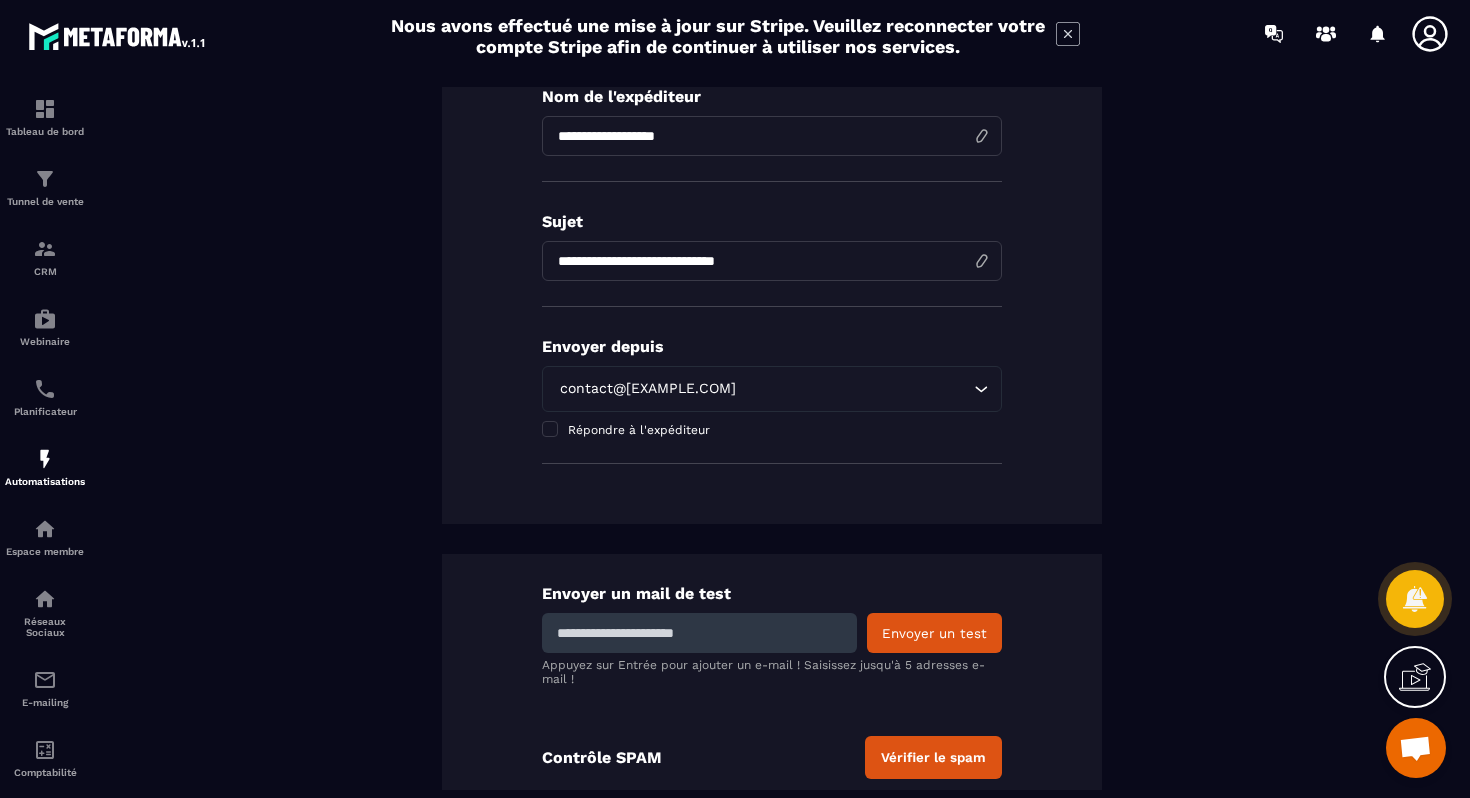scroll, scrollTop: 359, scrollLeft: 0, axis: vertical 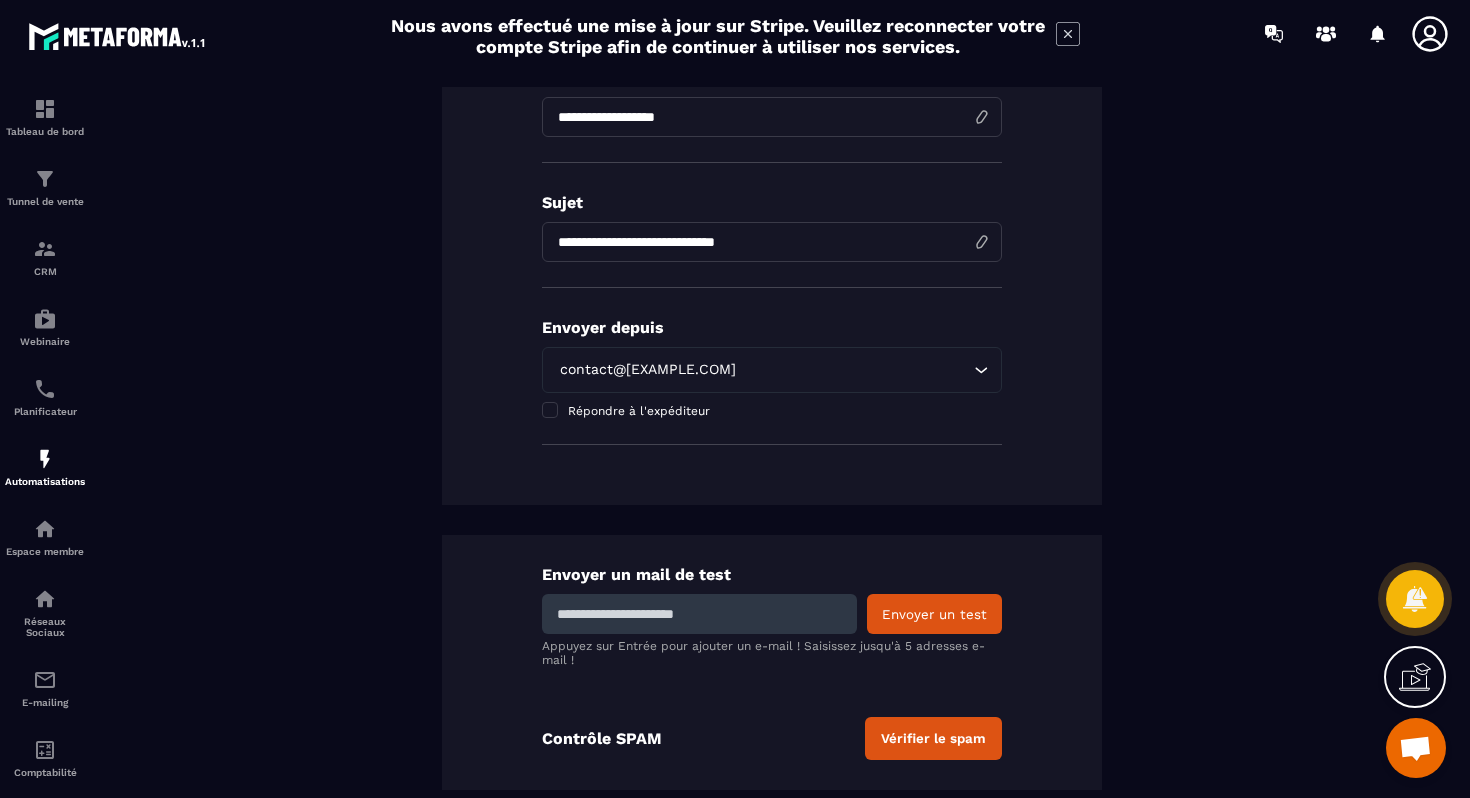 drag, startPoint x: 756, startPoint y: 621, endPoint x: 496, endPoint y: 599, distance: 260.9291 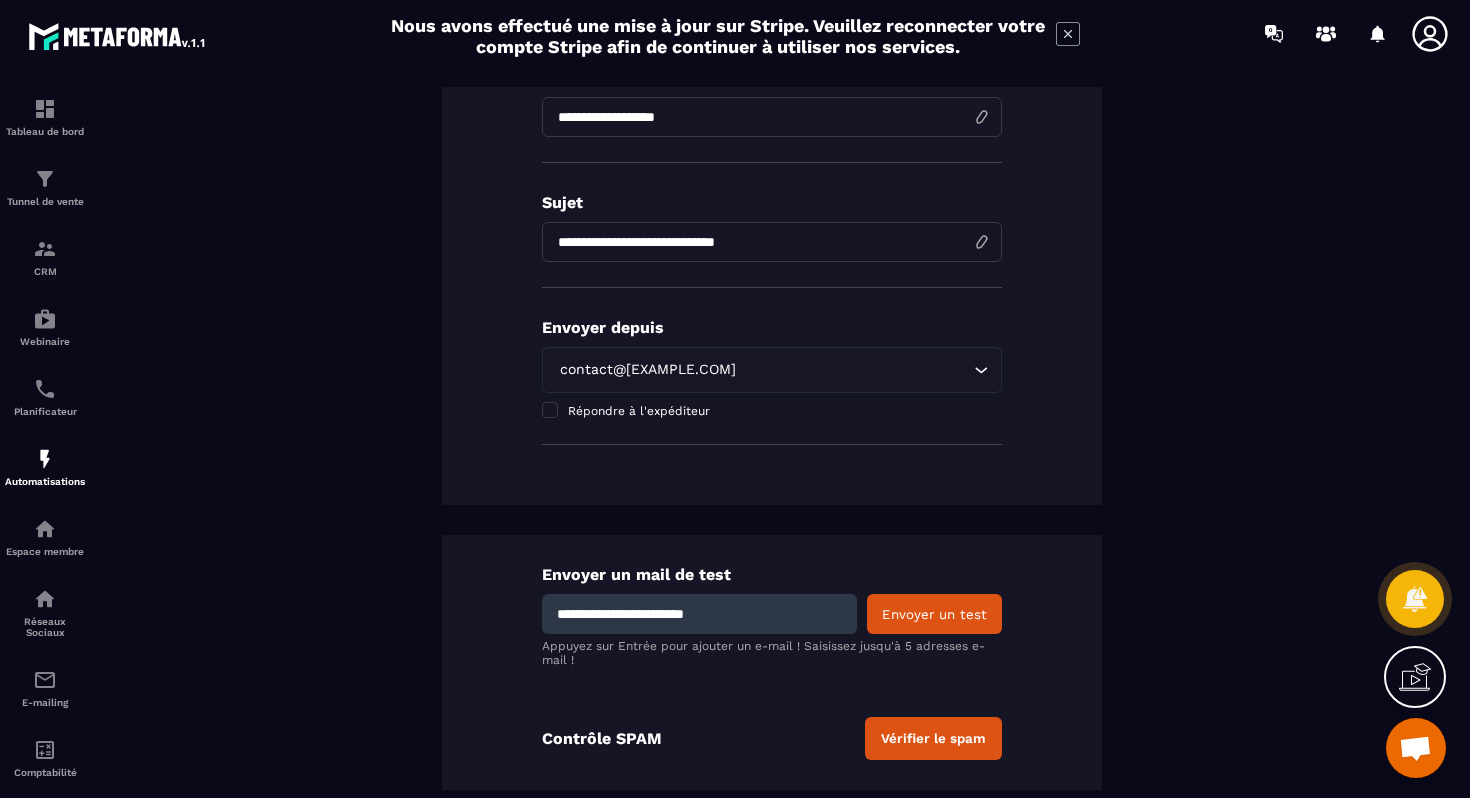 click on "Envoyer un test" at bounding box center (934, 614) 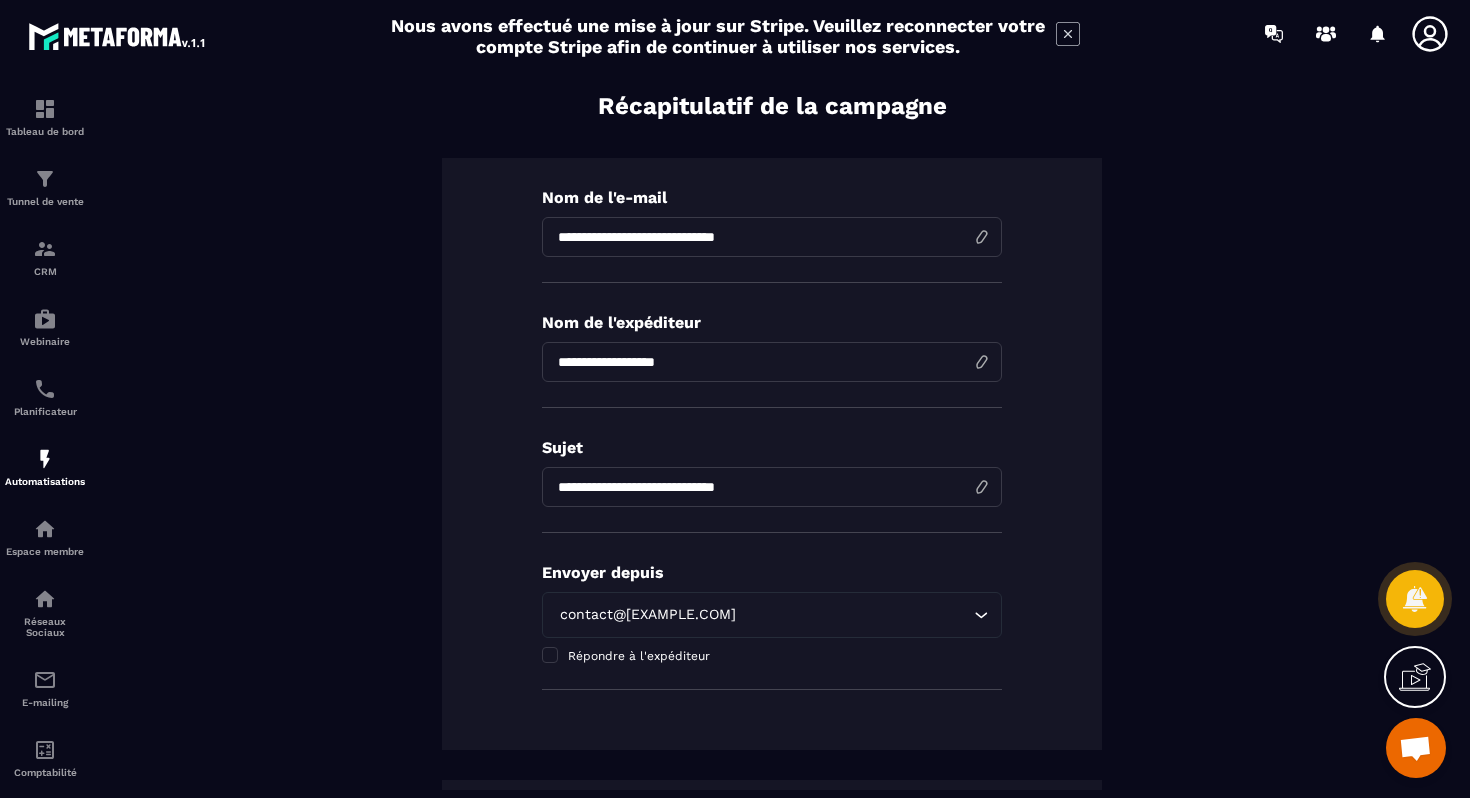 scroll, scrollTop: 8, scrollLeft: 0, axis: vertical 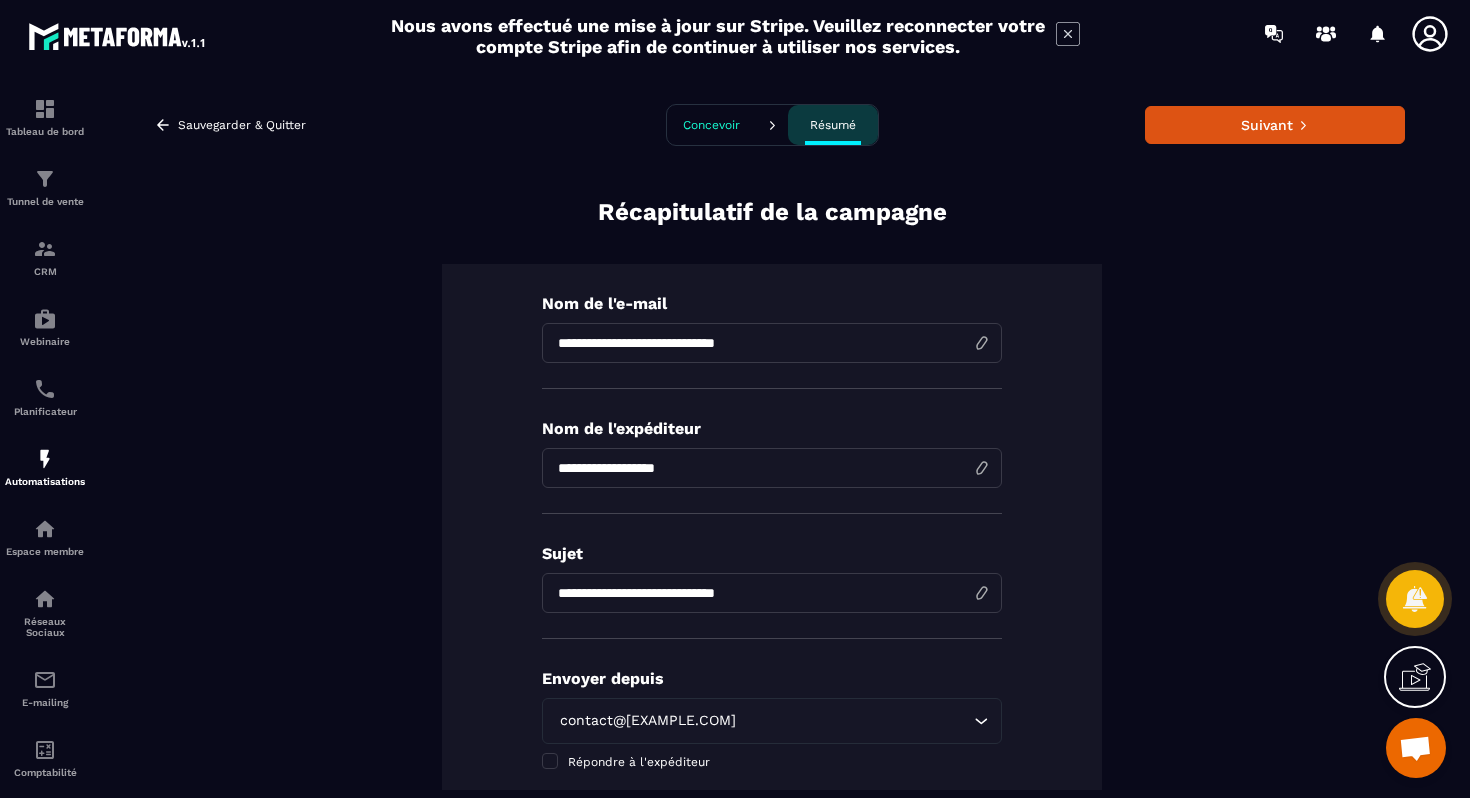 click 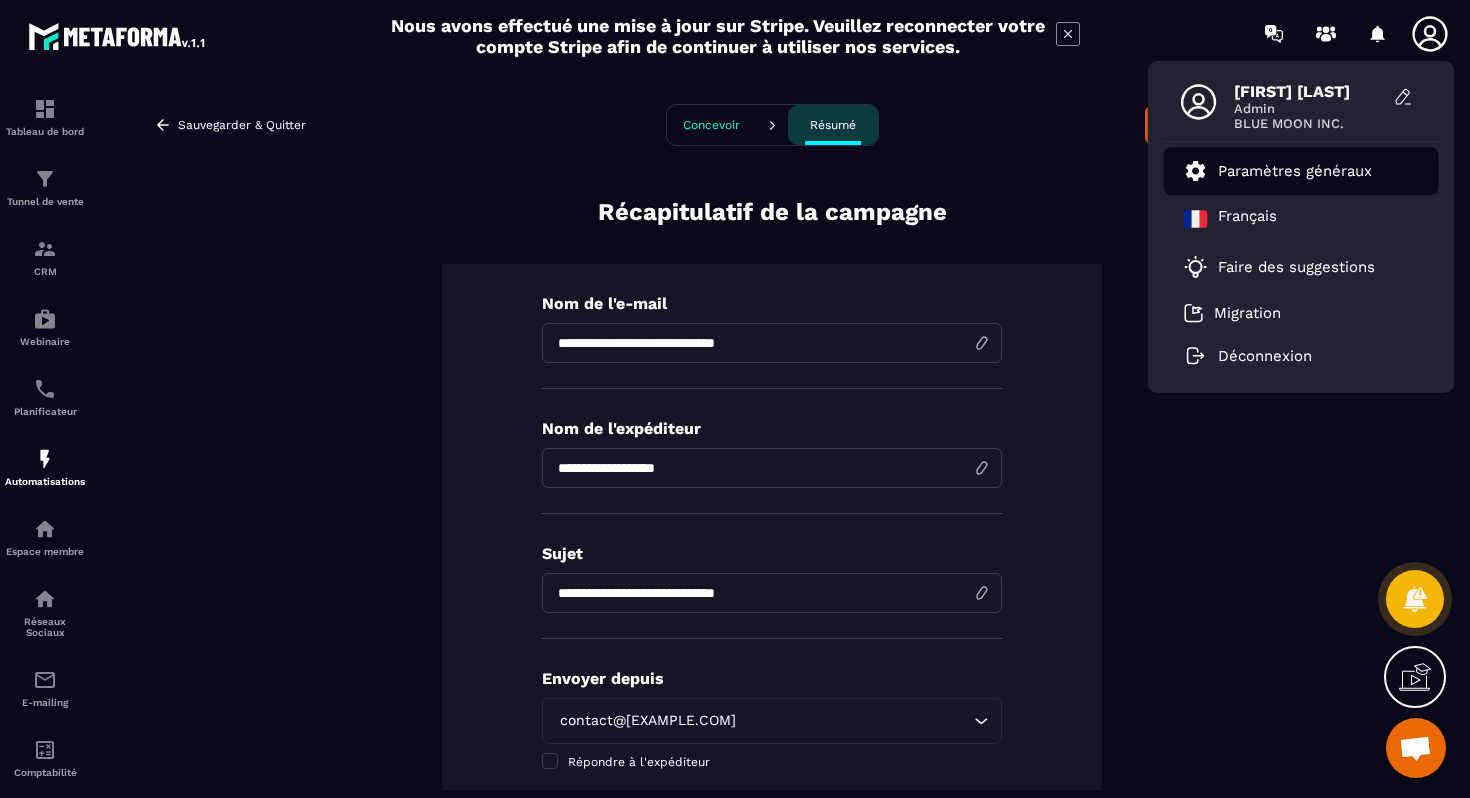 click on "Paramètres généraux" at bounding box center (1295, 171) 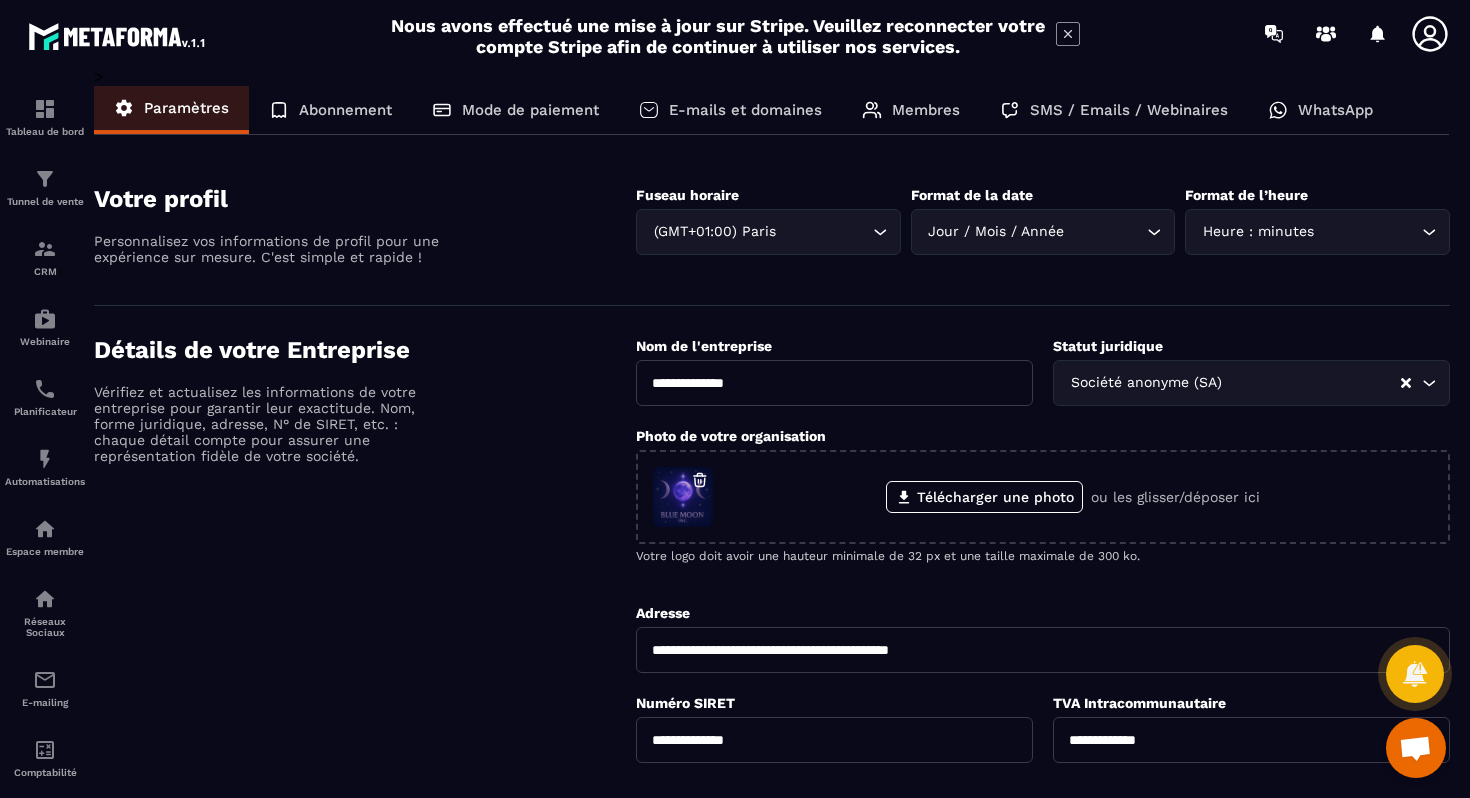 click on "Mode de paiement" at bounding box center [530, 110] 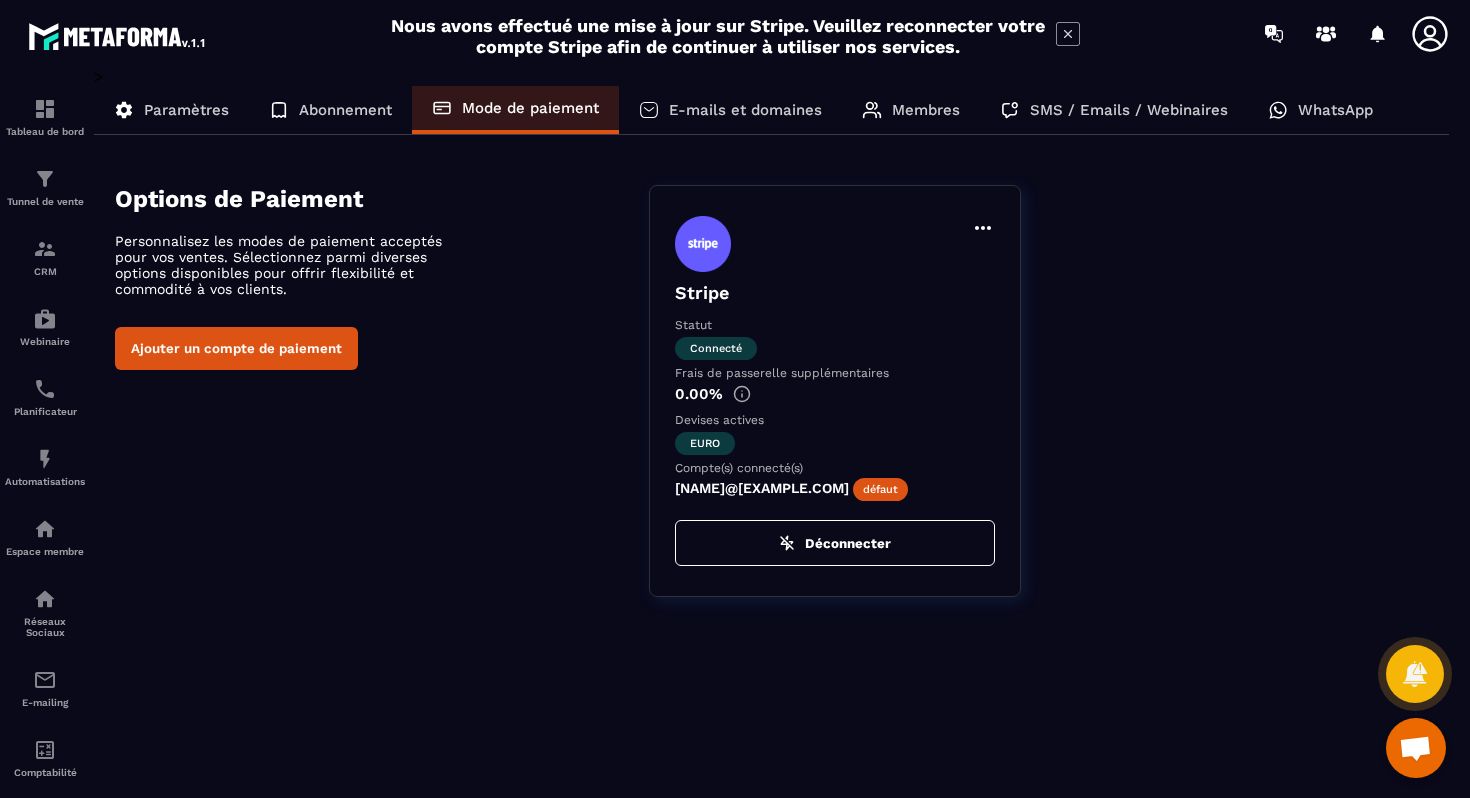click on "Déconnecter" 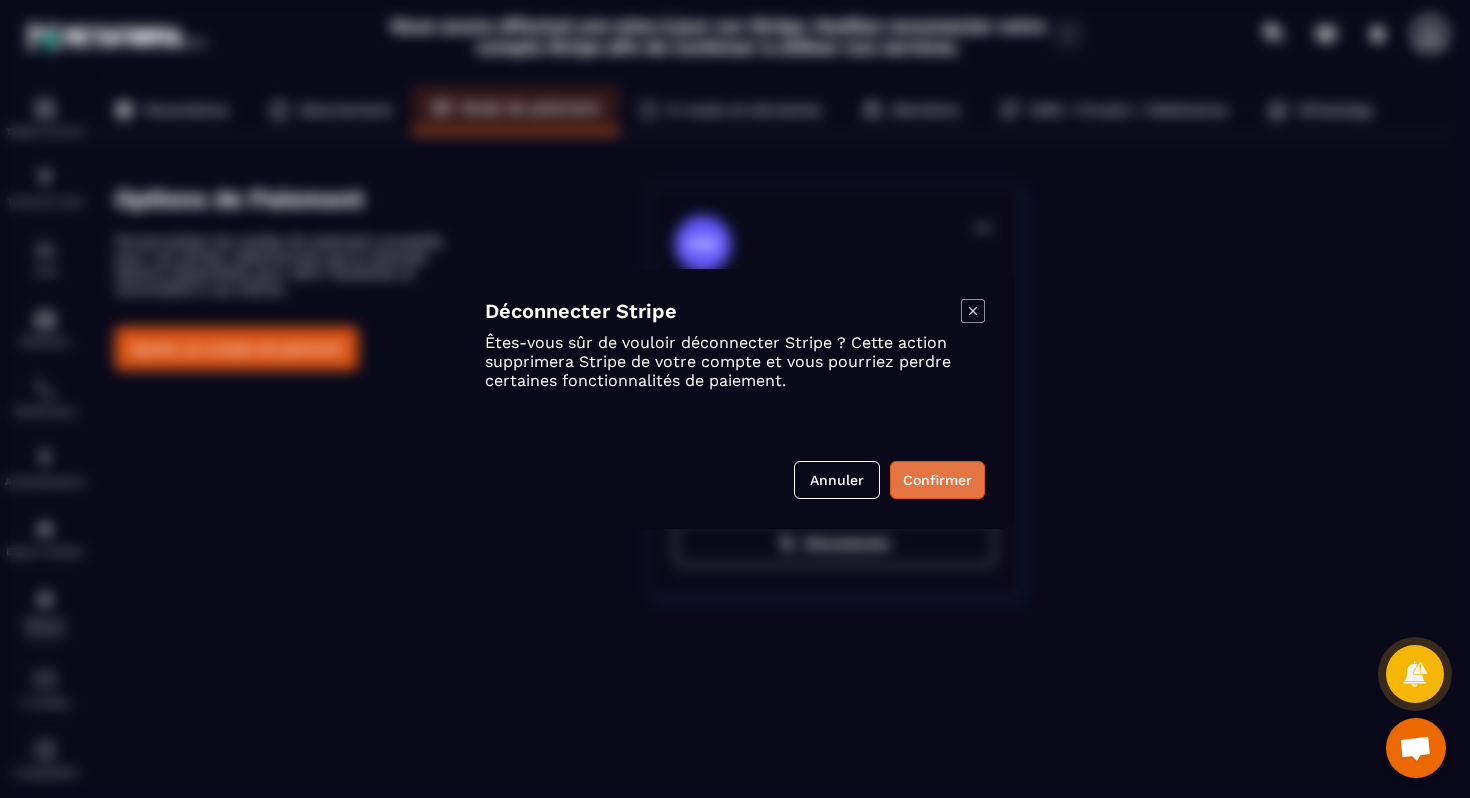 click on "Confirmer" at bounding box center [937, 480] 